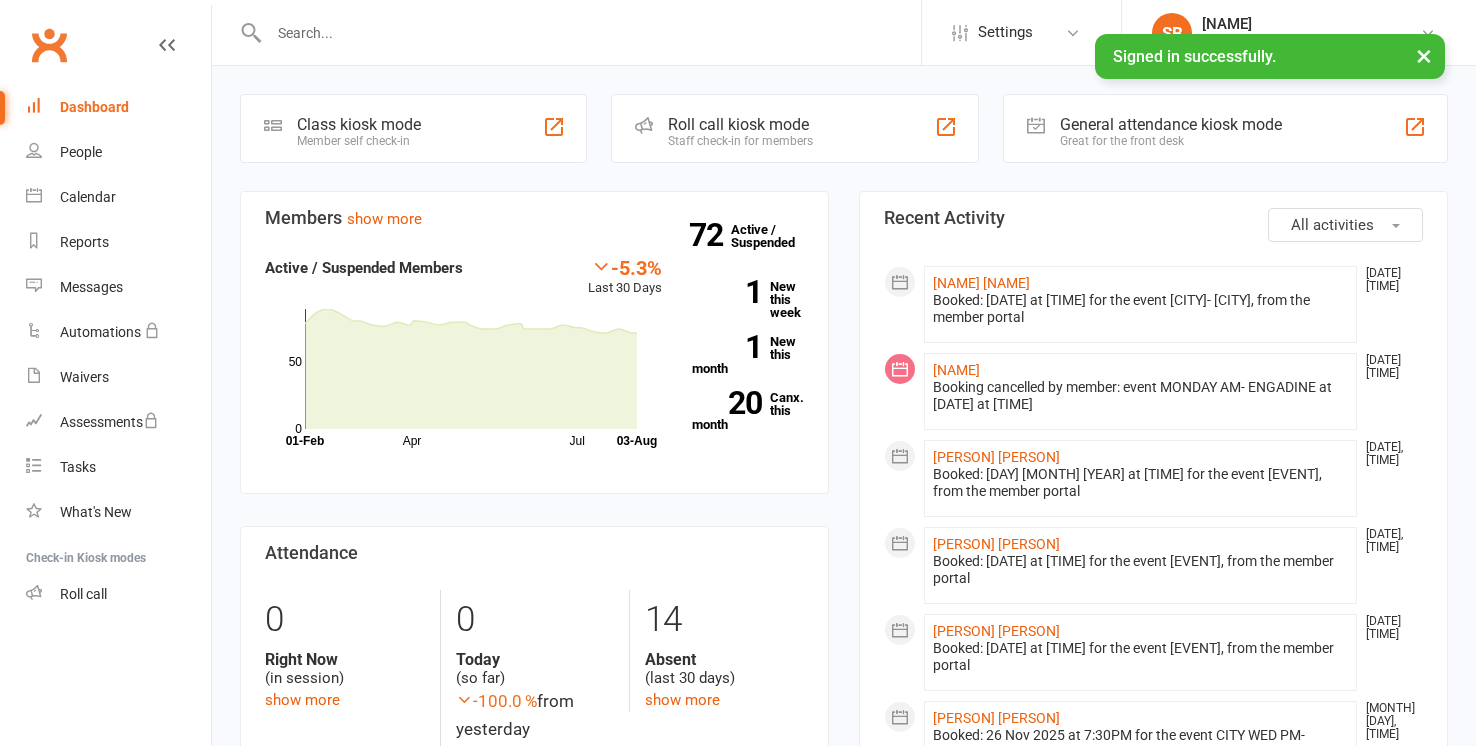 scroll, scrollTop: 0, scrollLeft: 0, axis: both 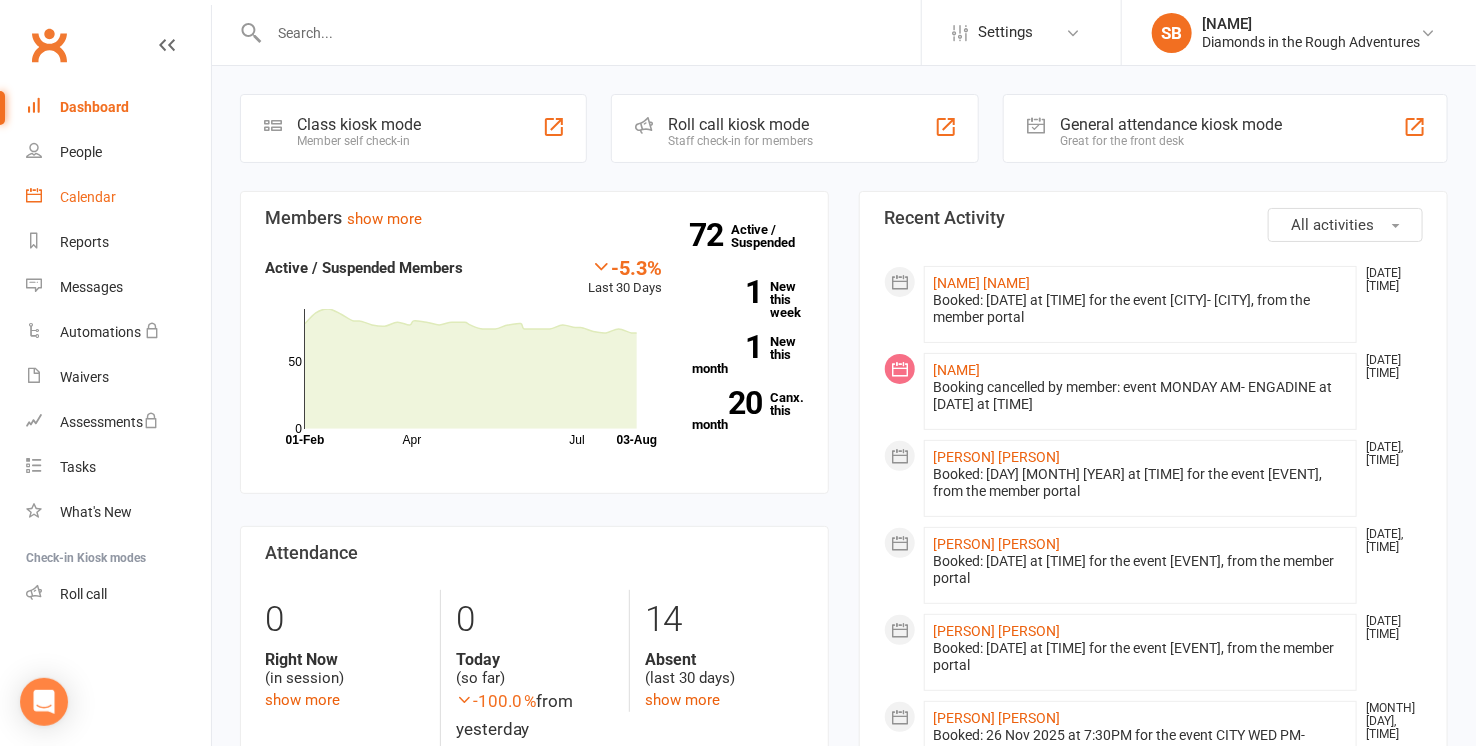 click on "Calendar" at bounding box center (88, 197) 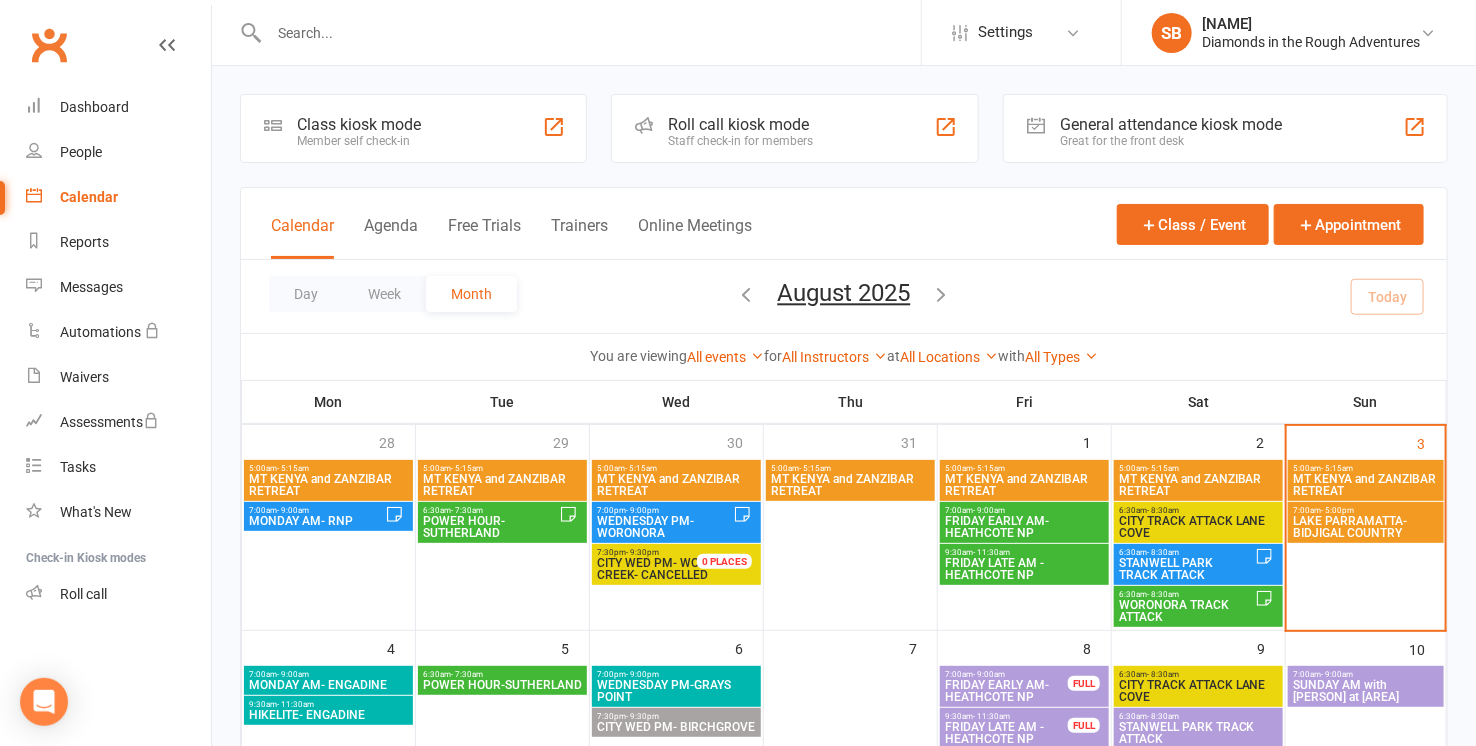 click on "LAKE PARRAMATTA- BIDJIGAL COUNTRY" at bounding box center [1366, 527] 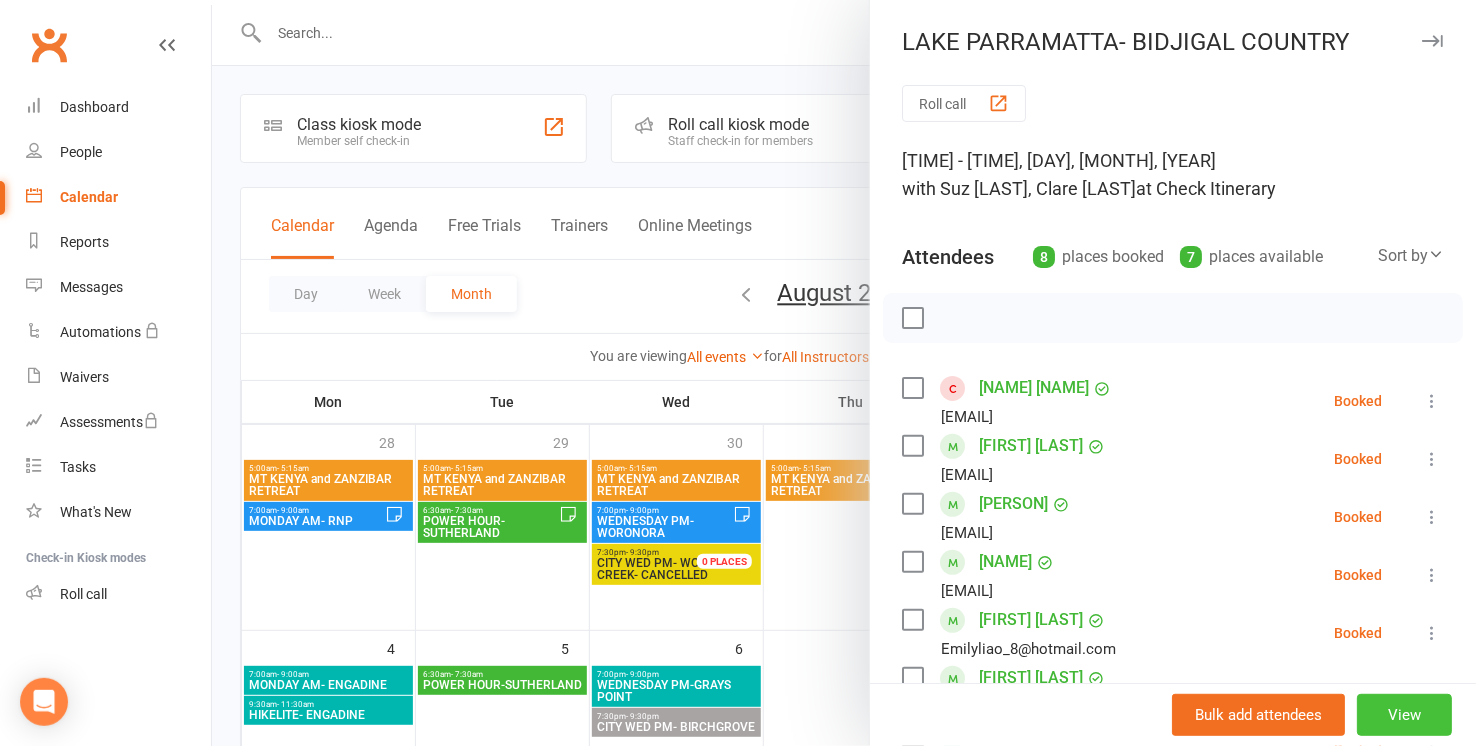click on "View" at bounding box center (1404, 715) 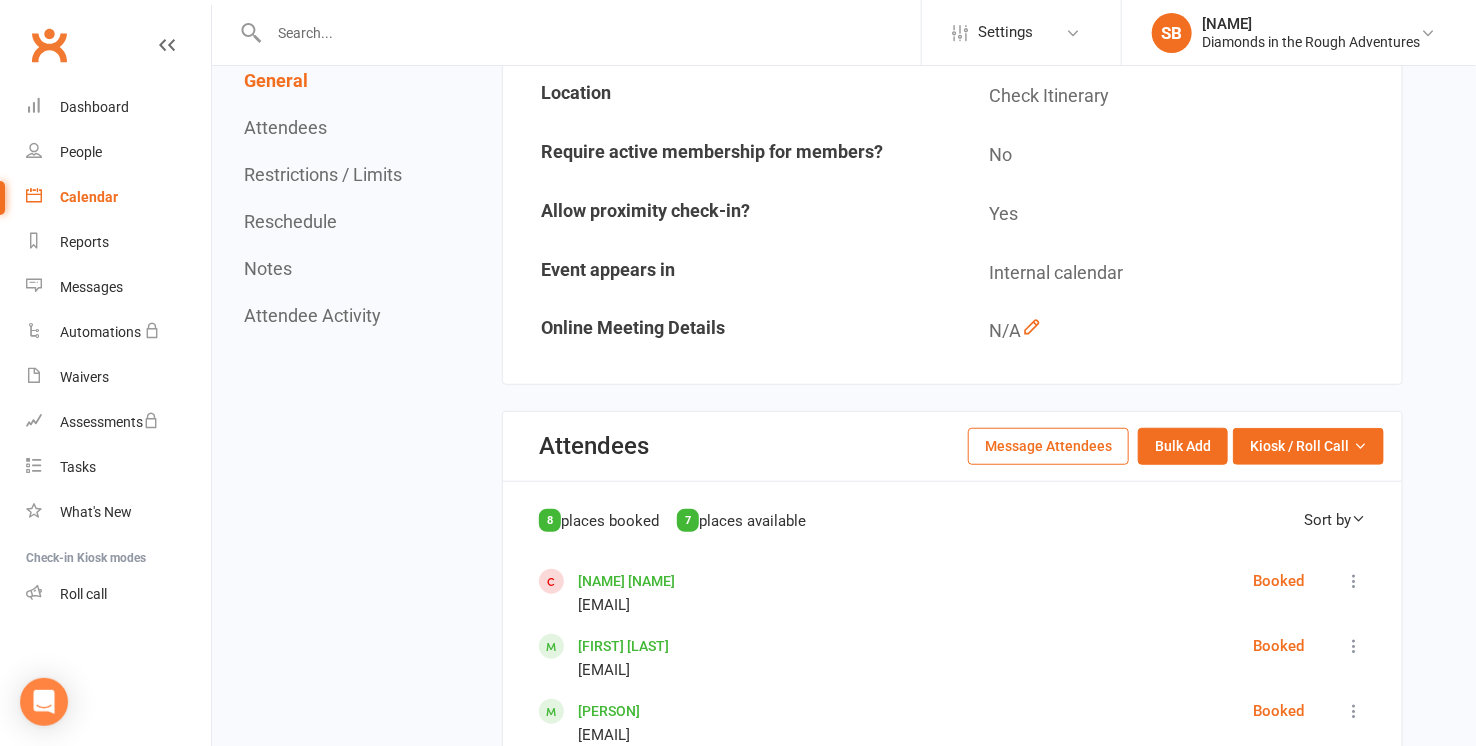scroll, scrollTop: 444, scrollLeft: 0, axis: vertical 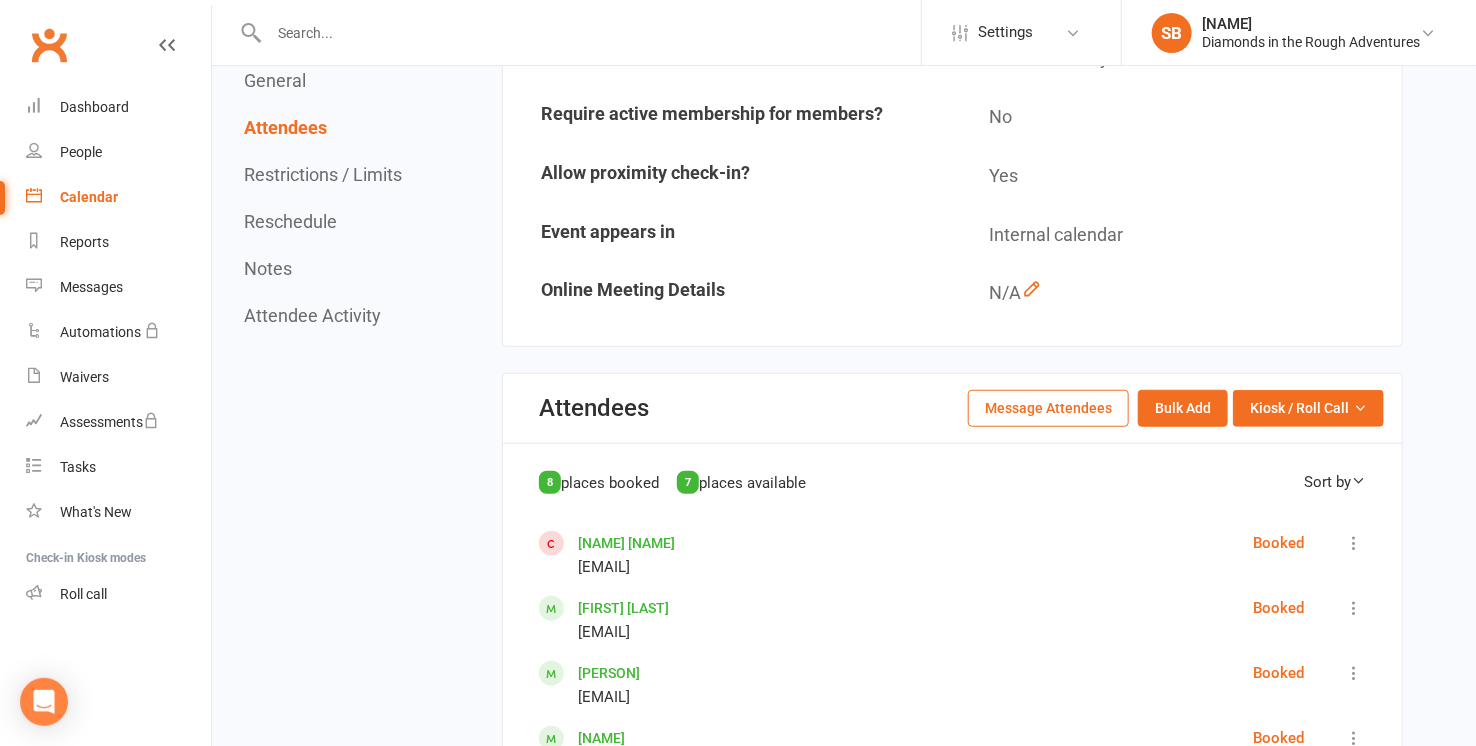 click on "Message Attendees" at bounding box center [1048, 408] 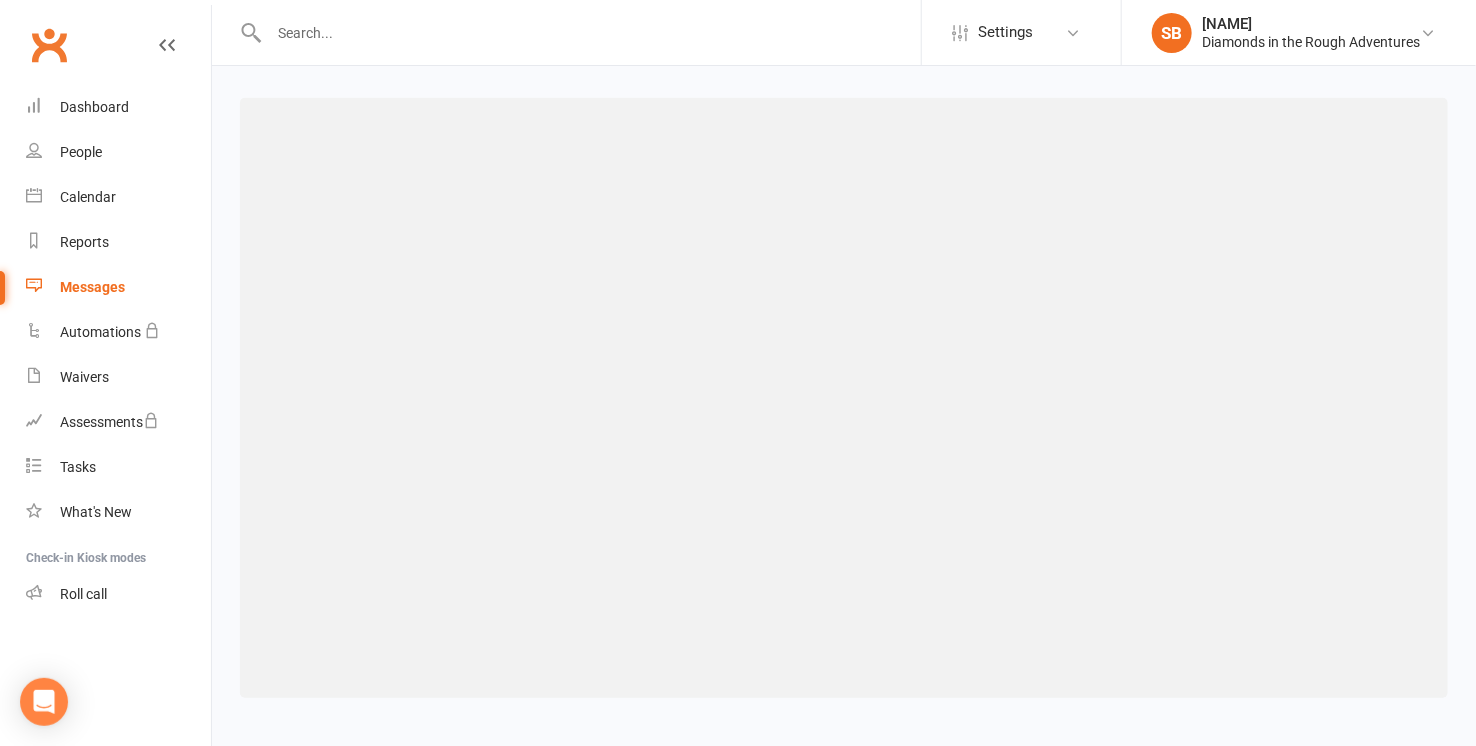 scroll, scrollTop: 0, scrollLeft: 0, axis: both 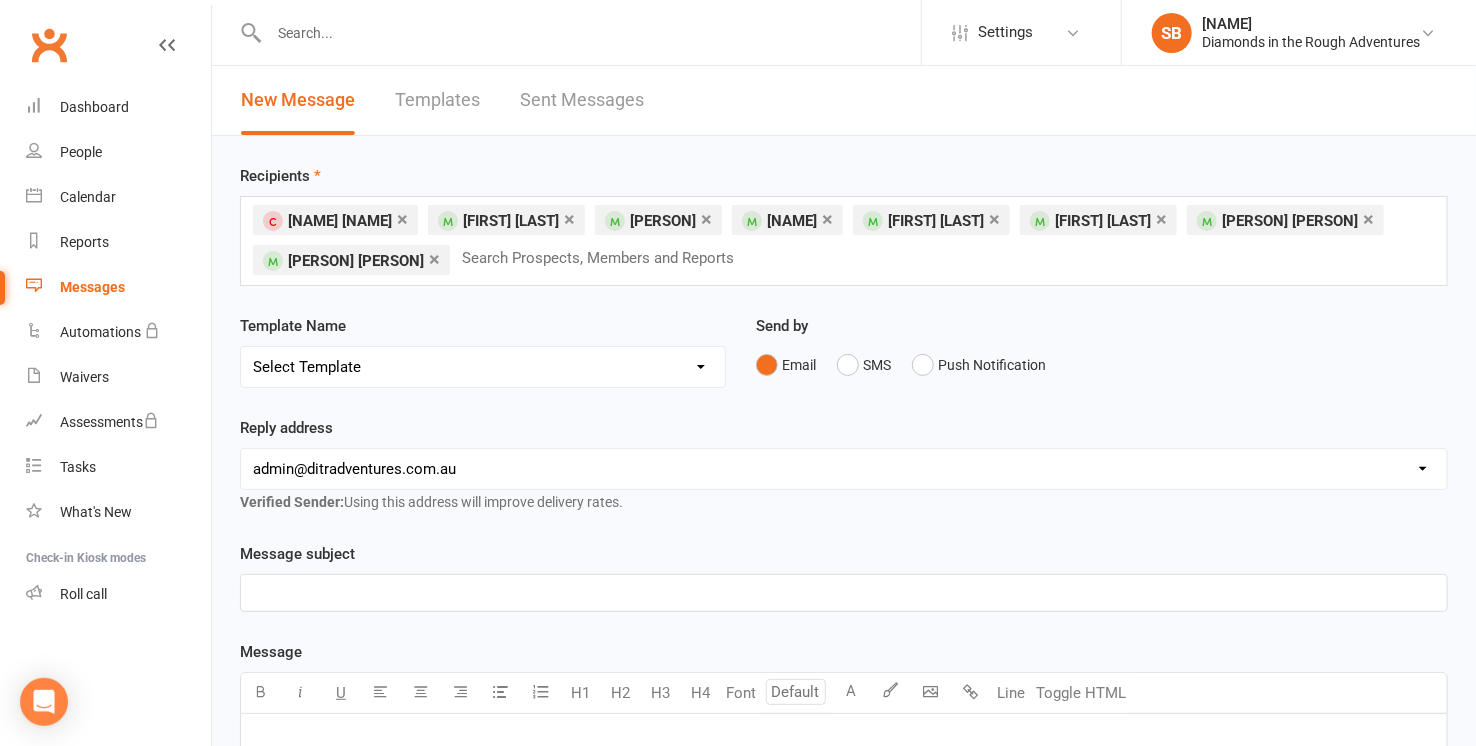 click on "﻿" at bounding box center [844, 593] 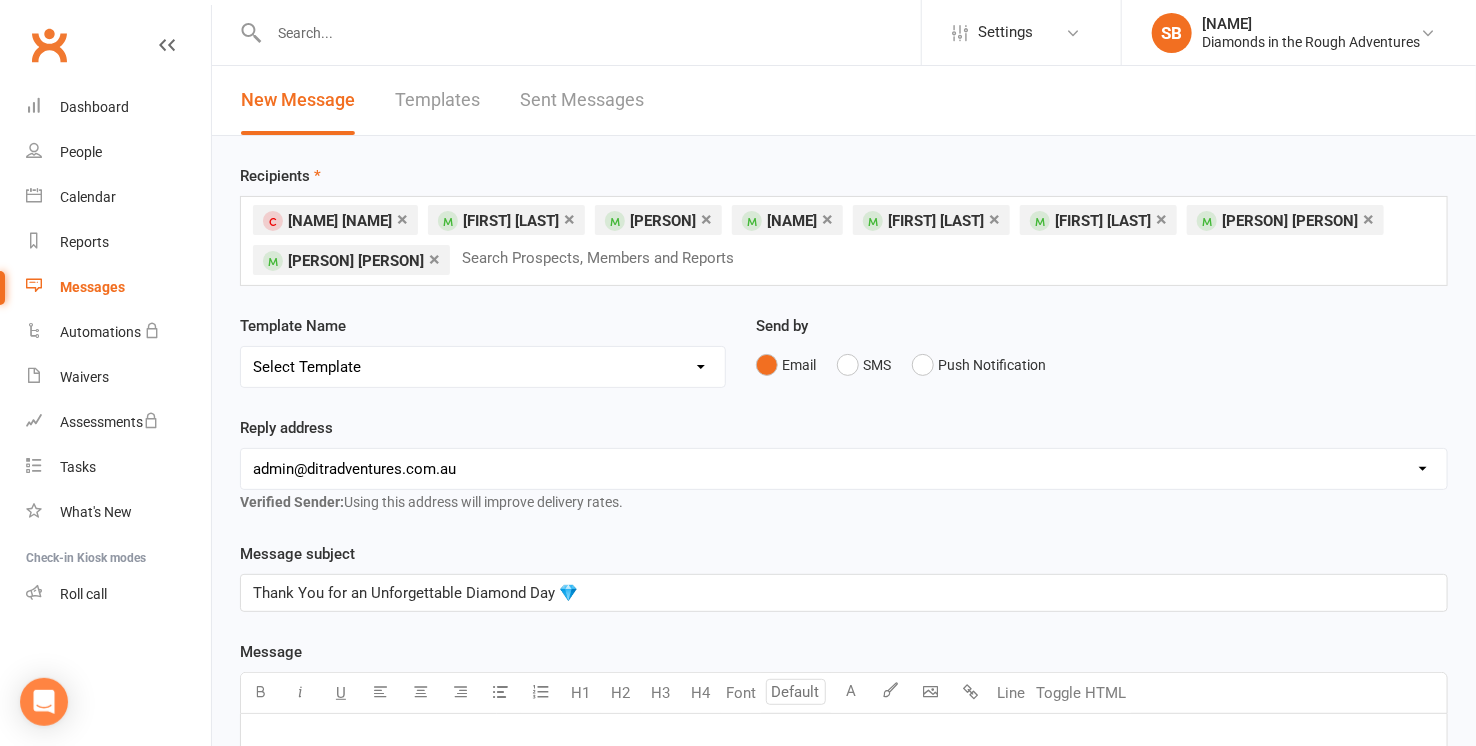type 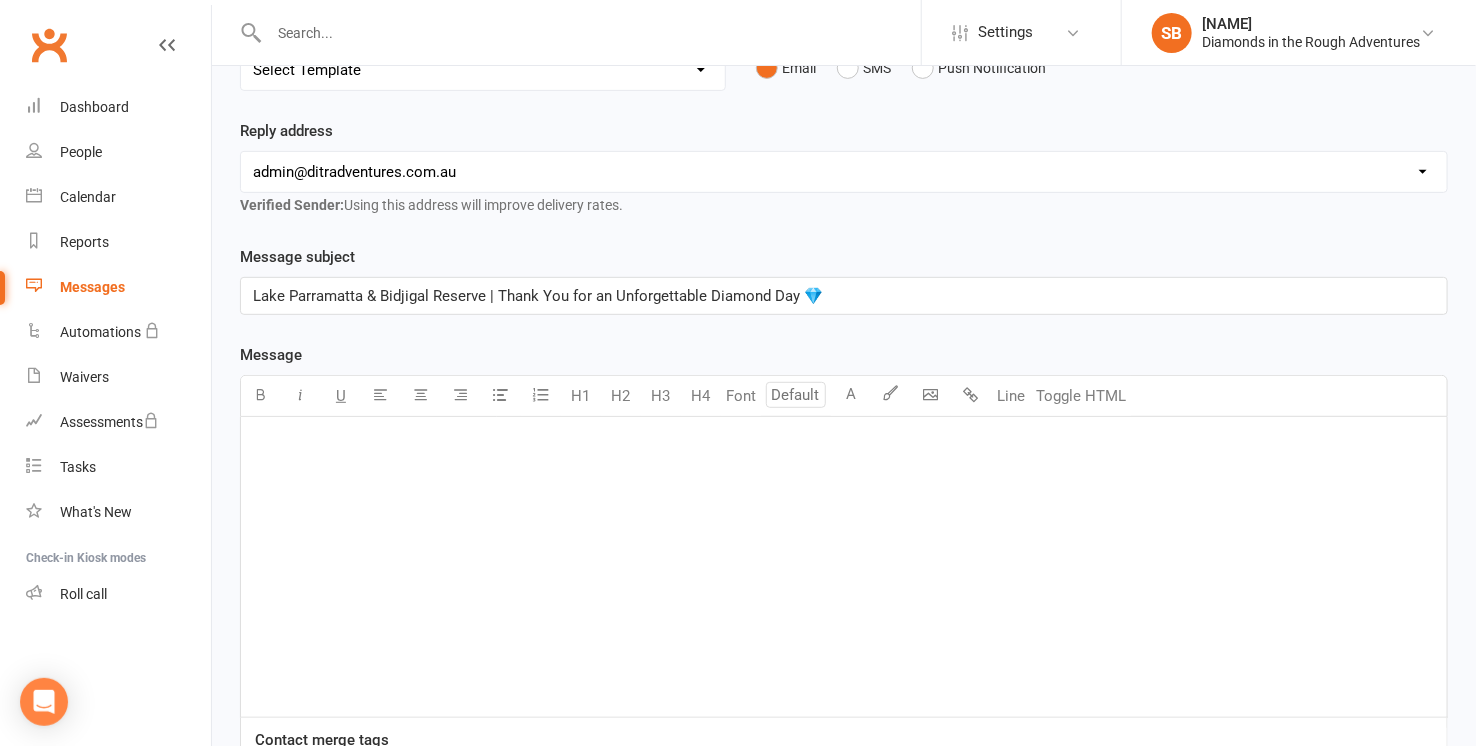 scroll, scrollTop: 333, scrollLeft: 0, axis: vertical 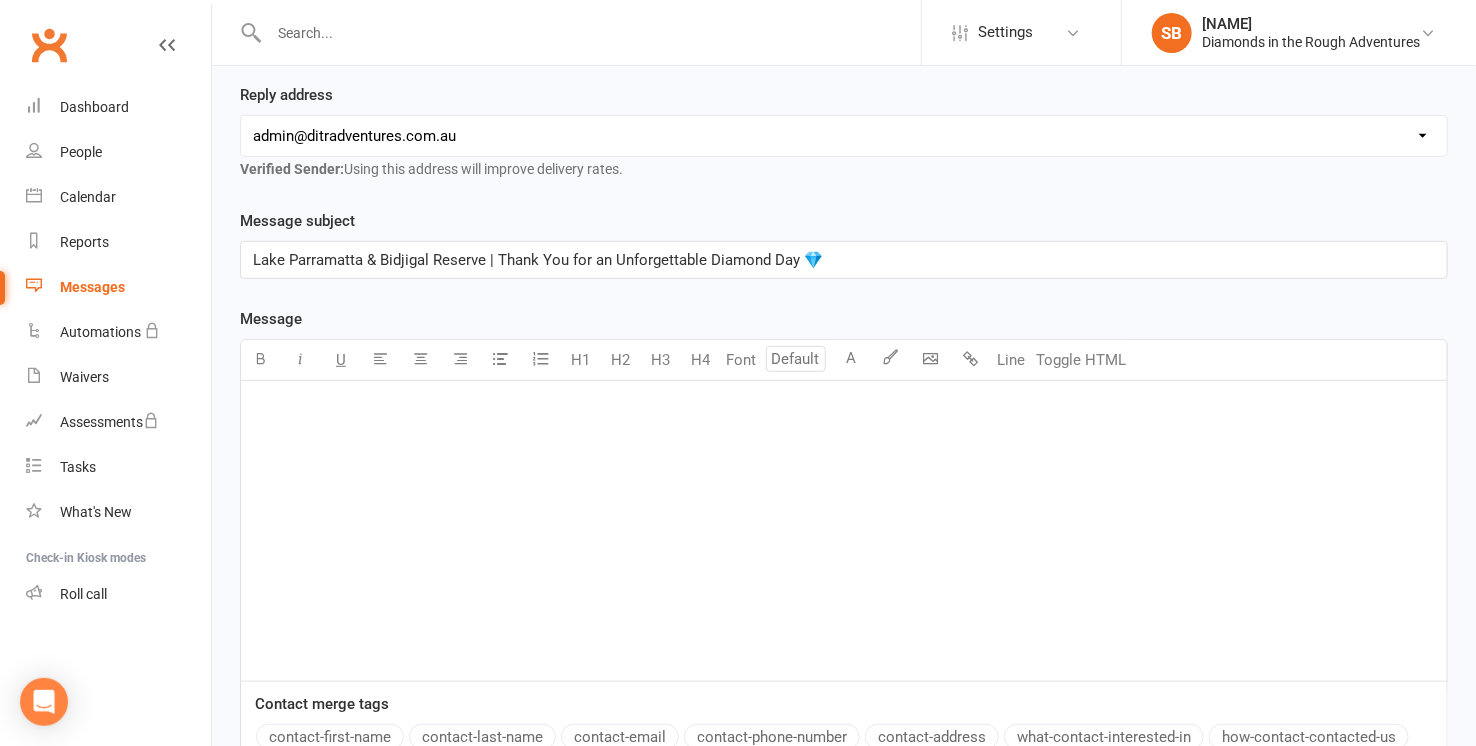 click on "Lake Parramatta & Bidjigal Reserve | Thank You for an Unforgettable Diamond Day 💎" at bounding box center [844, 260] 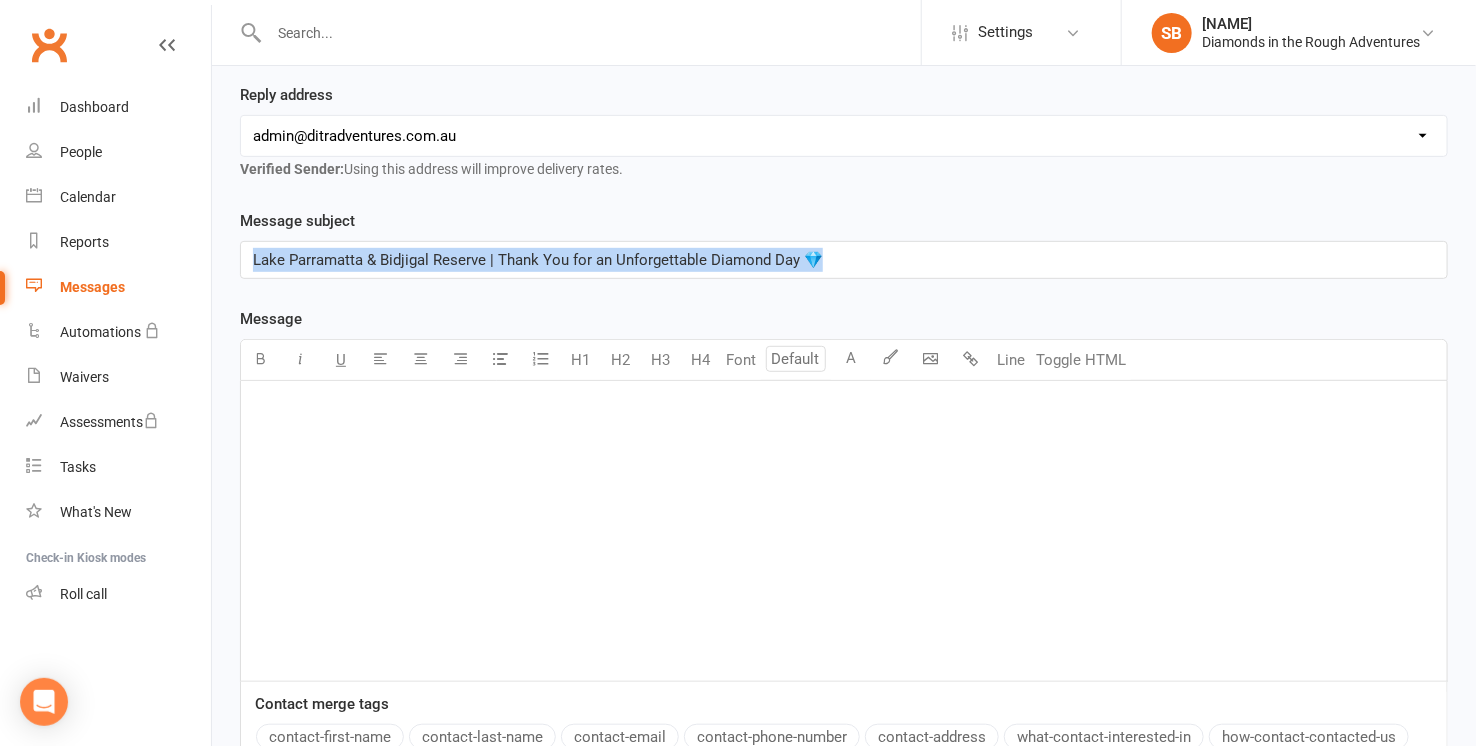 drag, startPoint x: 848, startPoint y: 254, endPoint x: 165, endPoint y: 265, distance: 683.08856 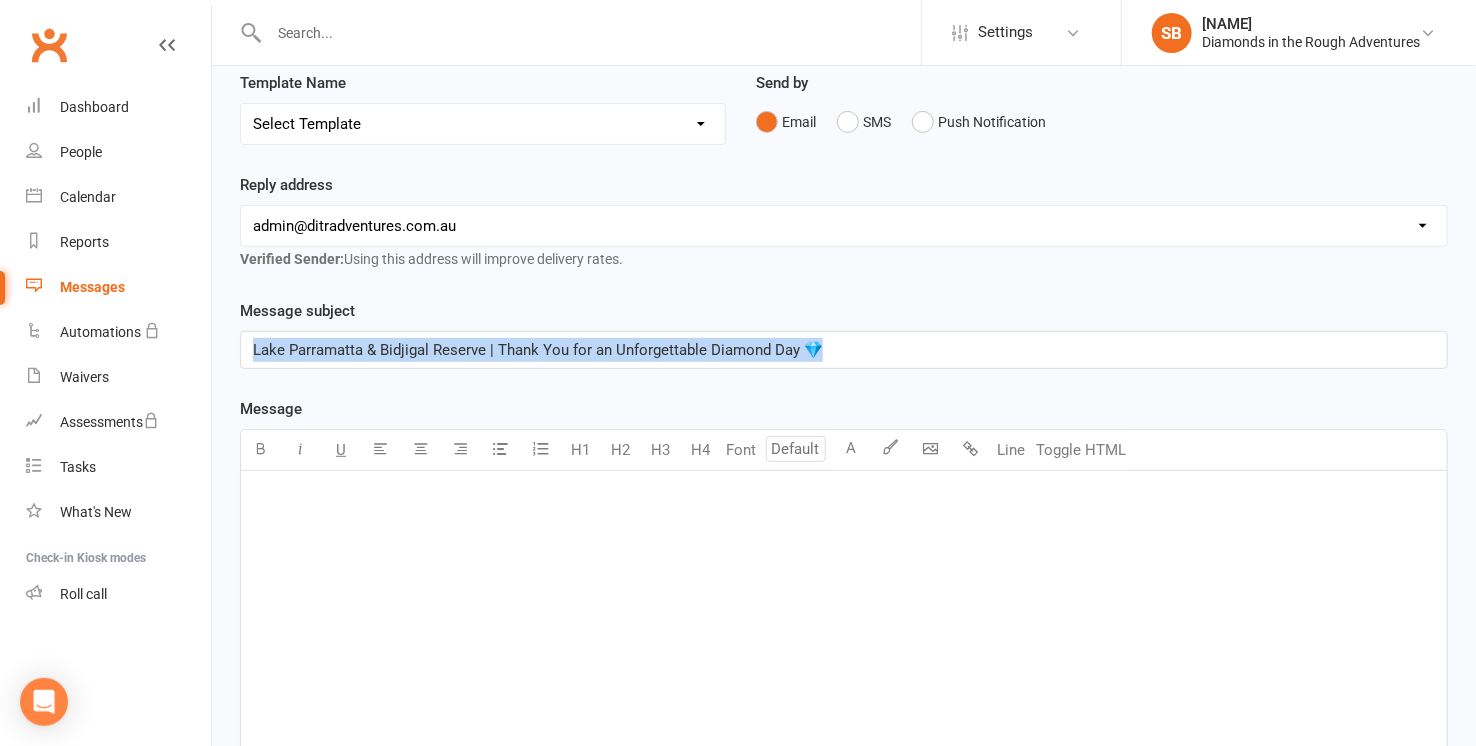 scroll, scrollTop: 0, scrollLeft: 0, axis: both 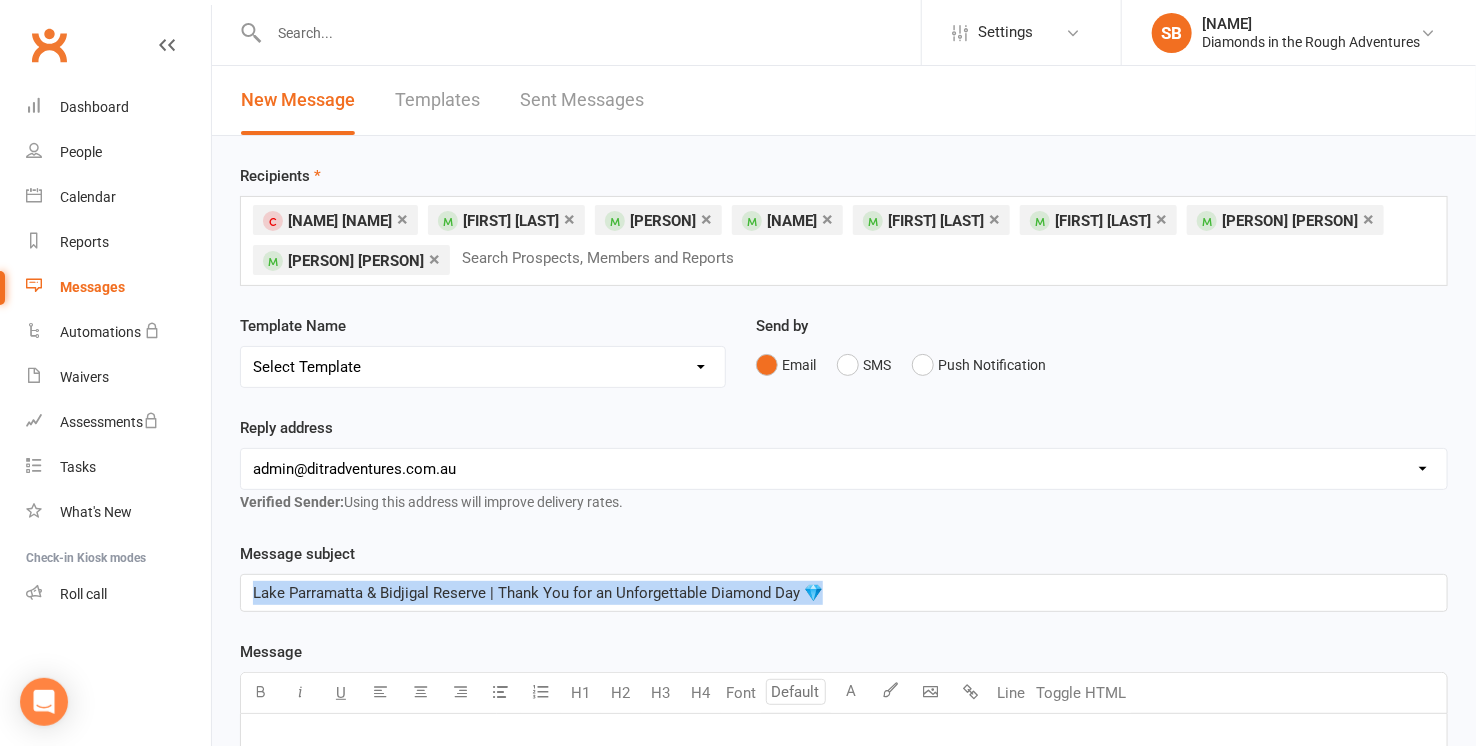 click on "Select Template [Email] 8 pack and Winter Challenge [Email] 8 PACK Membership deal [Email] Bring a Friend Member Email [Email] DIAMOND VIRTUAL TRAINING youtube links [Email] HAPPY BIRTHDAY [Email] Membership deals [Email] Membership deals - 8 pack extension over Christmas [Email] membership extension [Email] Payment details [Email] Waitlist Reminder [Email] [PERSON] - Early 7am @ [AREA] (1) [Email] [PERSON] - FRI 9.30 @ [AREA] [Email] [PERSON] Friday 9.30am @ [AREA] [Email] [PERSON] Friday 9.30 am [AREA] [Email] [PERSON] Friday 9.30am @ [AREA] [Email] [PERSON] Friday 9.30am @ [AREA] [Email] [PERSON] Friday 9.30am @ [AREA] [Email] [PERSON] Friday 9.30am @ [AREA] [Email] [PERSON] Friday Early 7am [AREA] [Email] [PERSON] Friday Early @ [AREA] [Email] [PERSON] Friday Early @ [AREA] [Email] [PERSON] Friday Early @ [AREA] [Email] [PERSON] Friday Early @ [AREA] [Email] [PERSON] Friday Early @ [AREA] [Email] [PERSON] Friday Early @ [AREA] [Email] Sundays @ [AREA]" at bounding box center [483, 367] 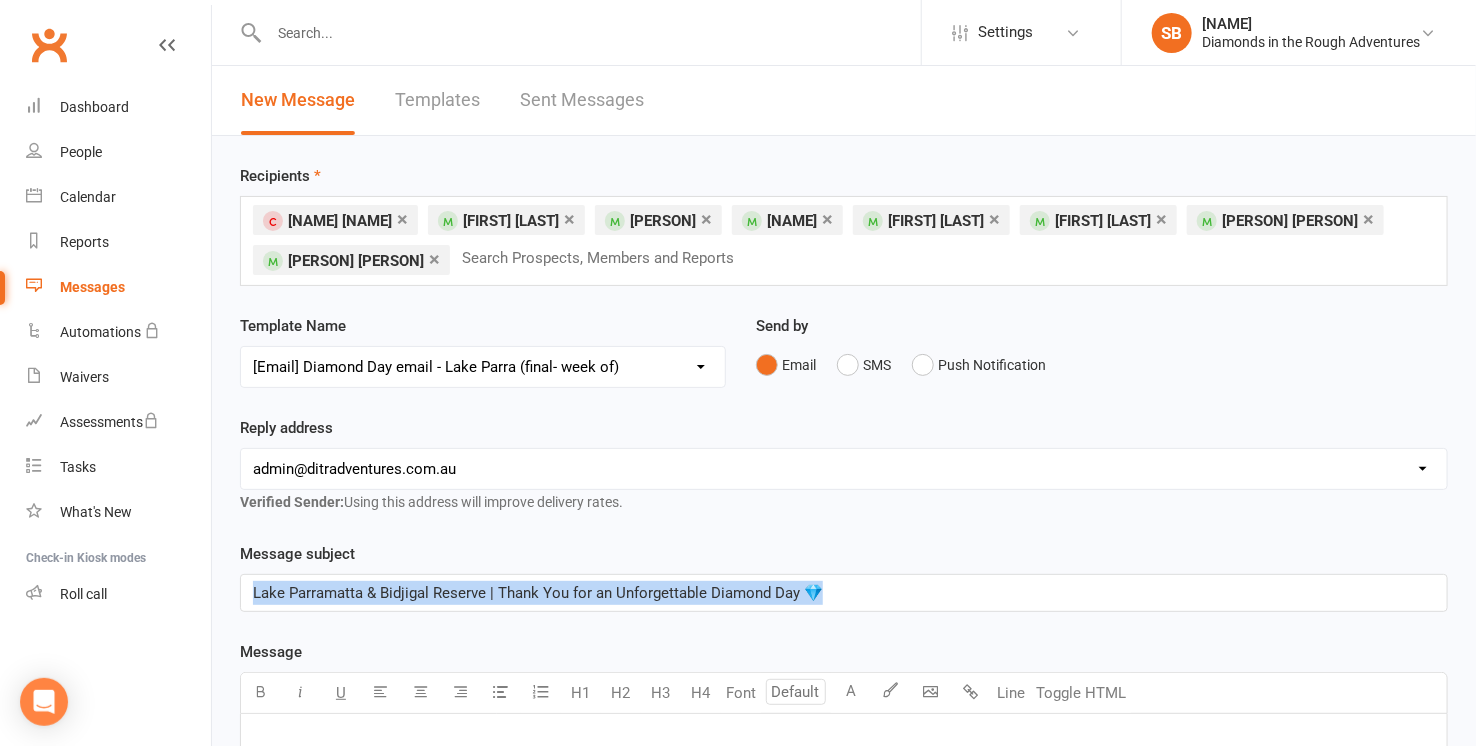 click on "Select Template [Email] 8 pack and Winter Challenge [Email] 8 PACK Membership deal [Email] Bring a Friend Member Email [Email] DIAMOND VIRTUAL TRAINING youtube links [Email] HAPPY BIRTHDAY [Email] Membership deals [Email] Membership deals - 8 pack extension over Christmas [Email] membership extension [Email] Payment details [Email] Waitlist Reminder [Email] [PERSON] - Early 7am @ [AREA] (1) [Email] [PERSON] - FRI 9.30 @ [AREA] [Email] [PERSON] Friday 9.30am @ [AREA] [Email] [PERSON] Friday 9.30 am [AREA] [Email] [PERSON] Friday 9.30am @ [AREA] [Email] [PERSON] Friday 9.30am @ [AREA] [Email] [PERSON] Friday 9.30am @ [AREA] [Email] [PERSON] Friday 9.30am @ [AREA] [Email] [PERSON] Friday Early 7am [AREA] [Email] [PERSON] Friday Early @ [AREA] [Email] [PERSON] Friday Early @ [AREA] [Email] [PERSON] Friday Early @ [AREA] [Email] [PERSON] Friday Early @ [AREA] [Email] [PERSON] Friday Early @ [AREA] [Email] [PERSON] Friday Early @ [AREA] [Email] Sundays @ [AREA]" at bounding box center [483, 367] 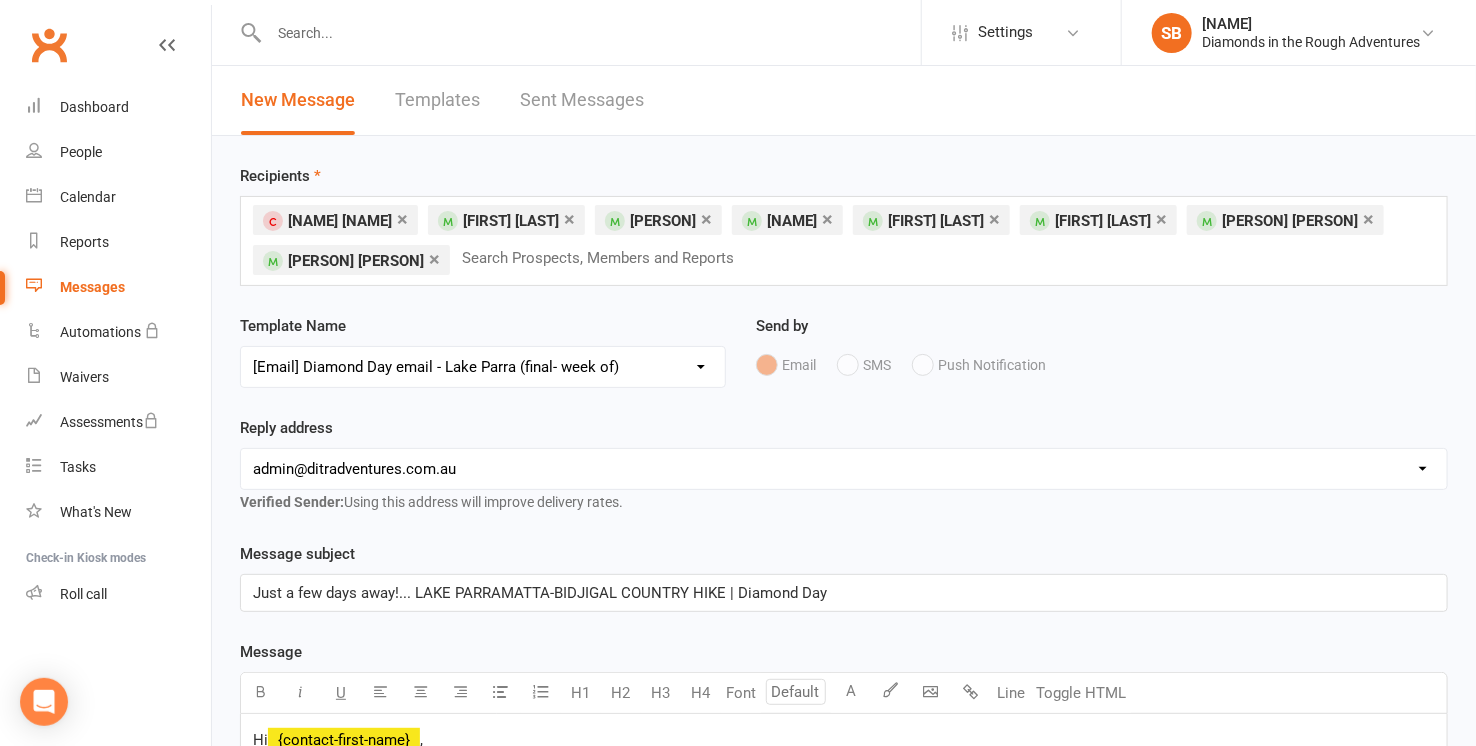 click on "Templates" at bounding box center [437, 100] 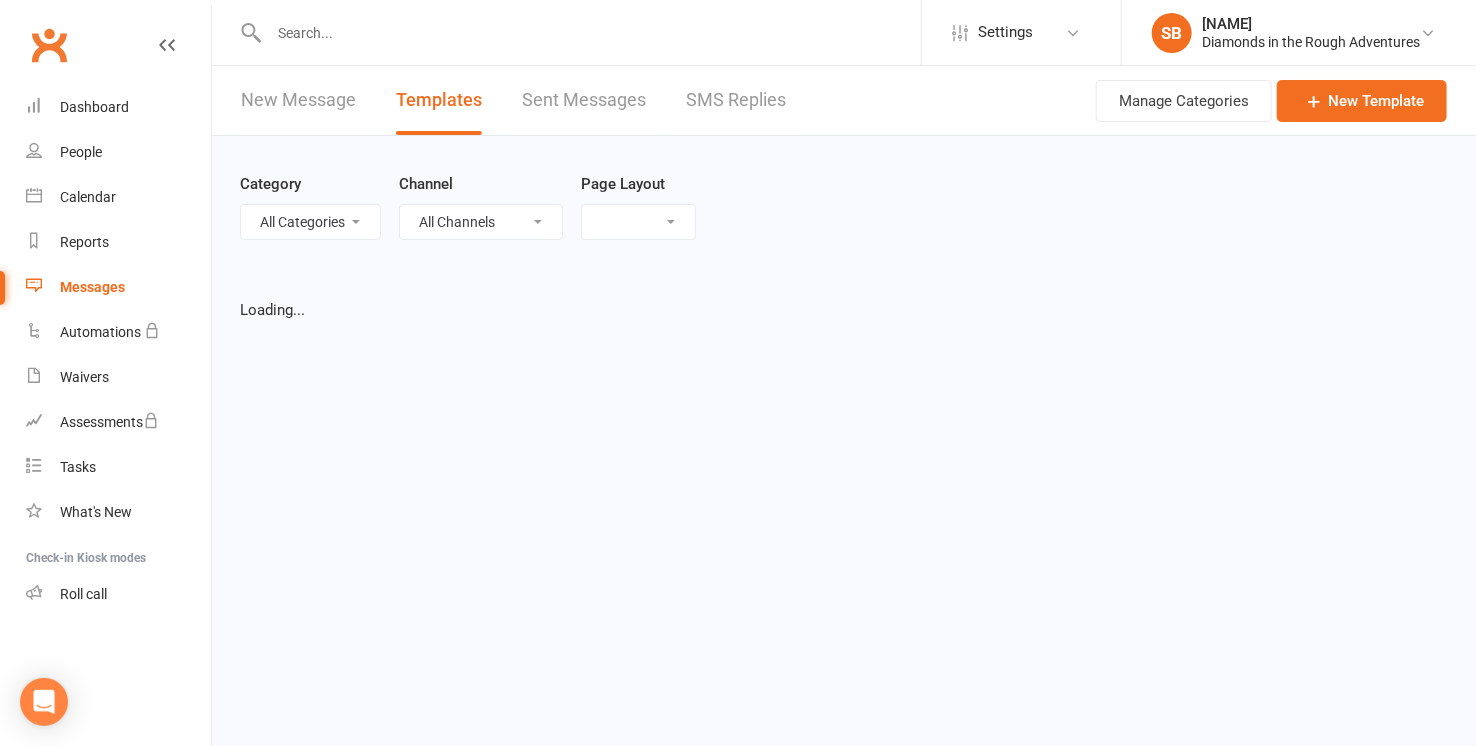 select on "list" 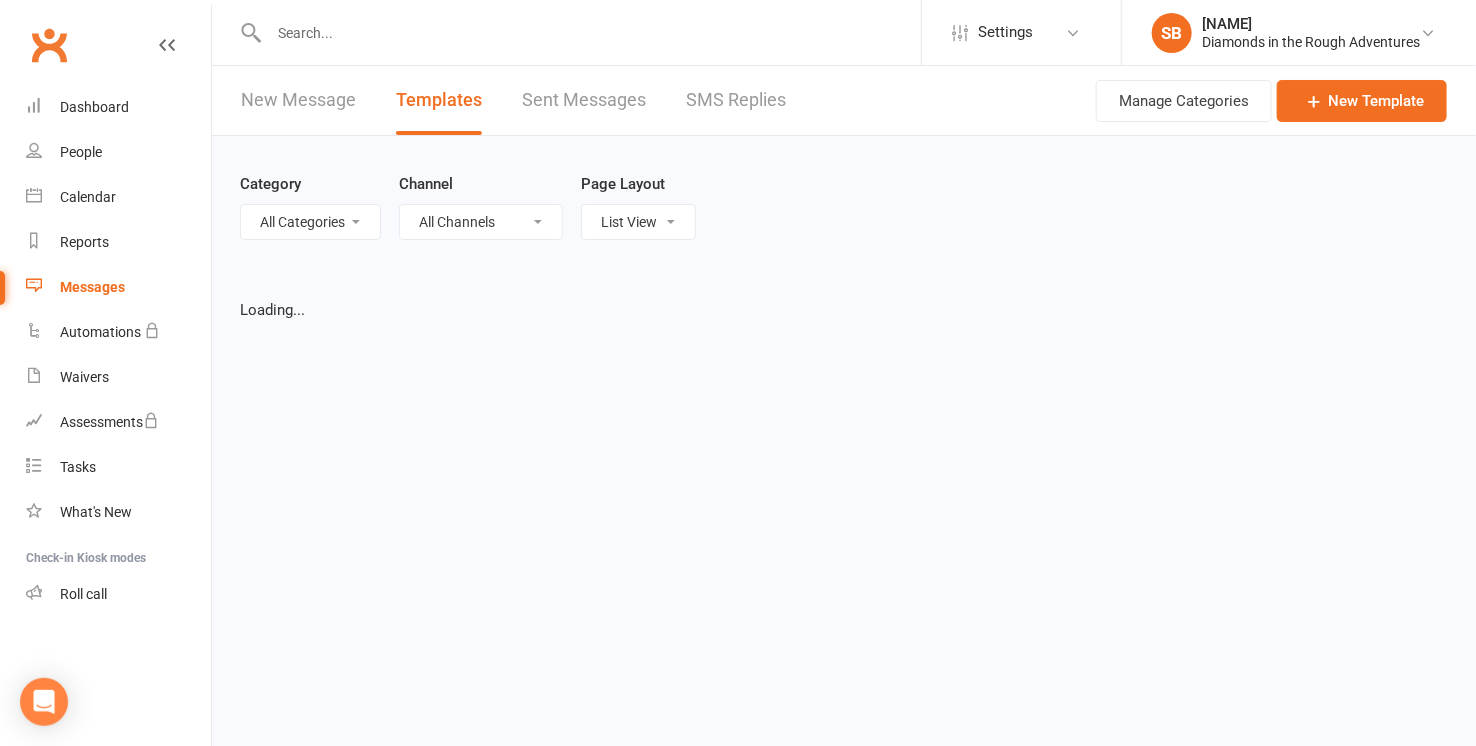 select on "100" 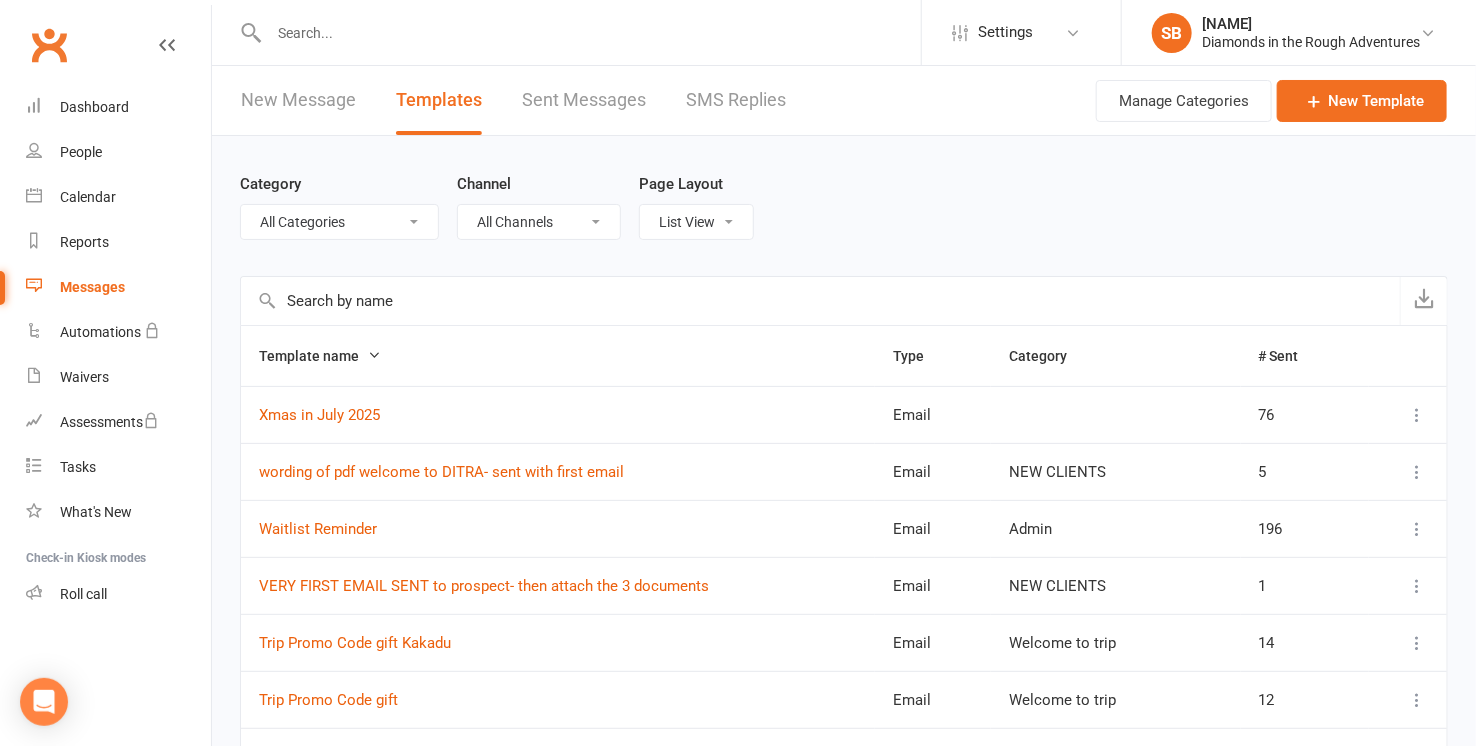 click on "All Categories (No category) Admin Clare Diamond Day or Dream General Jacq Jo Kalina Lis Michele NEW CLIENTS Suz Welcome to trip" at bounding box center [339, 222] 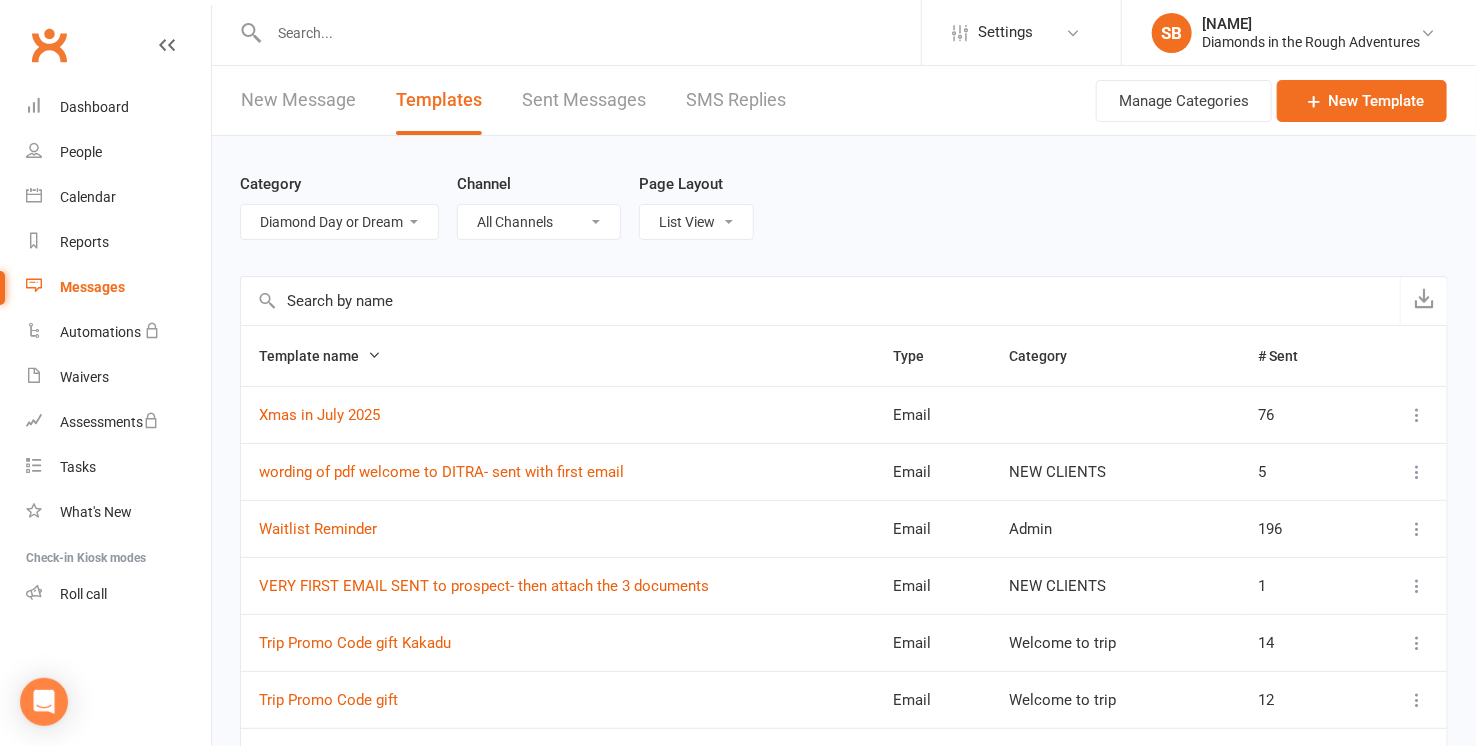 click on "All Categories (No category) Admin Clare Diamond Day or Dream General Jacq Jo Kalina Lis Michele NEW CLIENTS Suz Welcome to trip" at bounding box center [339, 222] 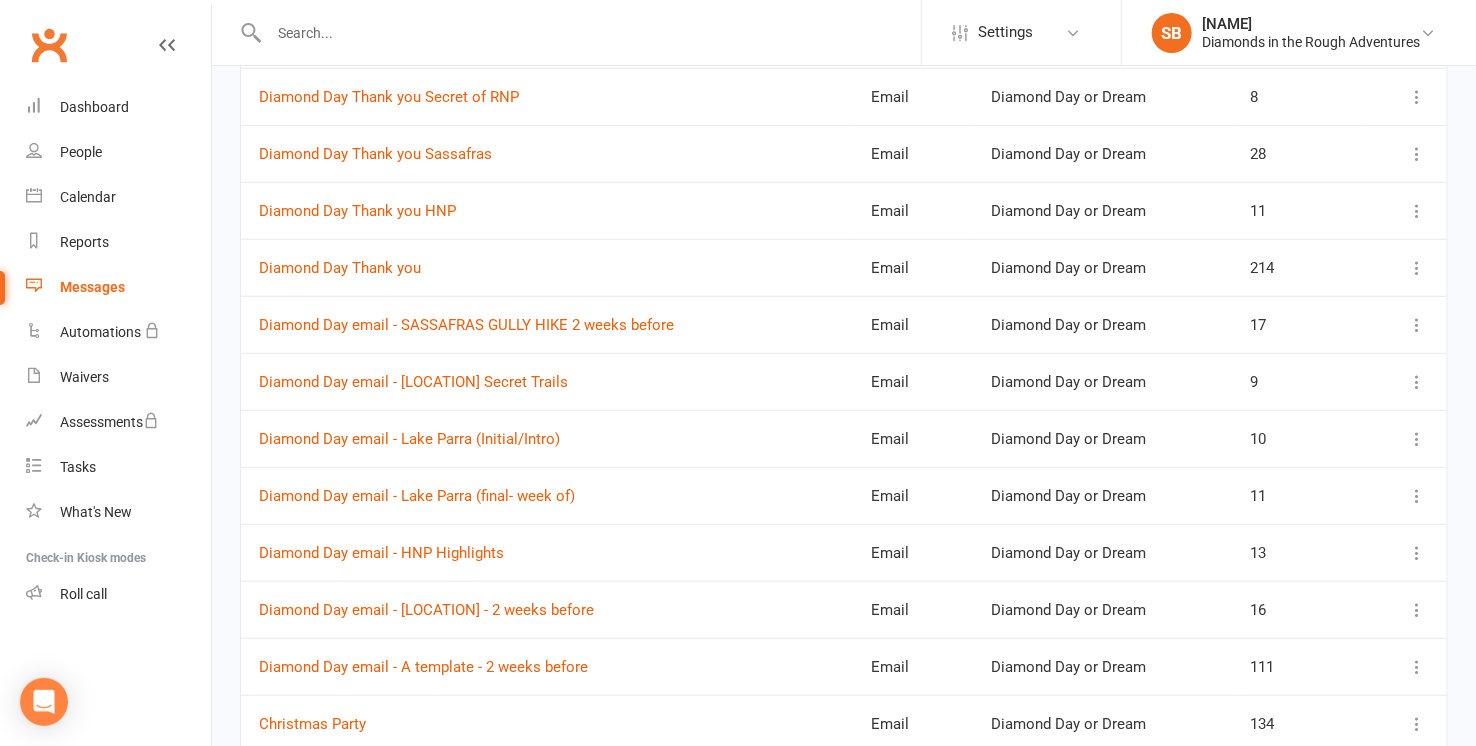 scroll, scrollTop: 444, scrollLeft: 0, axis: vertical 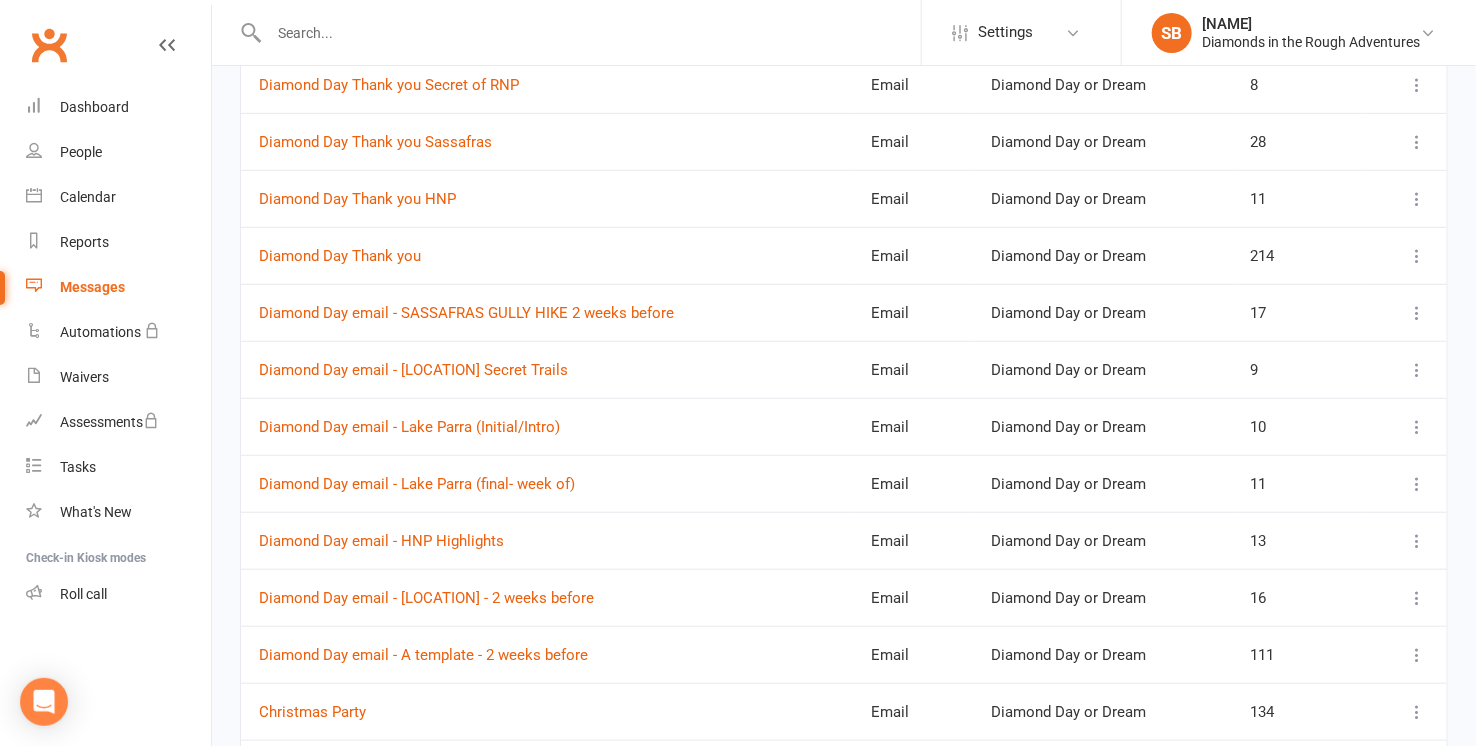 click at bounding box center (1417, 484) 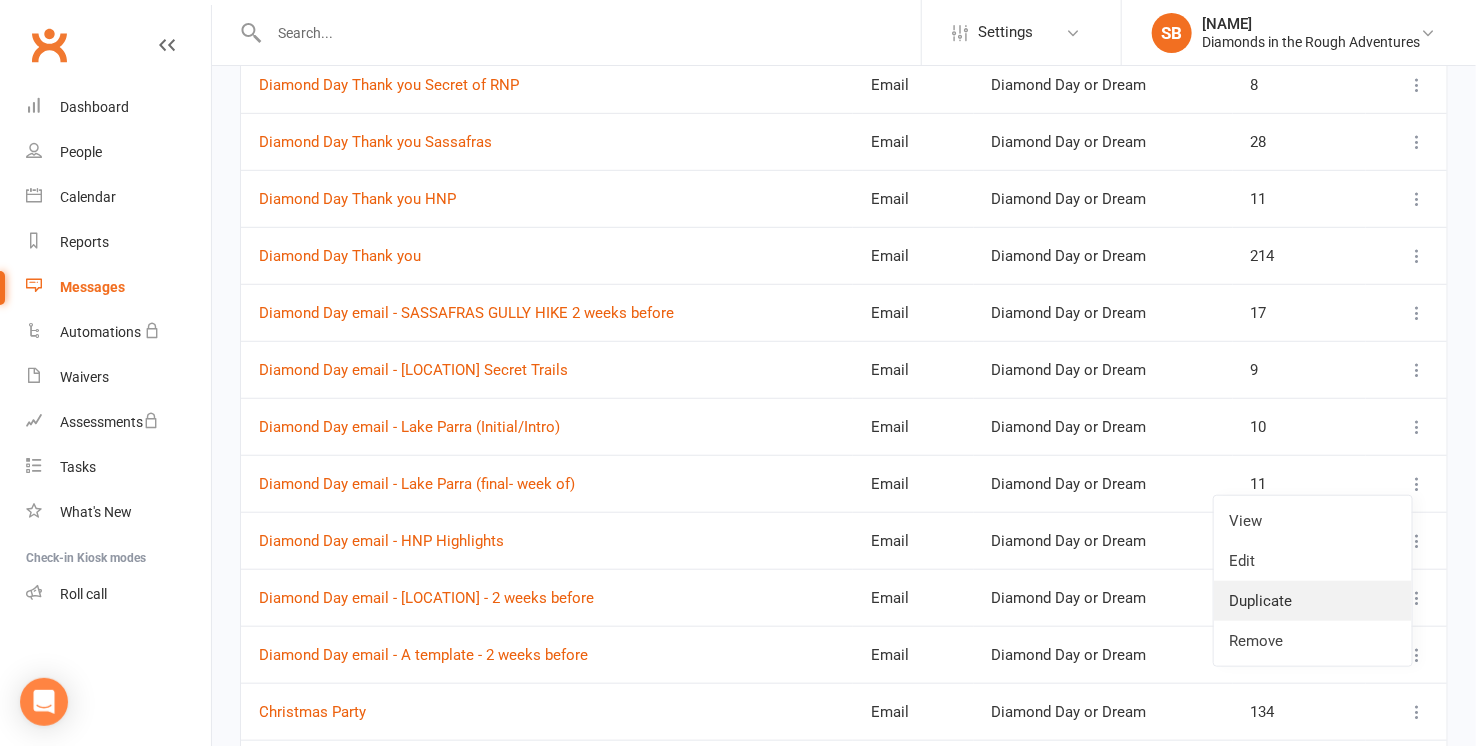 click on "Duplicate" at bounding box center [1313, 601] 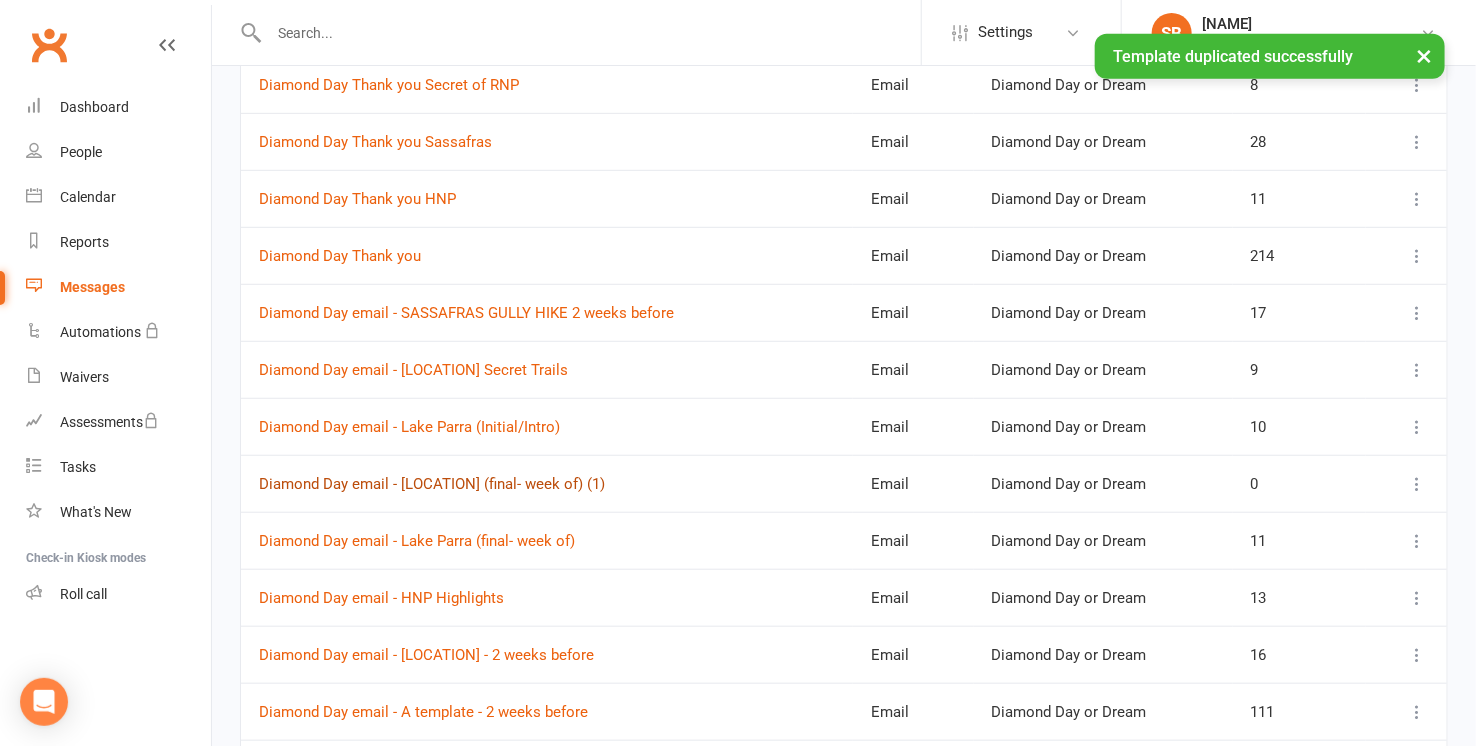 click on "Diamond Day email - [LOCATION] (final- week of) (1)" at bounding box center (432, 484) 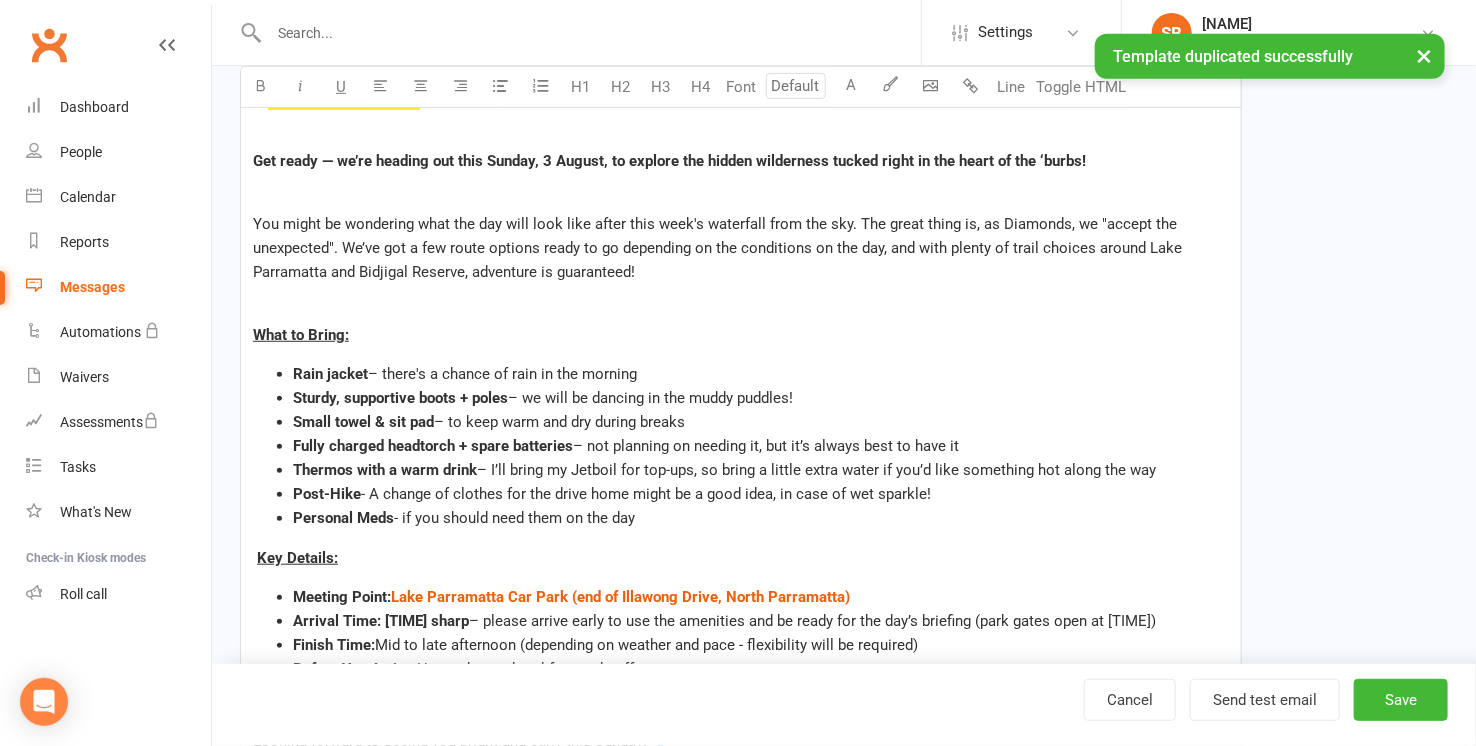 scroll, scrollTop: 0, scrollLeft: 0, axis: both 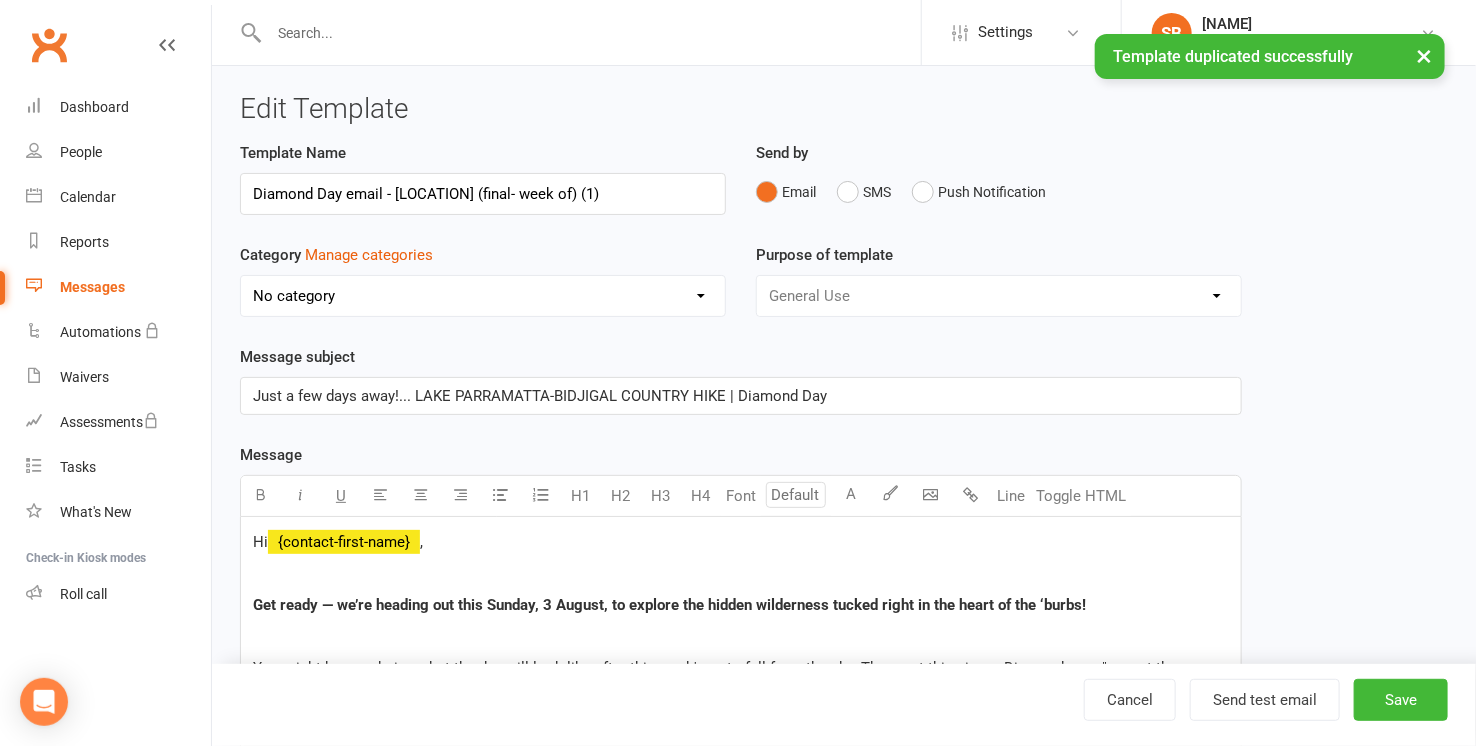 select on "8734" 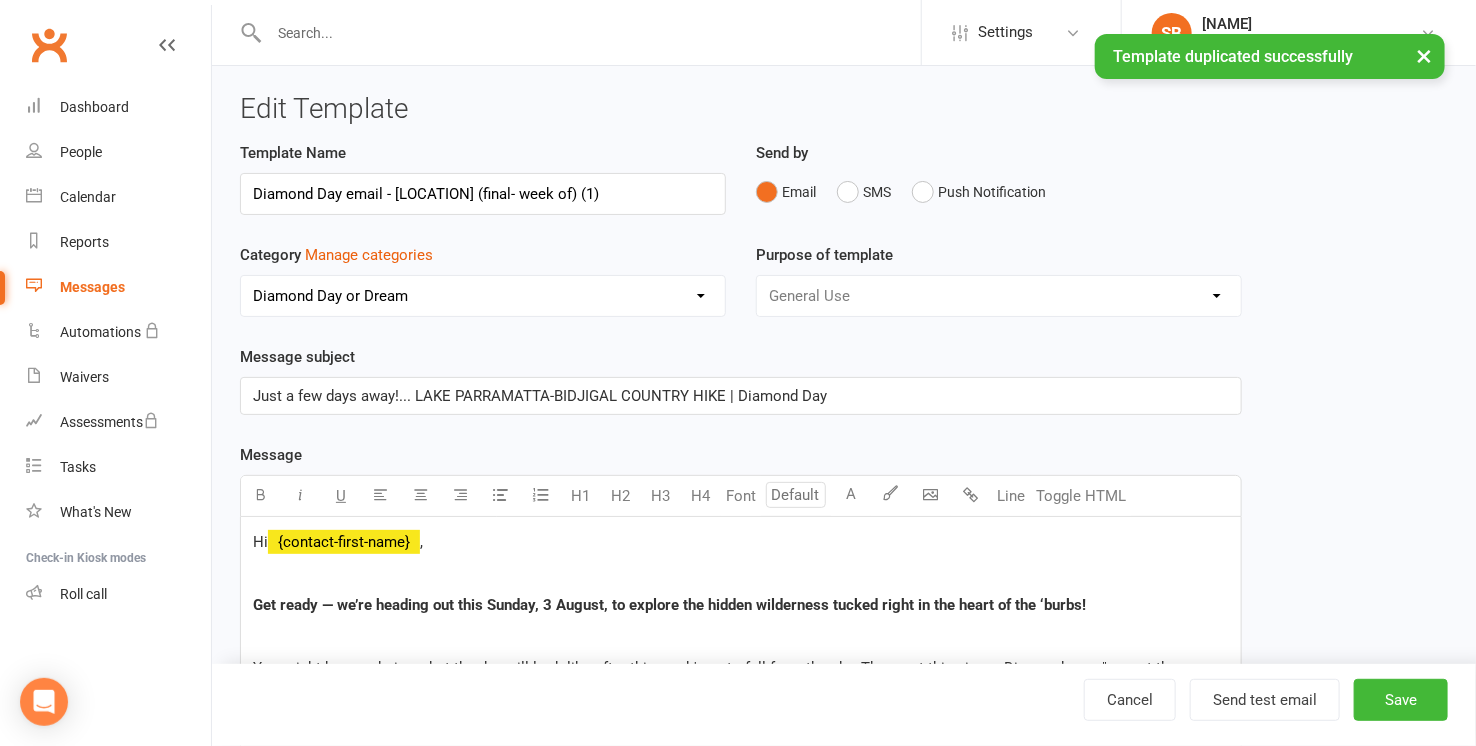 click on "Diamond Day email - [LOCATION] (final- week of) (1)" at bounding box center [483, 194] 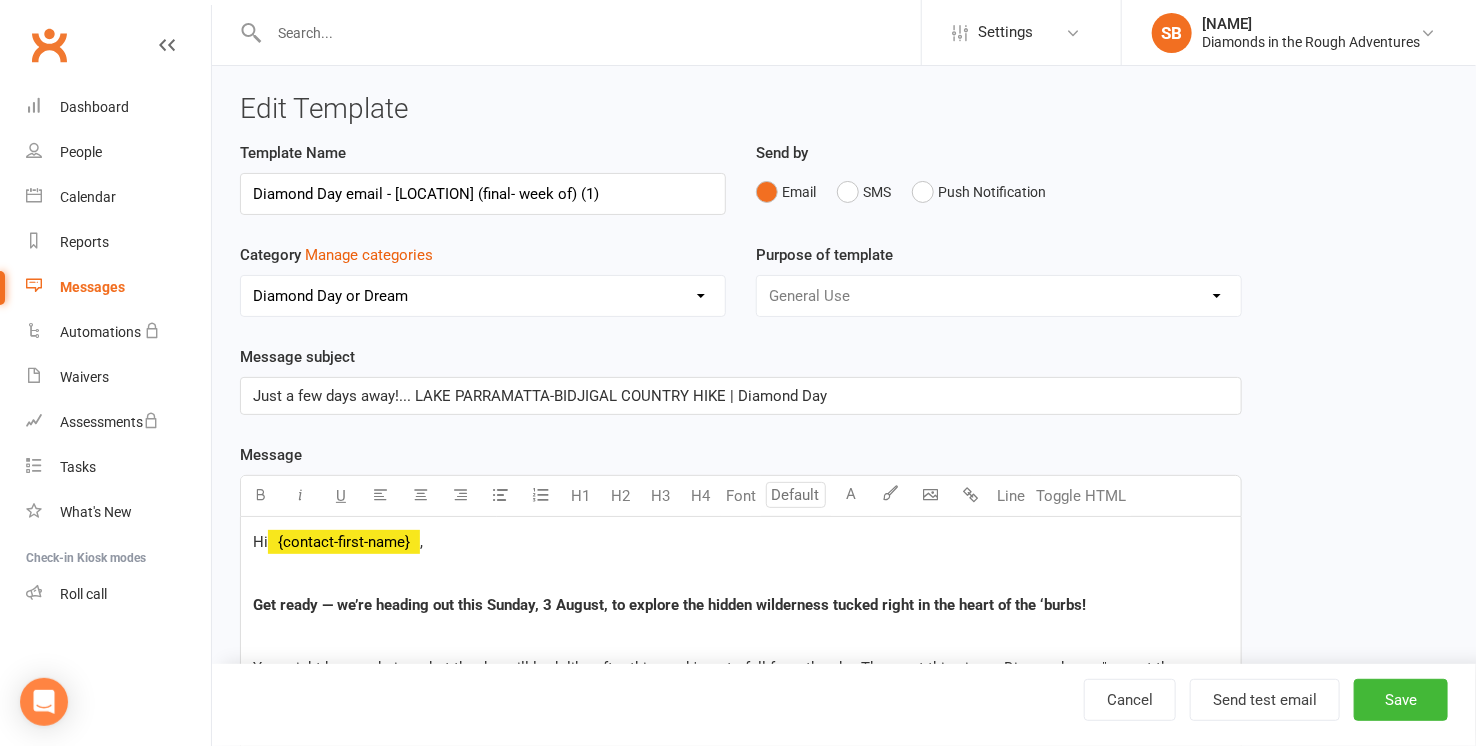 drag, startPoint x: 465, startPoint y: 192, endPoint x: 648, endPoint y: 194, distance: 183.01093 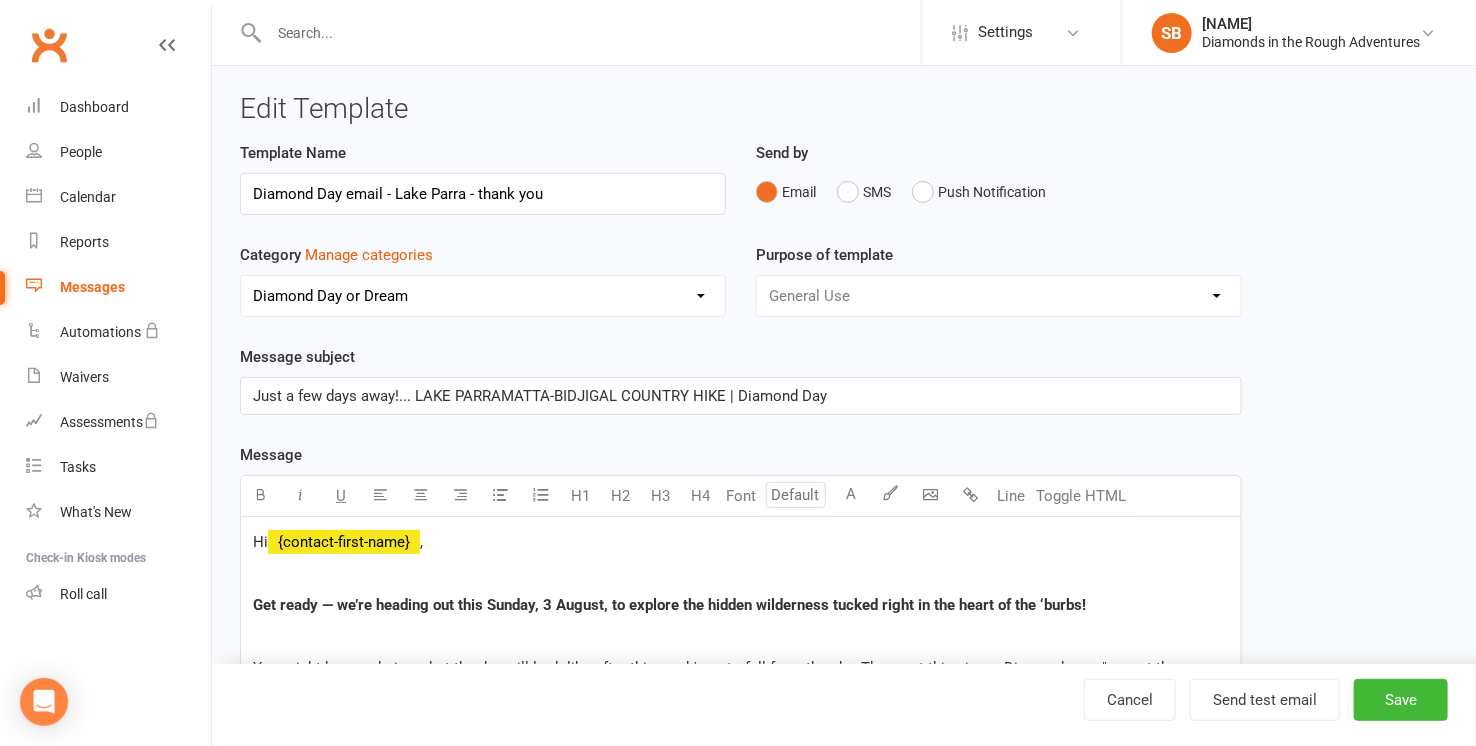 scroll, scrollTop: 111, scrollLeft: 0, axis: vertical 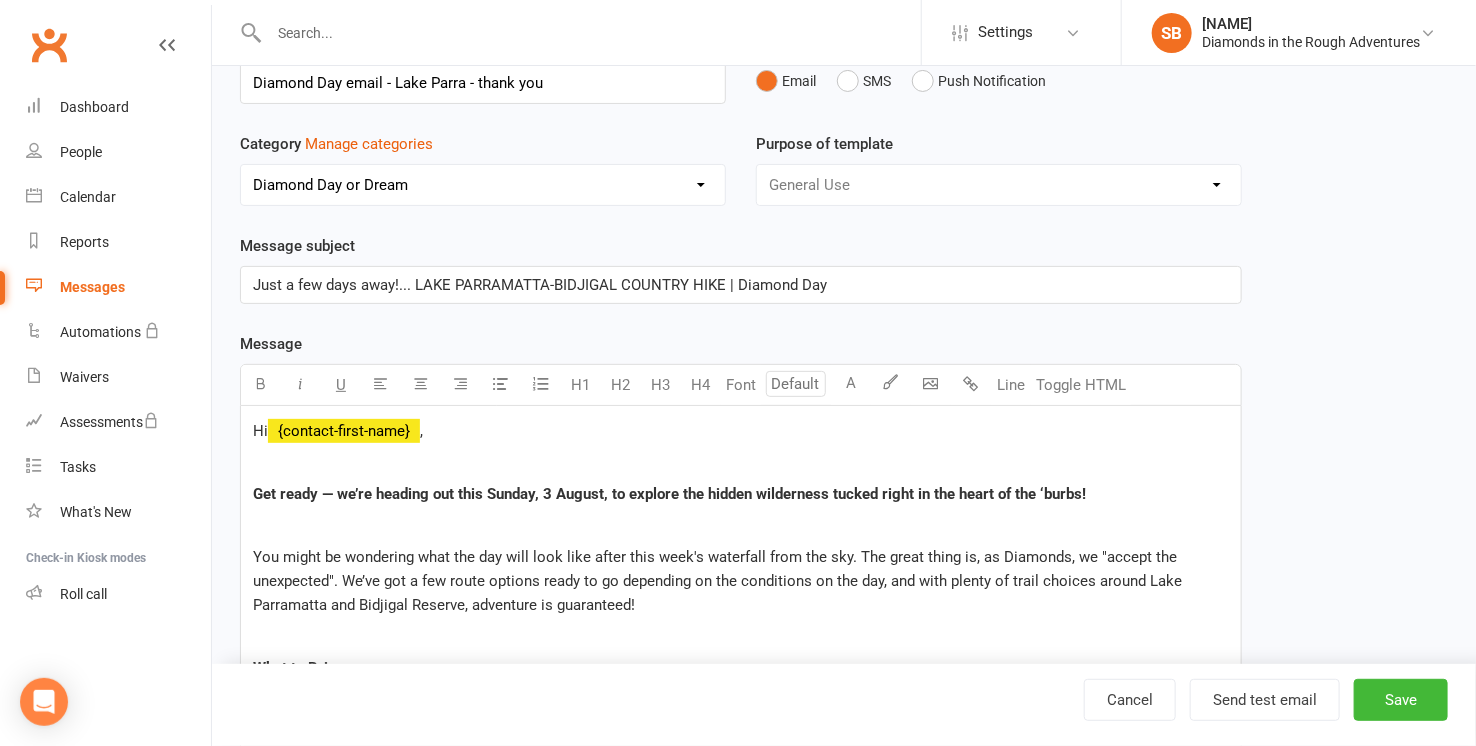 type on "Diamond Day email - Lake Parra - thank you" 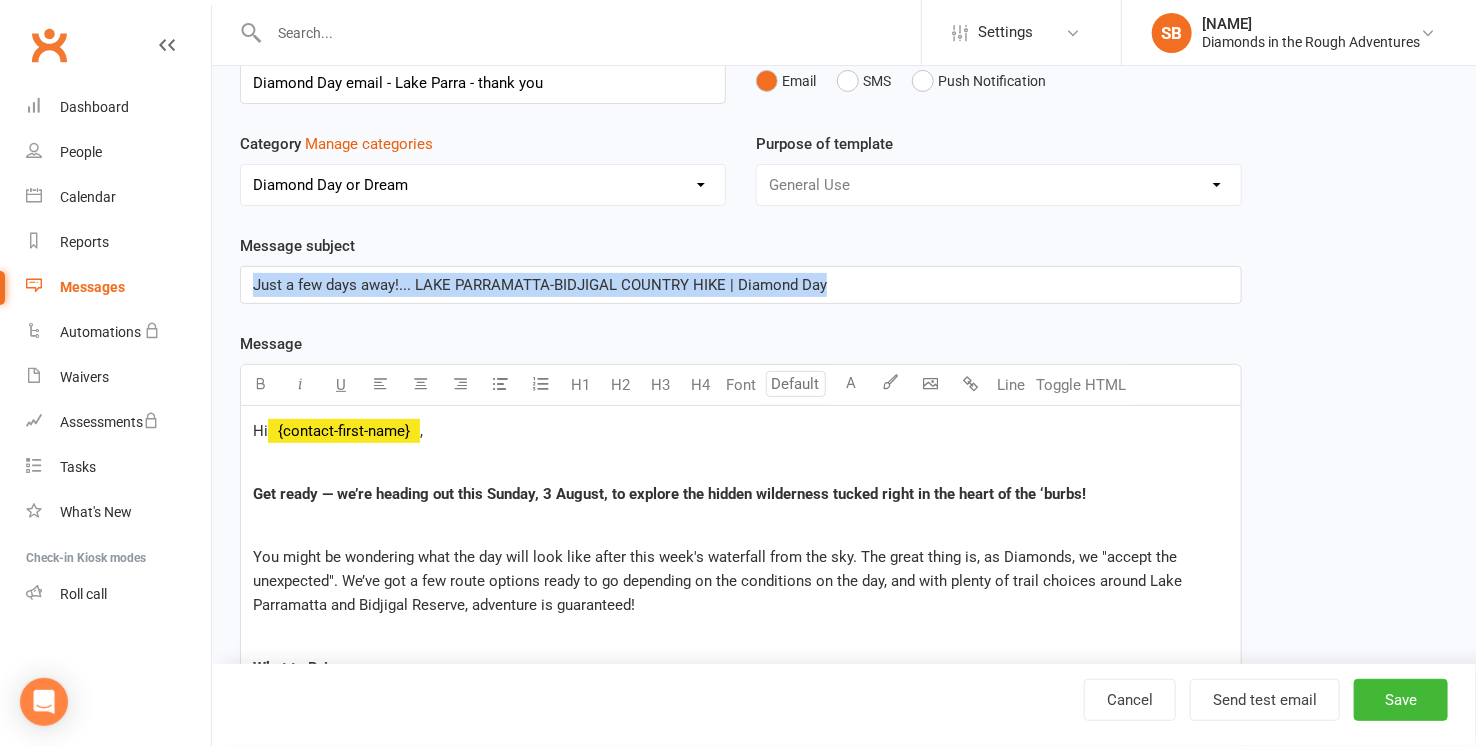 drag, startPoint x: 860, startPoint y: 283, endPoint x: 128, endPoint y: 286, distance: 732.00616 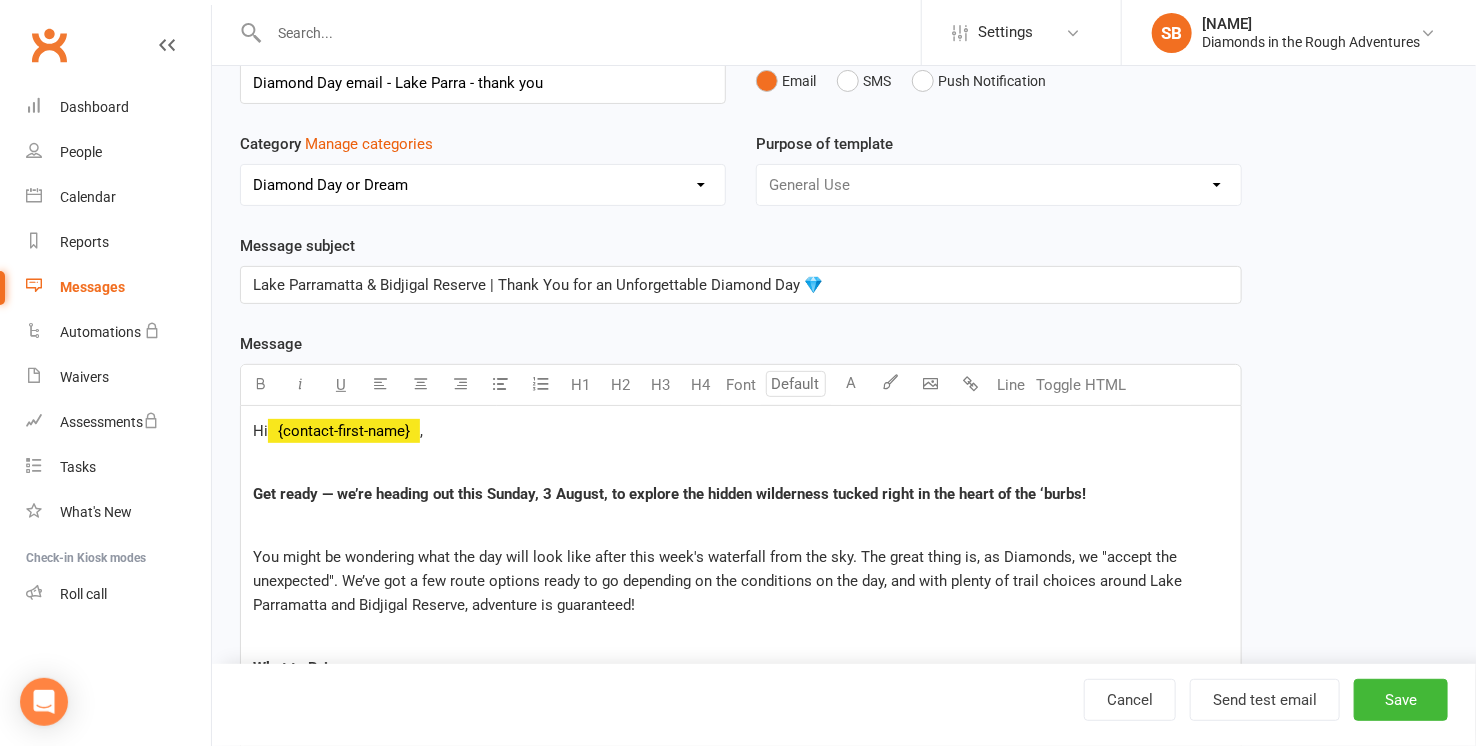 click at bounding box center [741, 526] 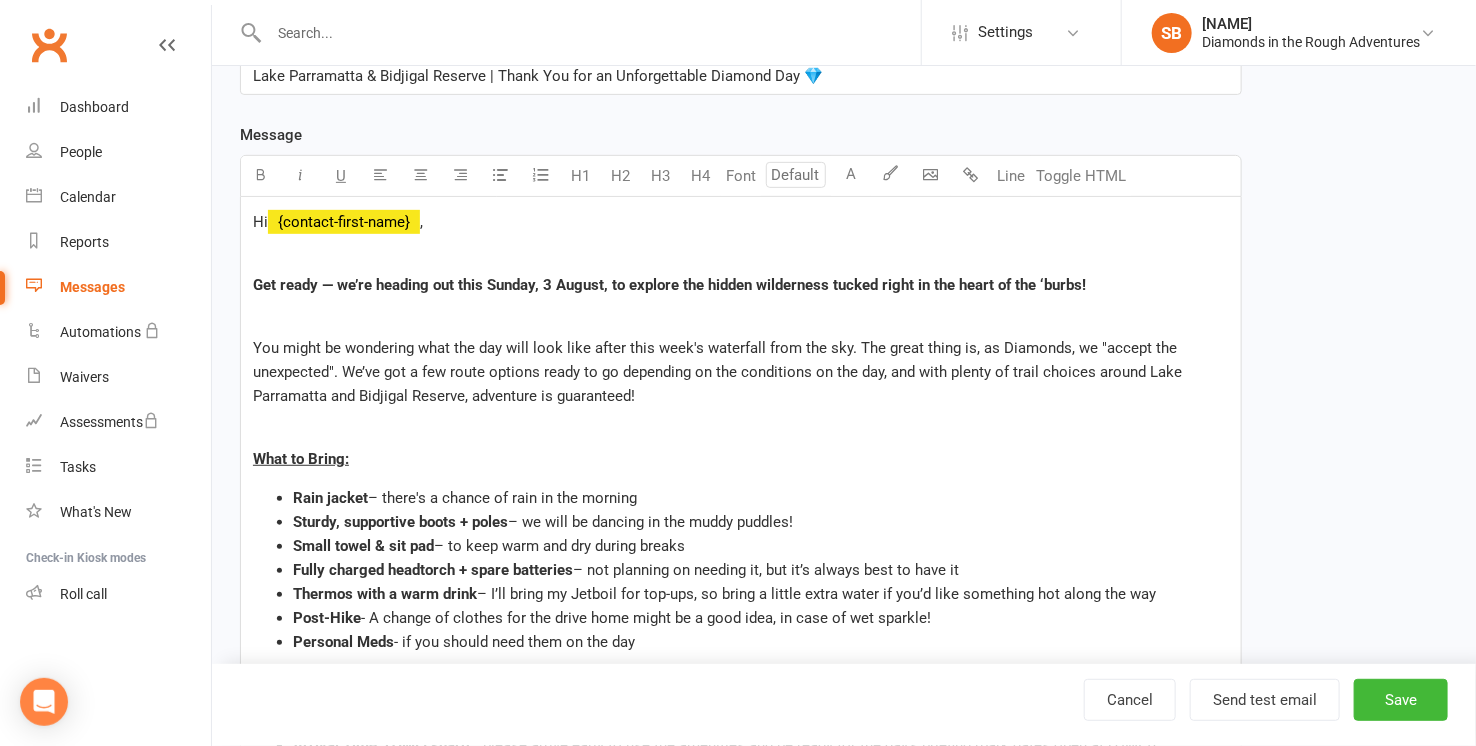 scroll, scrollTop: 333, scrollLeft: 0, axis: vertical 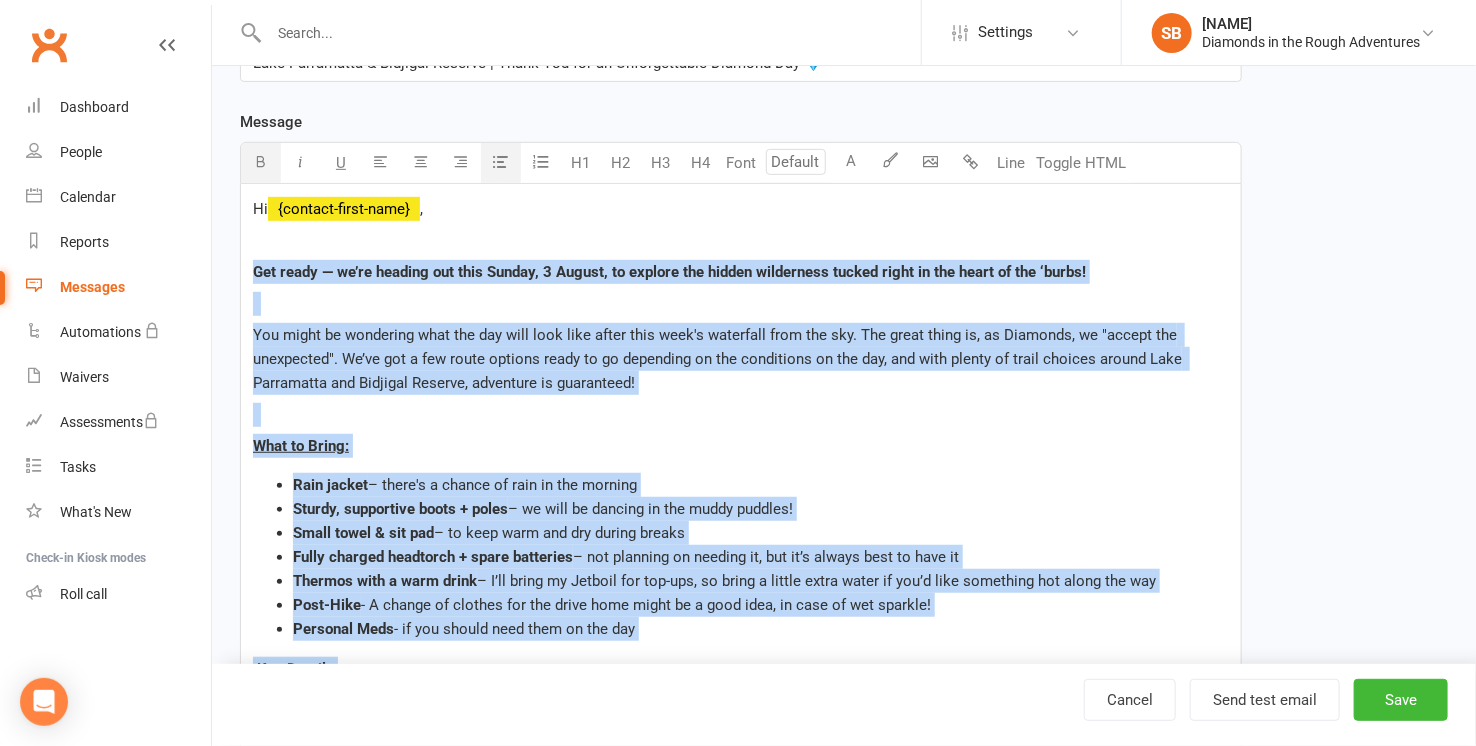 drag, startPoint x: 252, startPoint y: 264, endPoint x: 579, endPoint y: 642, distance: 499.81296 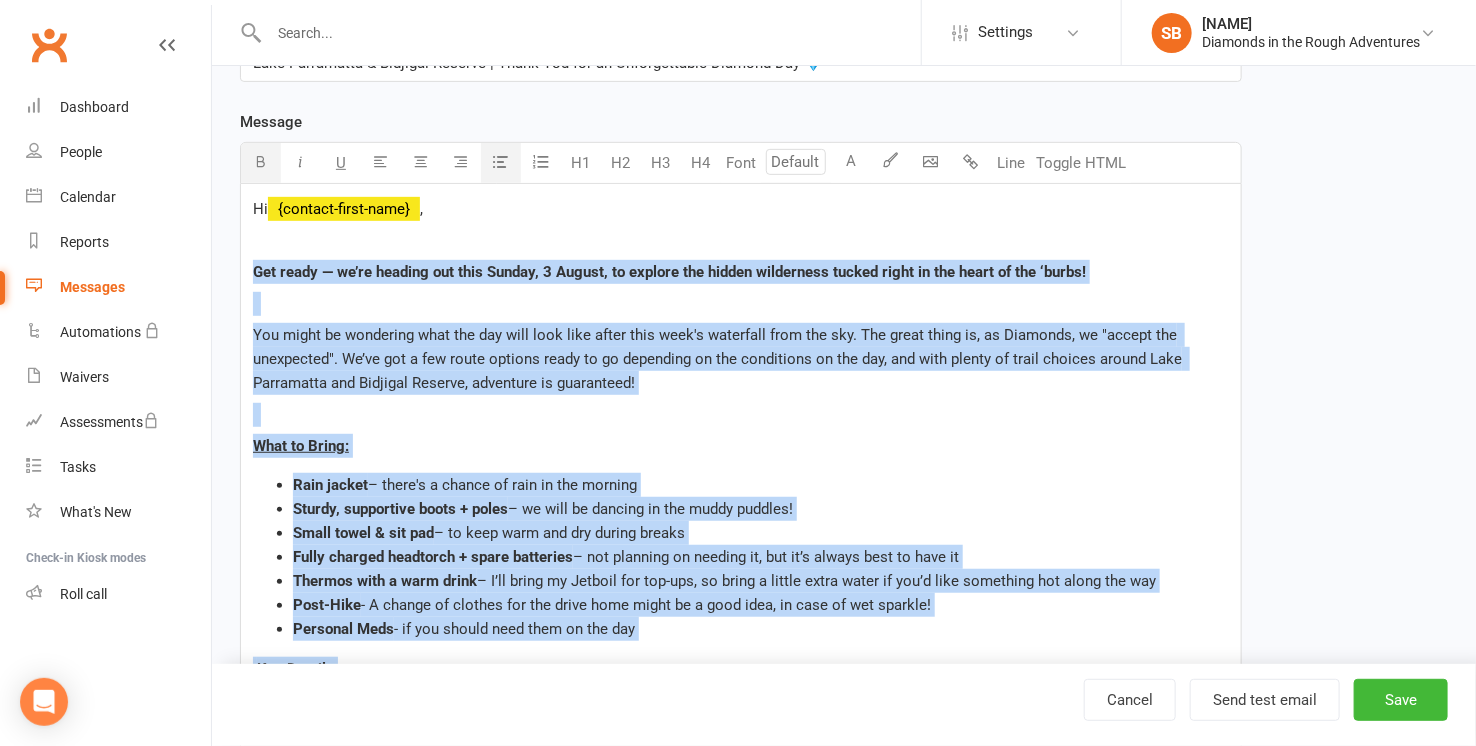 click on "Hi  ﻿ {contact-first-name}  ,   Get ready — we’re heading out this Sunday, [DATE], to explore the hidden wilderness tucked right in the heart of the ‘burbs!   You might be wondering what the day will look like after this week's waterfall from the sky.  The great thing is, as Diamonds, we "accept the unexpected". We’ve got a few route options ready to go depending on the conditions on the day, and with plenty of trail choices around Lake Parramatta and Bidjigal Reserve, adventure is guaranteed!   What to Bring: Rain jacket  – there's a chance of rain in the morning Sturdy, supportive boots + poles  – we will be dancing in the muddy puddles! Small towel & sit pad  – to keep warm and dry during breaks Fully charged headtorch + spare batteries  – not planning on needing it, but it’s always best to have it Thermos with a warm drink   – I’ll bring my Jetboil for top-ups, so bring a little extra water if you’d like something hot along the way Post-Hike  Personal Meds   Key Details: $" at bounding box center [741, 743] 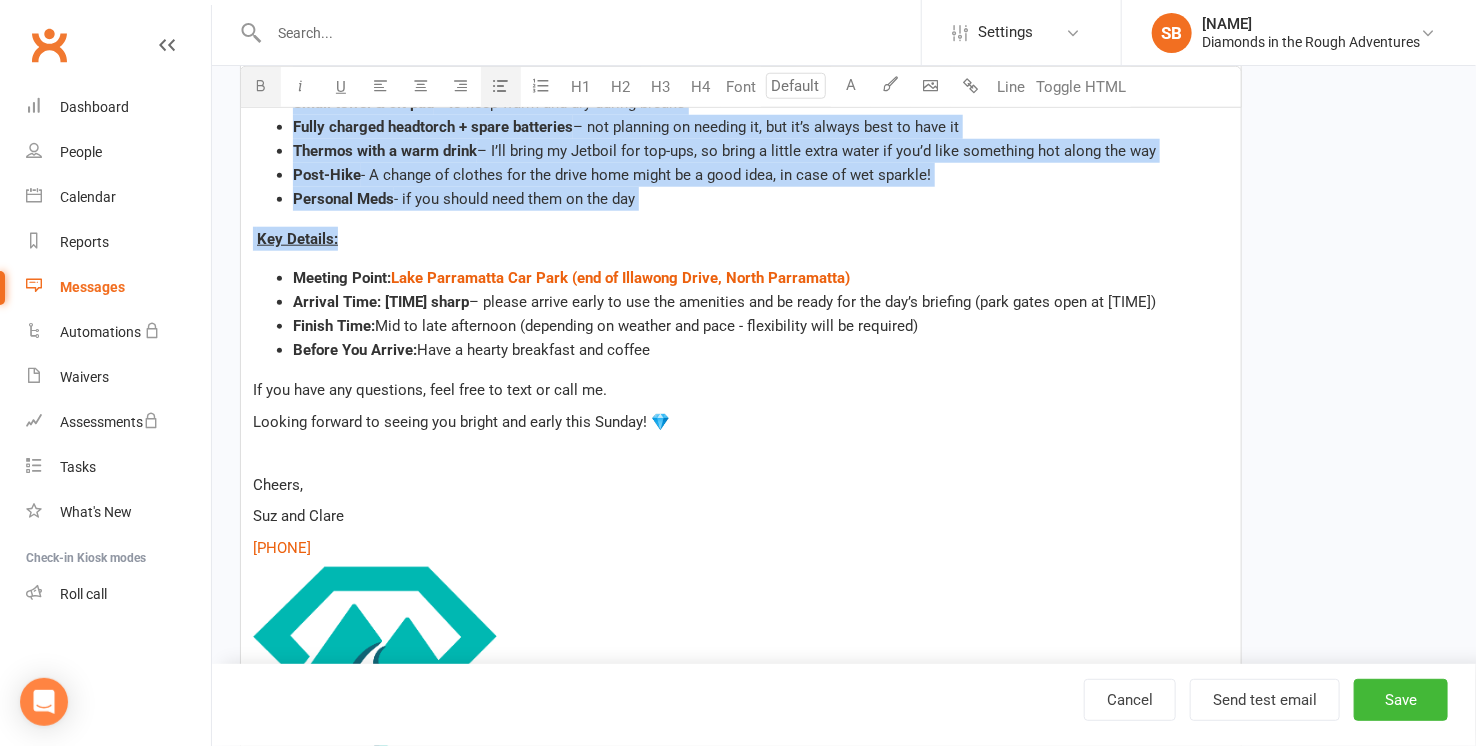 scroll, scrollTop: 777, scrollLeft: 0, axis: vertical 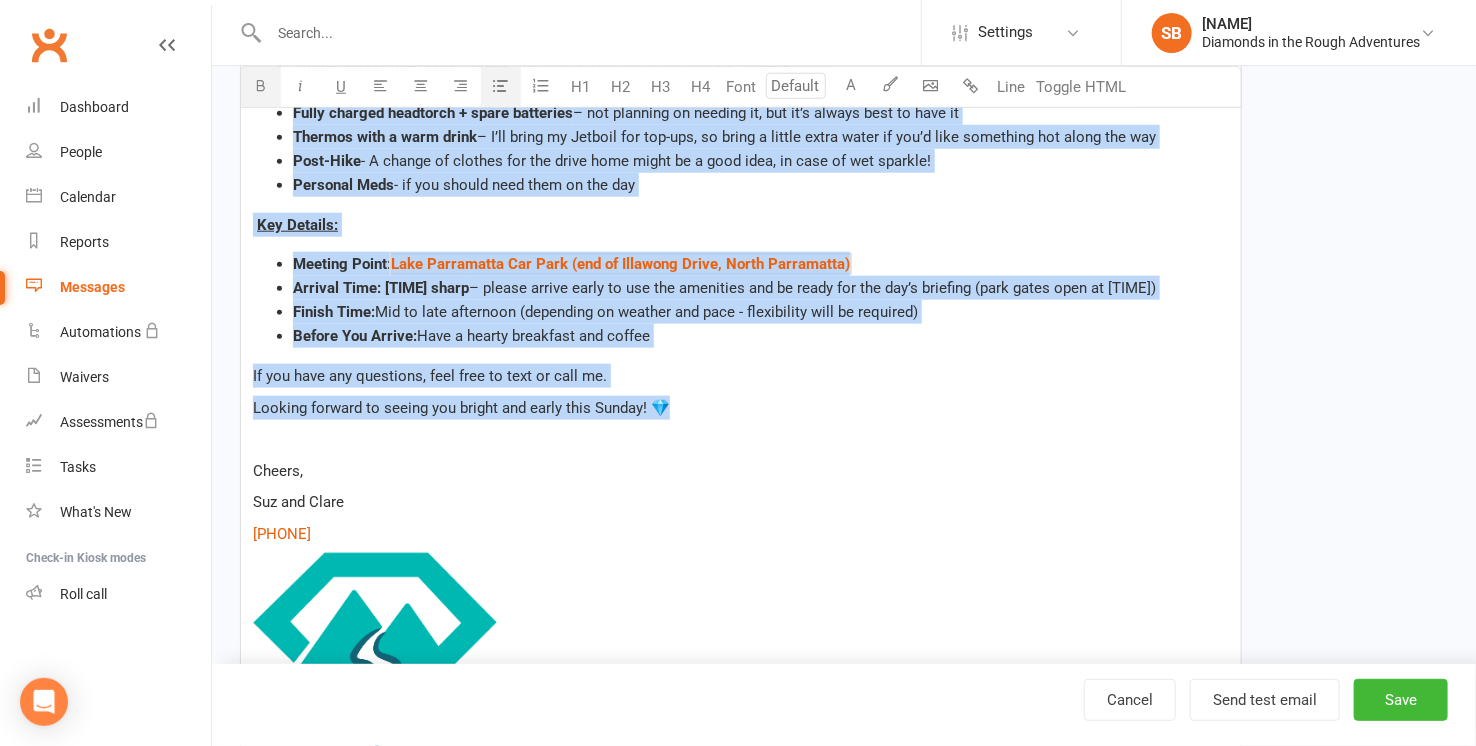 click on "Looking forward to seeing you bright and early this Sunday! 💎" at bounding box center (741, 408) 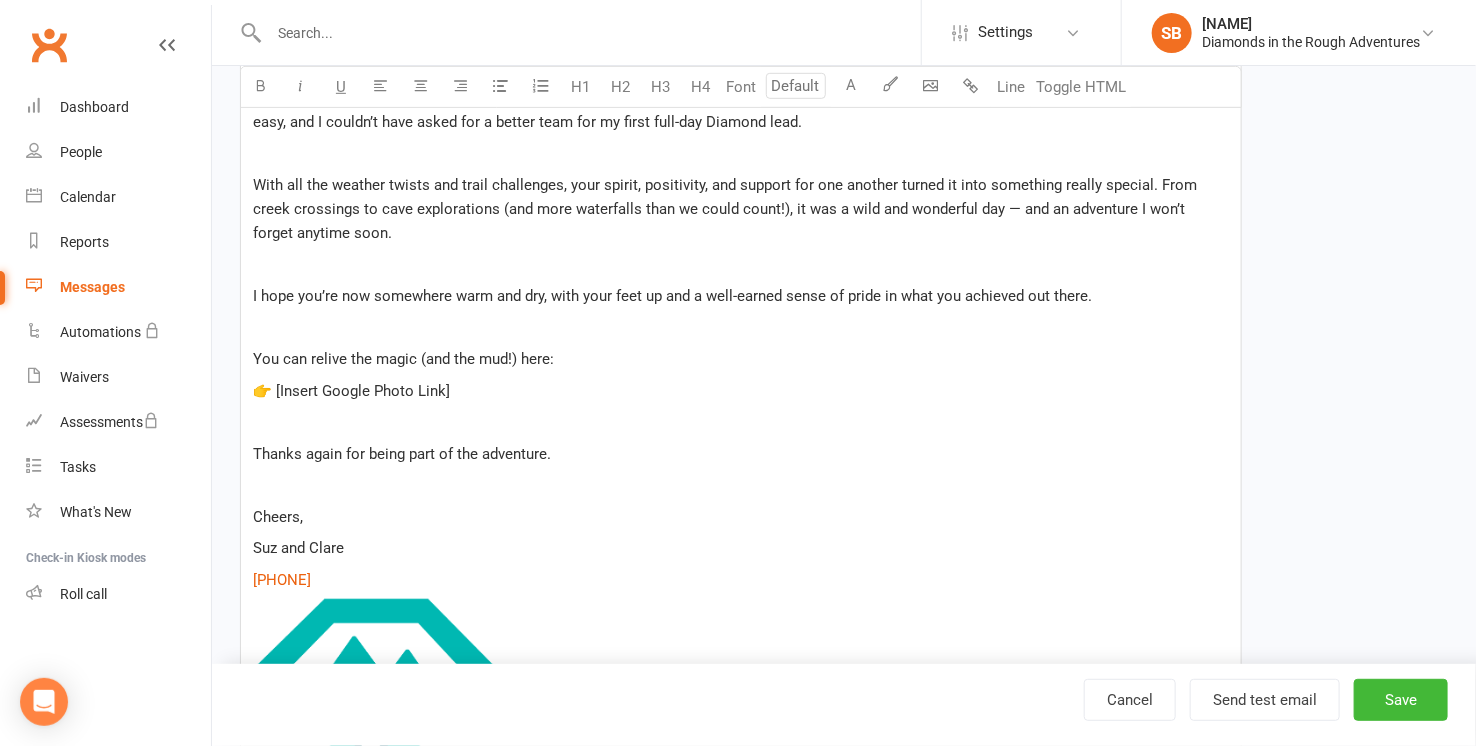 scroll, scrollTop: 444, scrollLeft: 0, axis: vertical 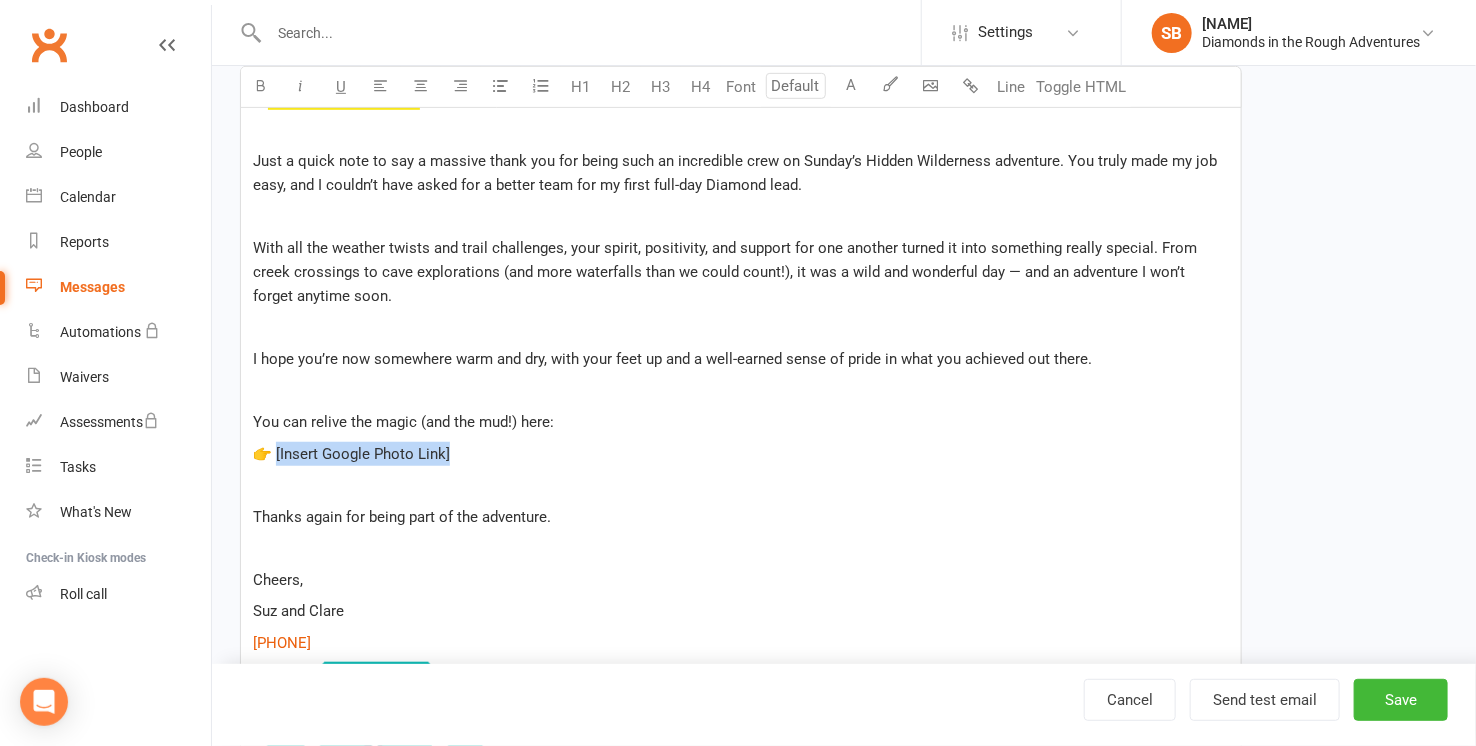 drag, startPoint x: 459, startPoint y: 455, endPoint x: 279, endPoint y: 444, distance: 180.3358 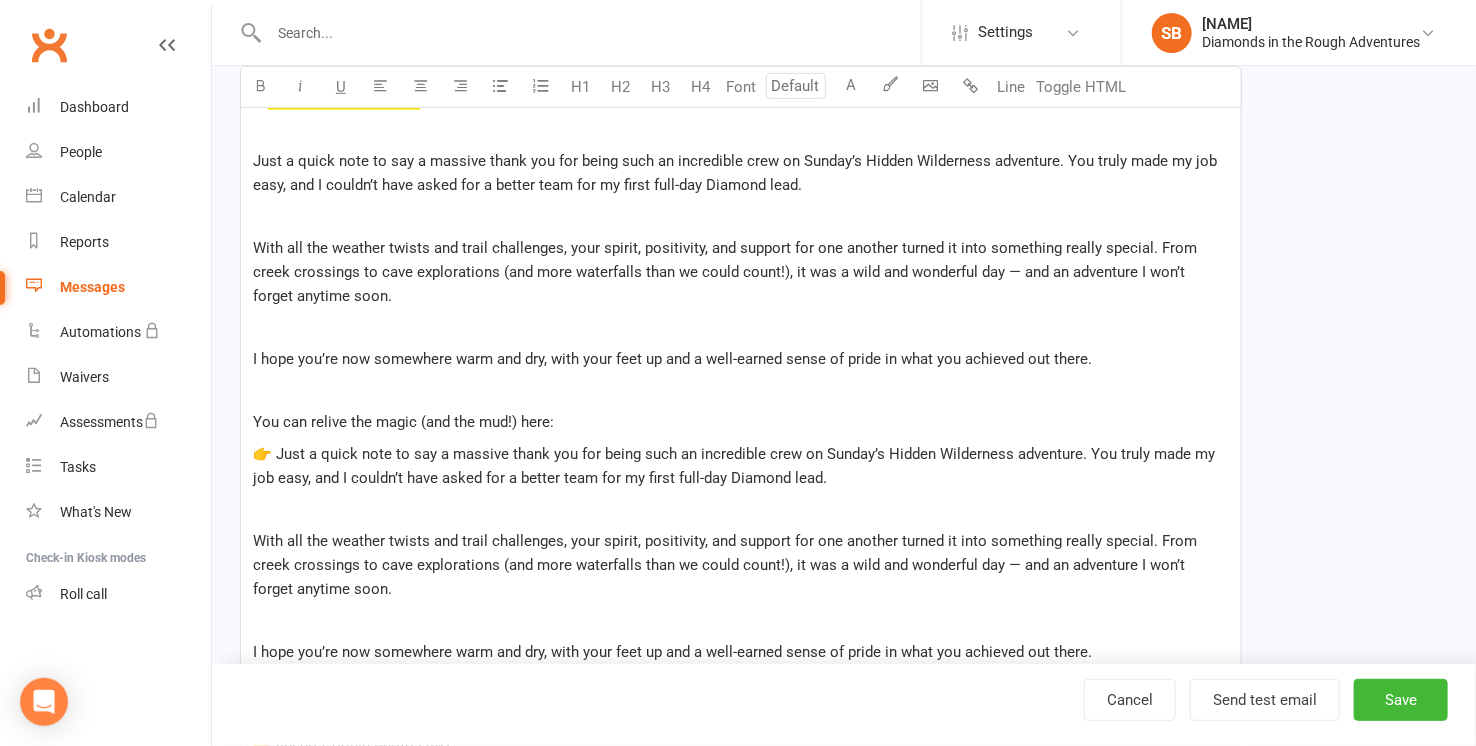 scroll, scrollTop: 879, scrollLeft: 0, axis: vertical 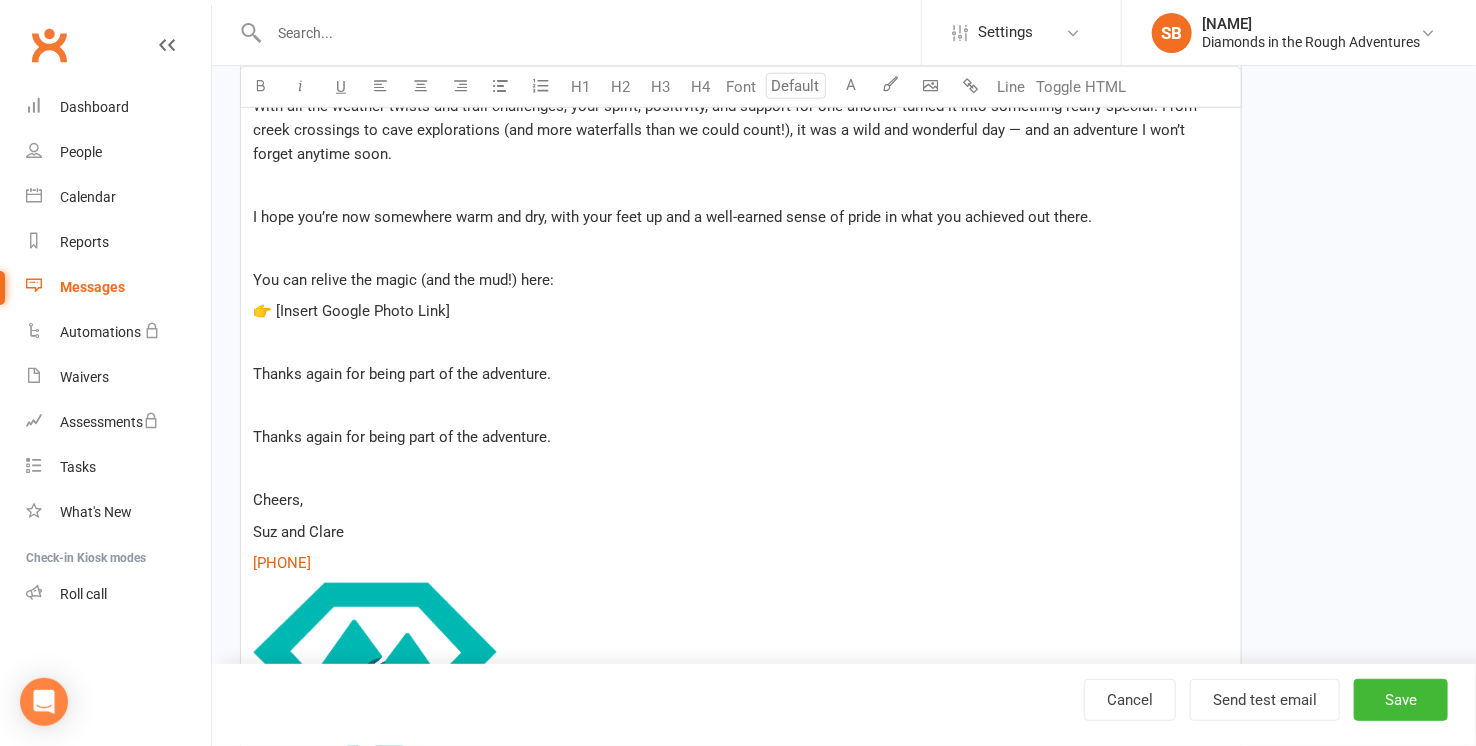 click on "👉 [Insert Google Photo Link]" at bounding box center (741, 311) 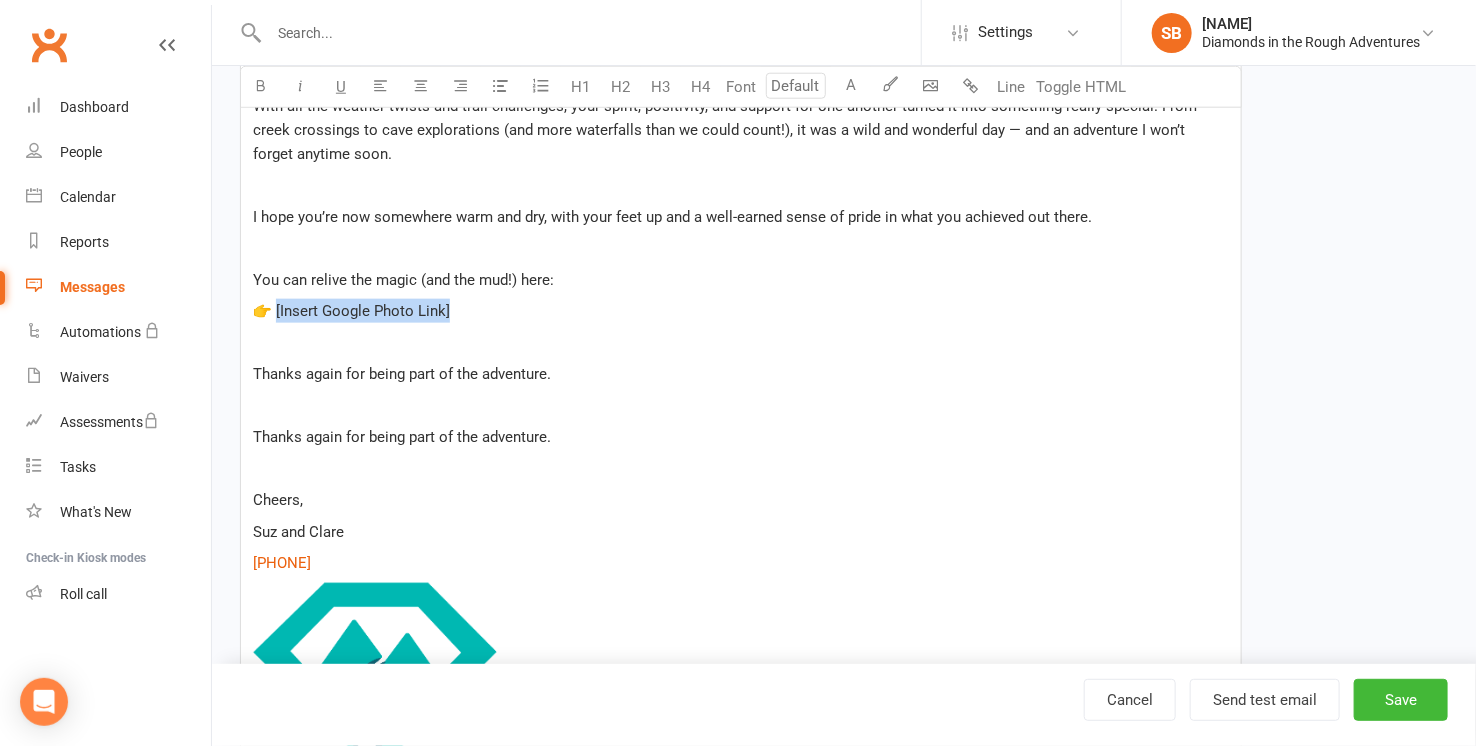 drag, startPoint x: 472, startPoint y: 307, endPoint x: 277, endPoint y: 304, distance: 195.02307 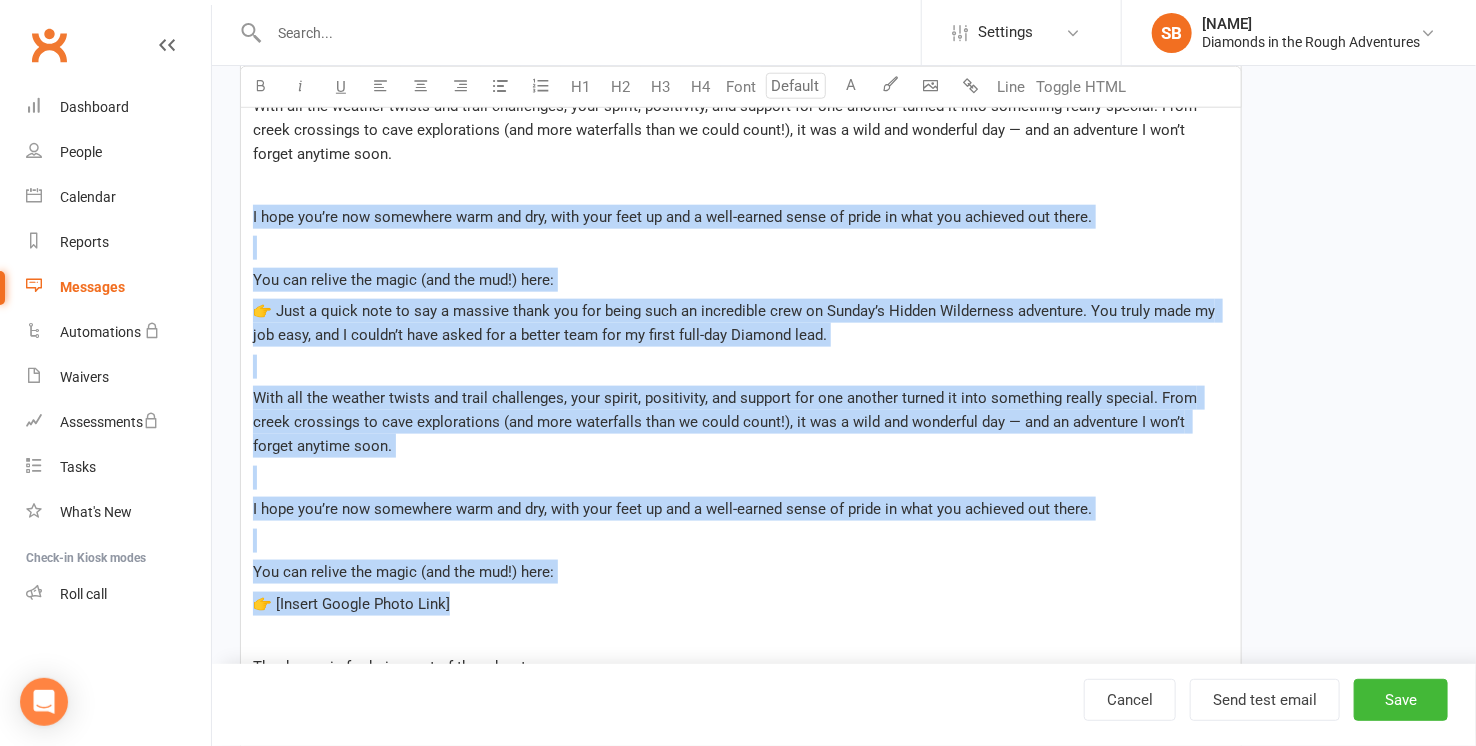 drag, startPoint x: 469, startPoint y: 607, endPoint x: 252, endPoint y: 223, distance: 441.07257 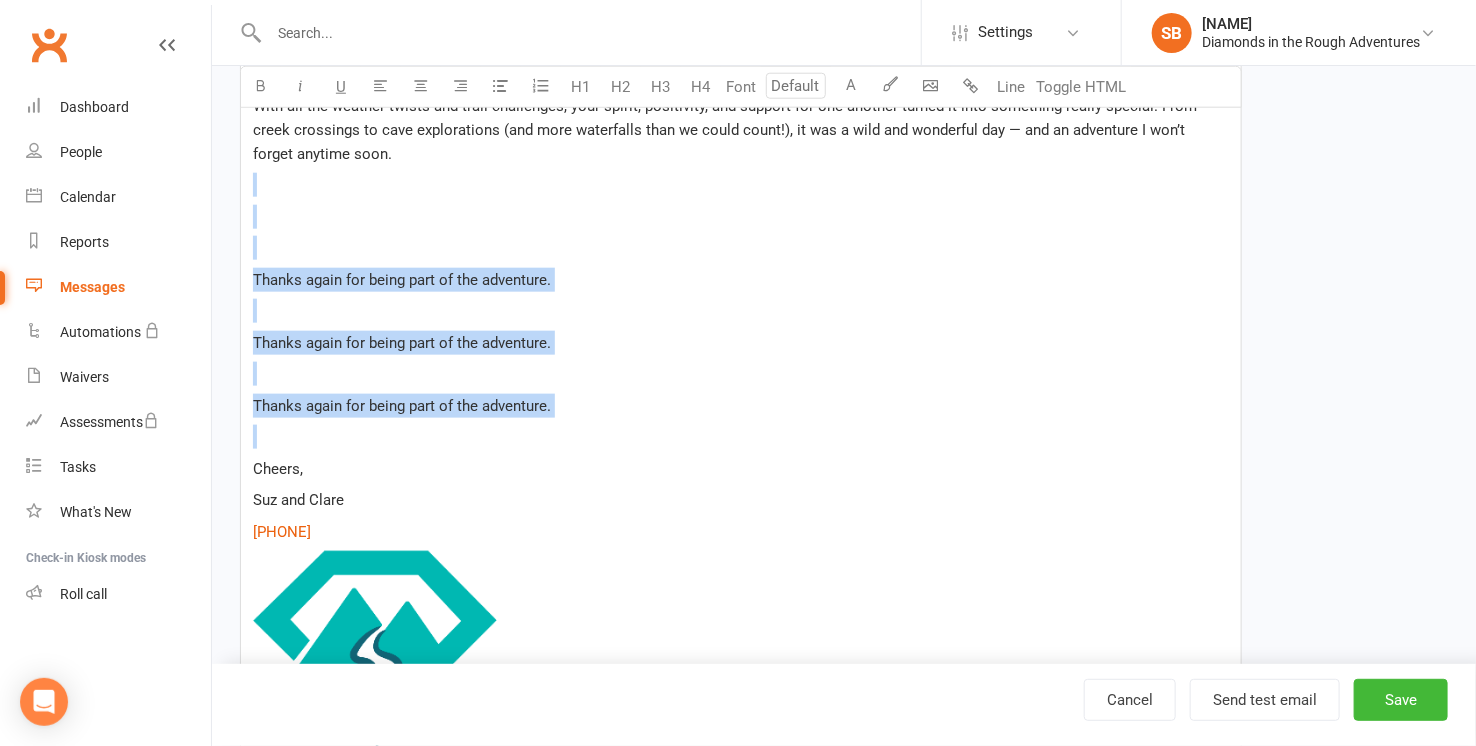 drag, startPoint x: 583, startPoint y: 424, endPoint x: 273, endPoint y: 184, distance: 392.04593 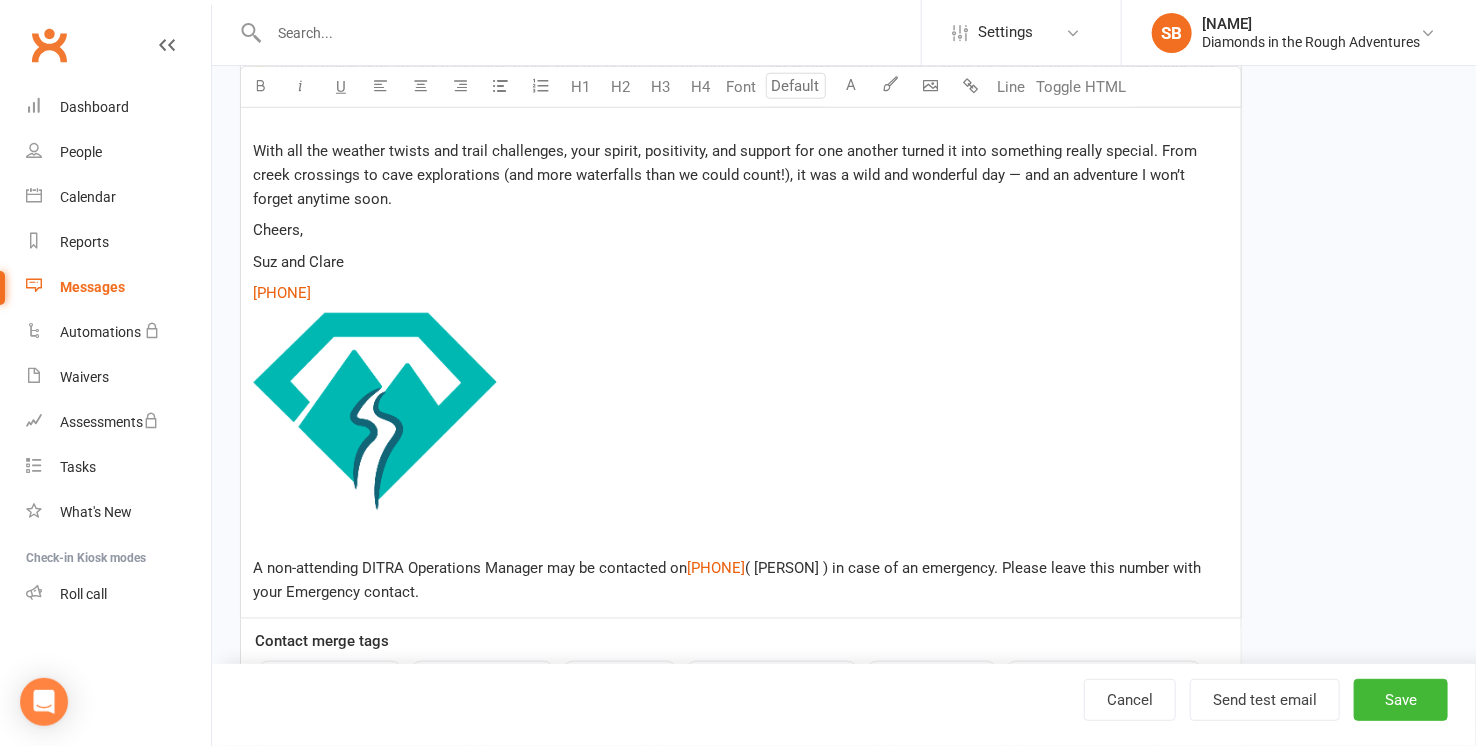 scroll, scrollTop: 879, scrollLeft: 0, axis: vertical 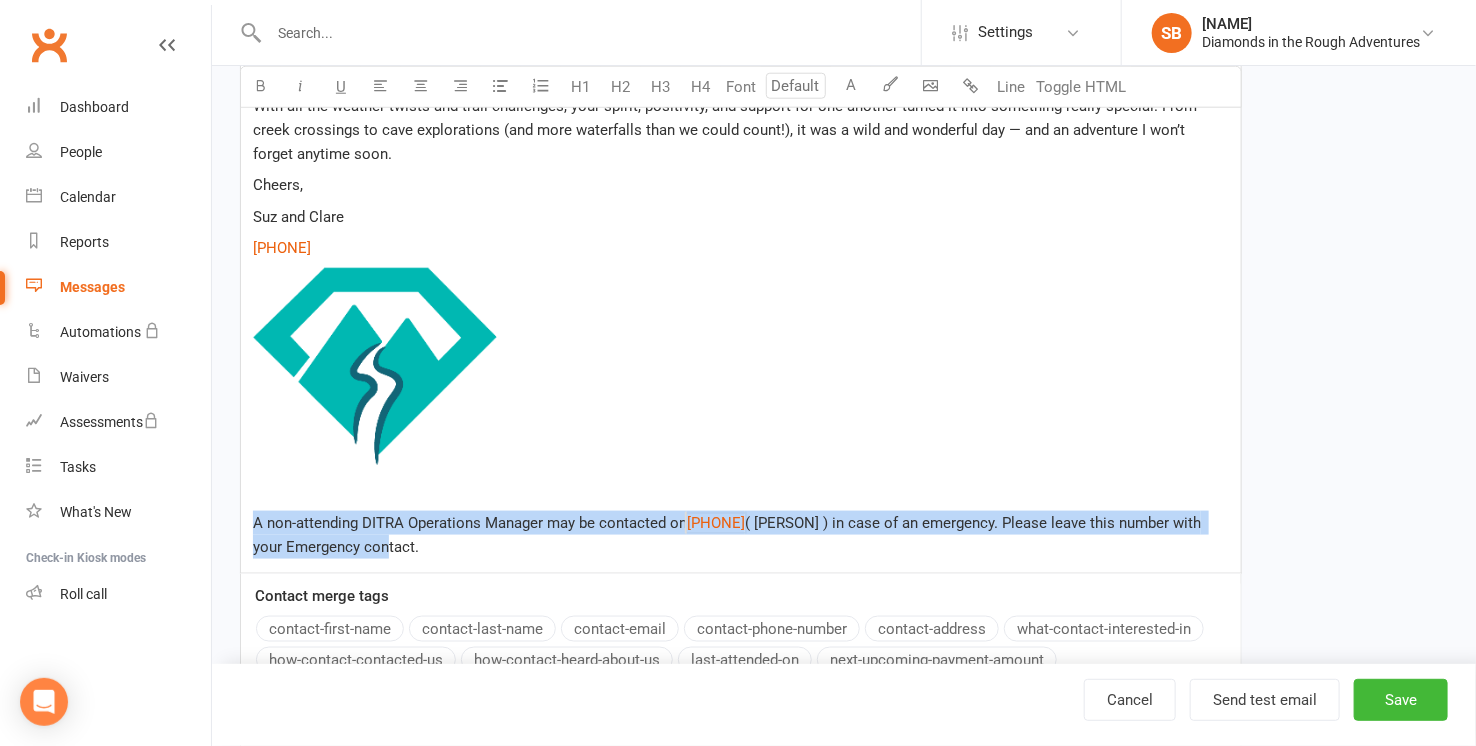 drag, startPoint x: 256, startPoint y: 516, endPoint x: 457, endPoint y: 550, distance: 203.85535 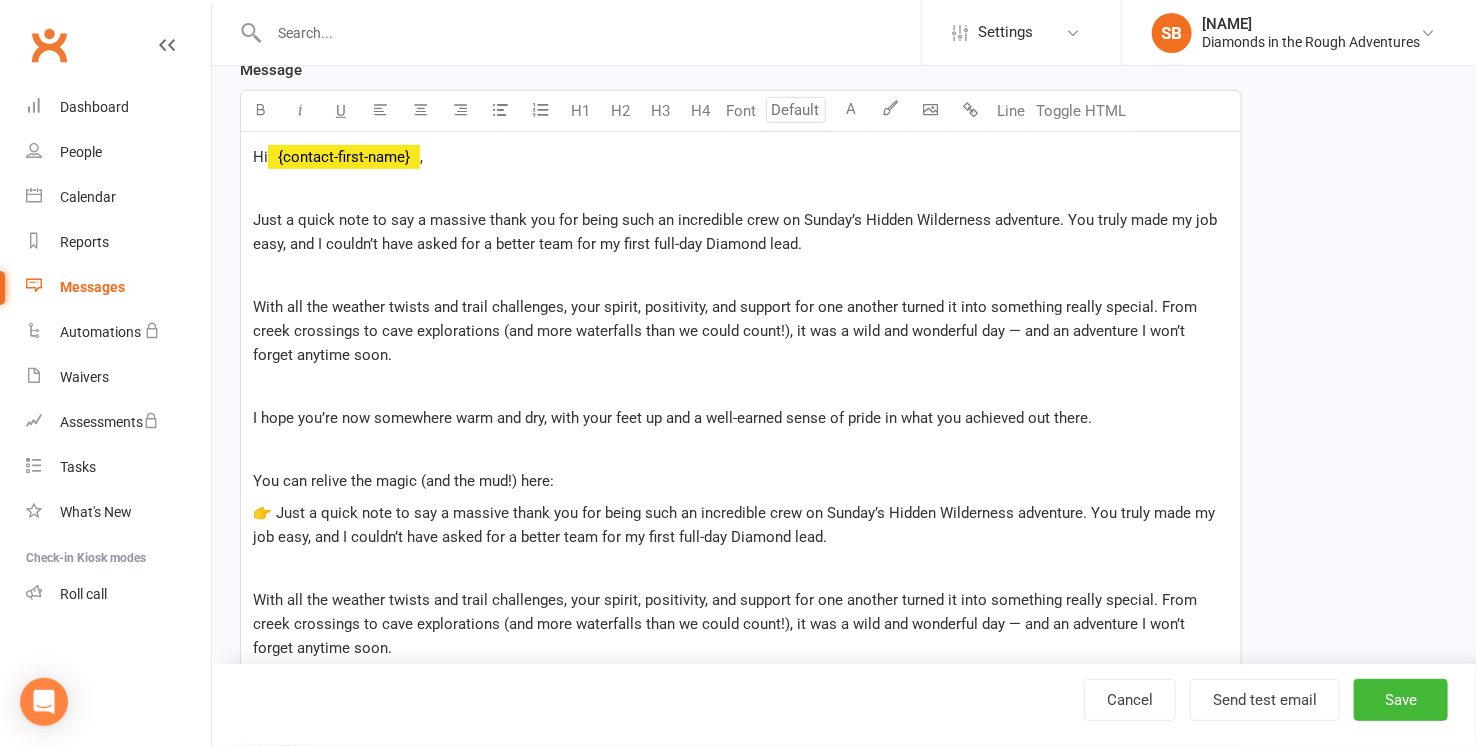 scroll, scrollTop: 434, scrollLeft: 0, axis: vertical 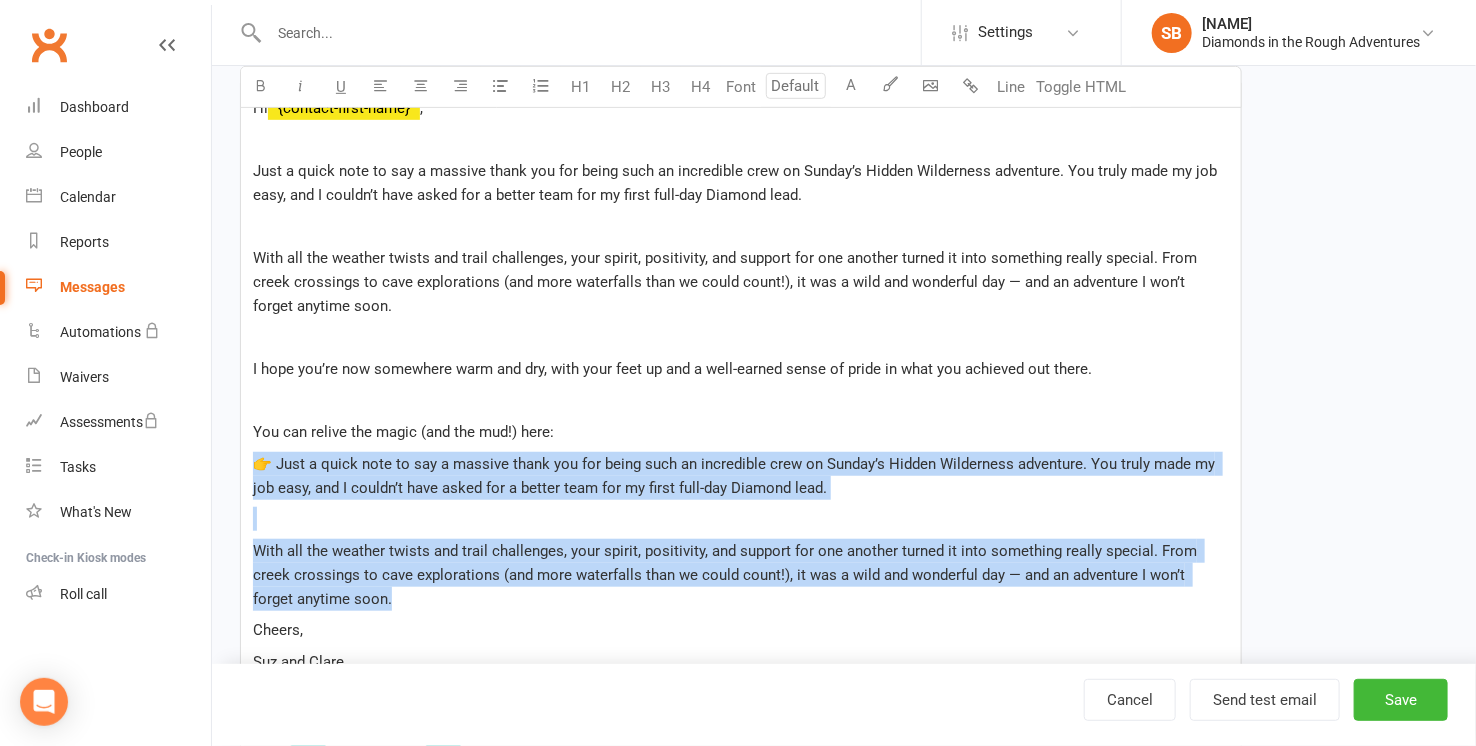 drag, startPoint x: 256, startPoint y: 456, endPoint x: 360, endPoint y: 596, distance: 174.40184 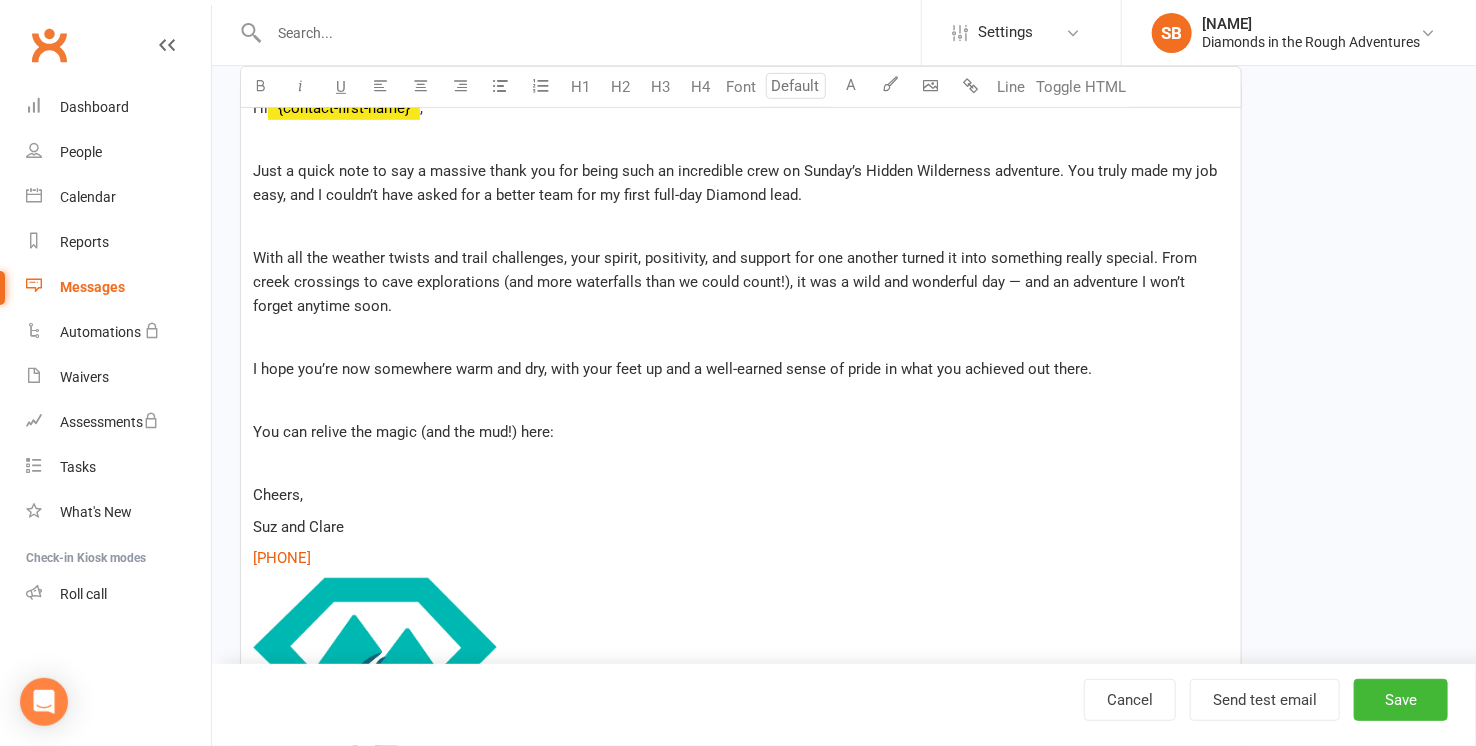 click on "Hi  ﻿ [PERSON]  ,   Just a quick note to say a massive thank you for being such an incredible crew on Sunday’s Hidden Wilderness adventure. You truly made my job easy, and I couldn’t have asked for a better team for my first full-day Diamond lead. ﻿ With all the weather twists and trail challenges, your spirit, positivity, and support for one another turned it into something really special. From creek crossings to cave explorations (and more waterfalls than we could count!), it was a wild and wonderful day — and an adventure I won’t forget anytime soon. ﻿ I hope you’re now somewhere warm and dry, with your feet up and a well-earned sense of pride in what you achieved out there. ﻿ You can relive the magic (and the mud!) here: ﻿ Cheers, Suz and Clare $   [PHONE] $   ﻿" at bounding box center [741, 455] 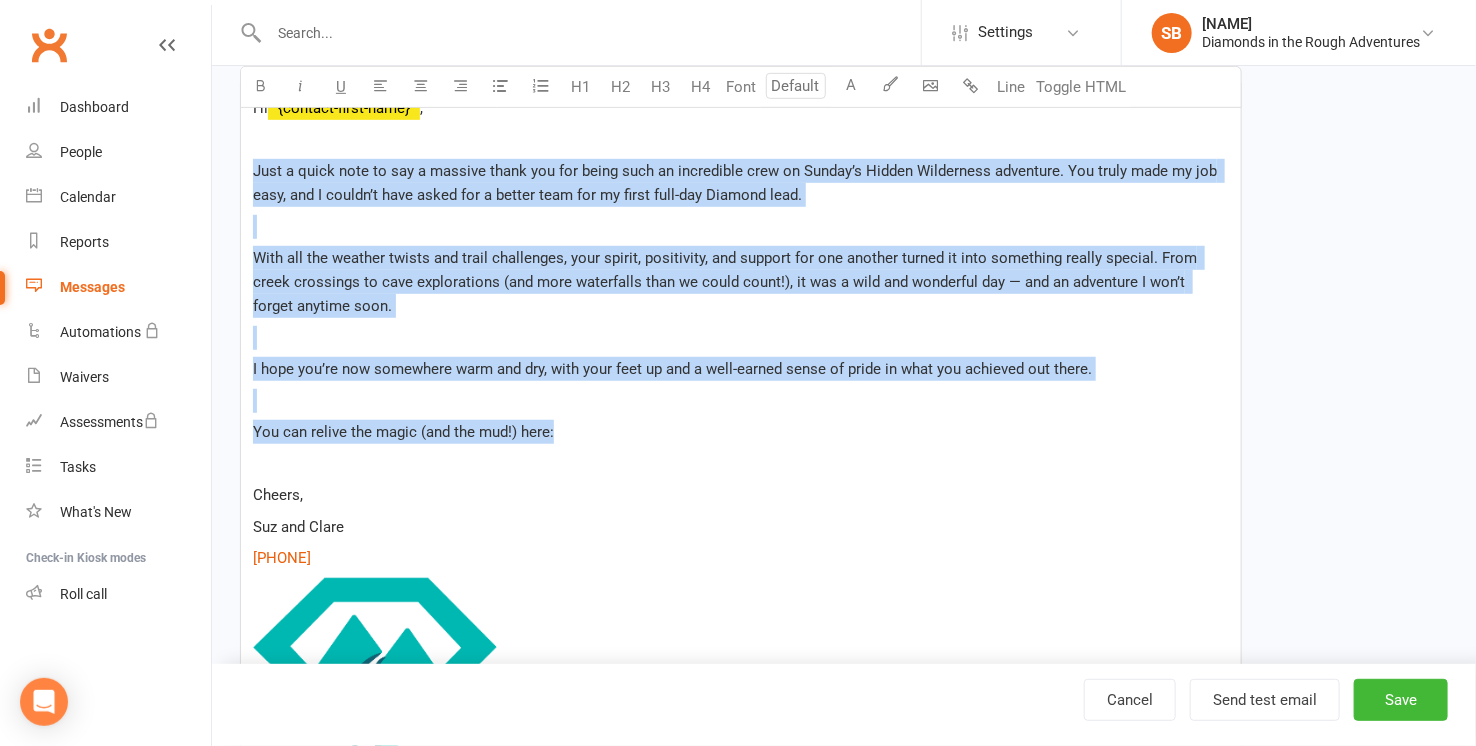 drag, startPoint x: 610, startPoint y: 443, endPoint x: 251, endPoint y: 161, distance: 456.51398 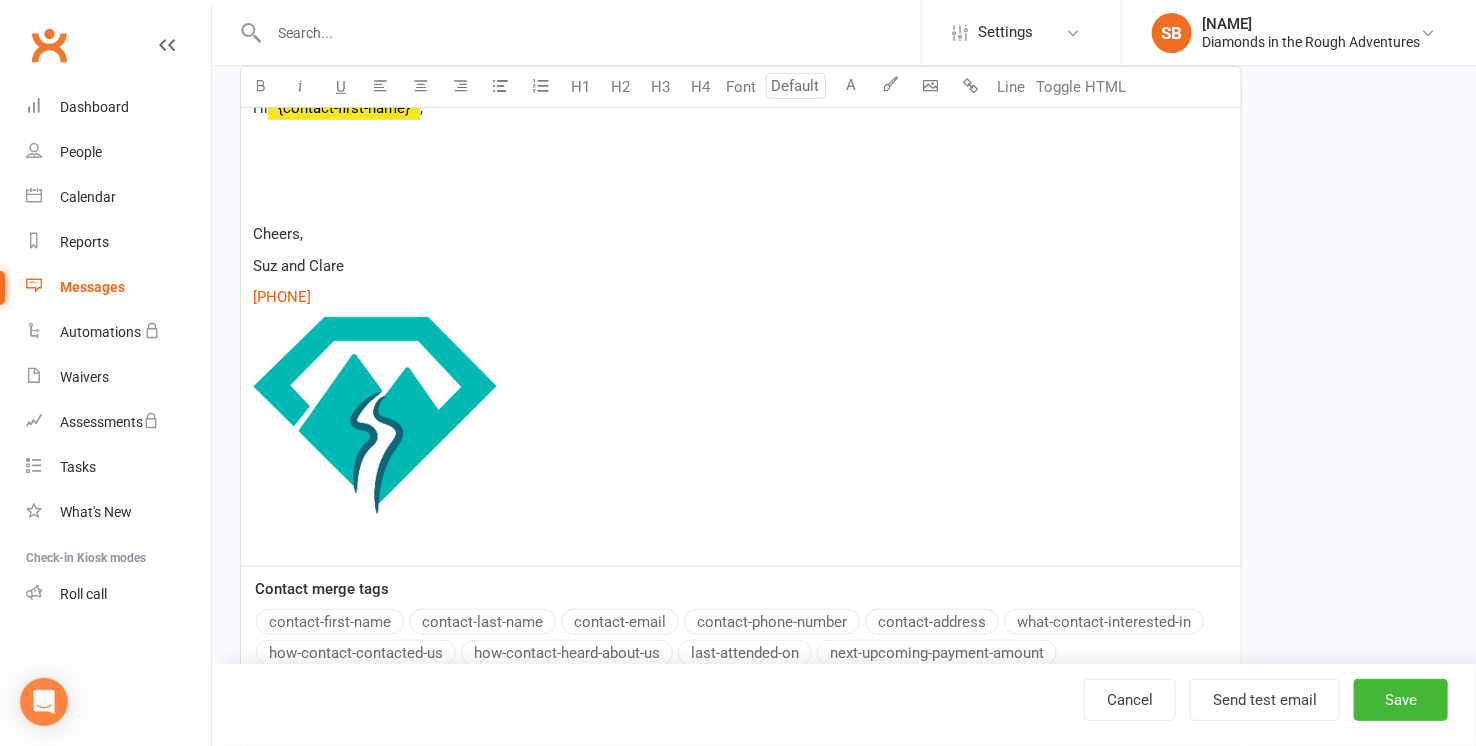 click at bounding box center (741, 140) 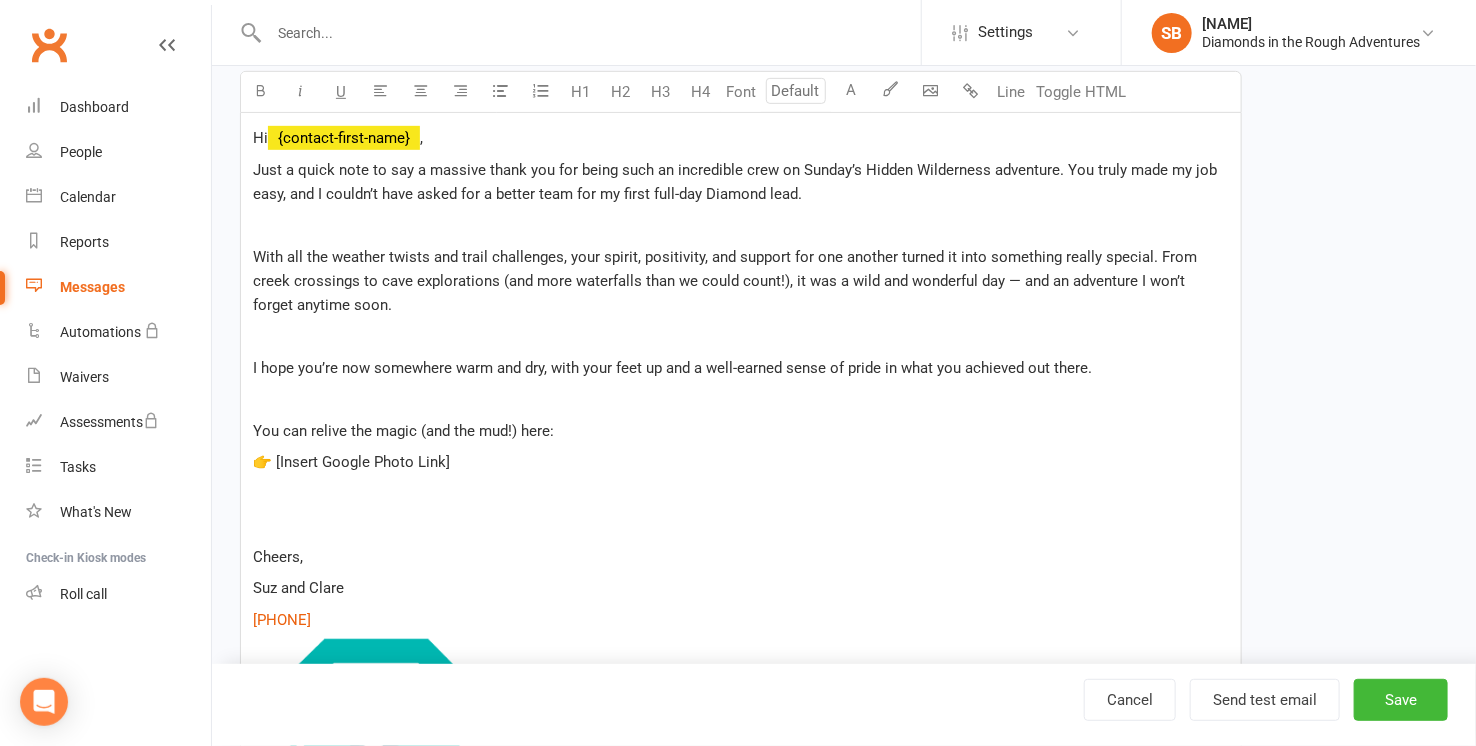 scroll, scrollTop: 212, scrollLeft: 0, axis: vertical 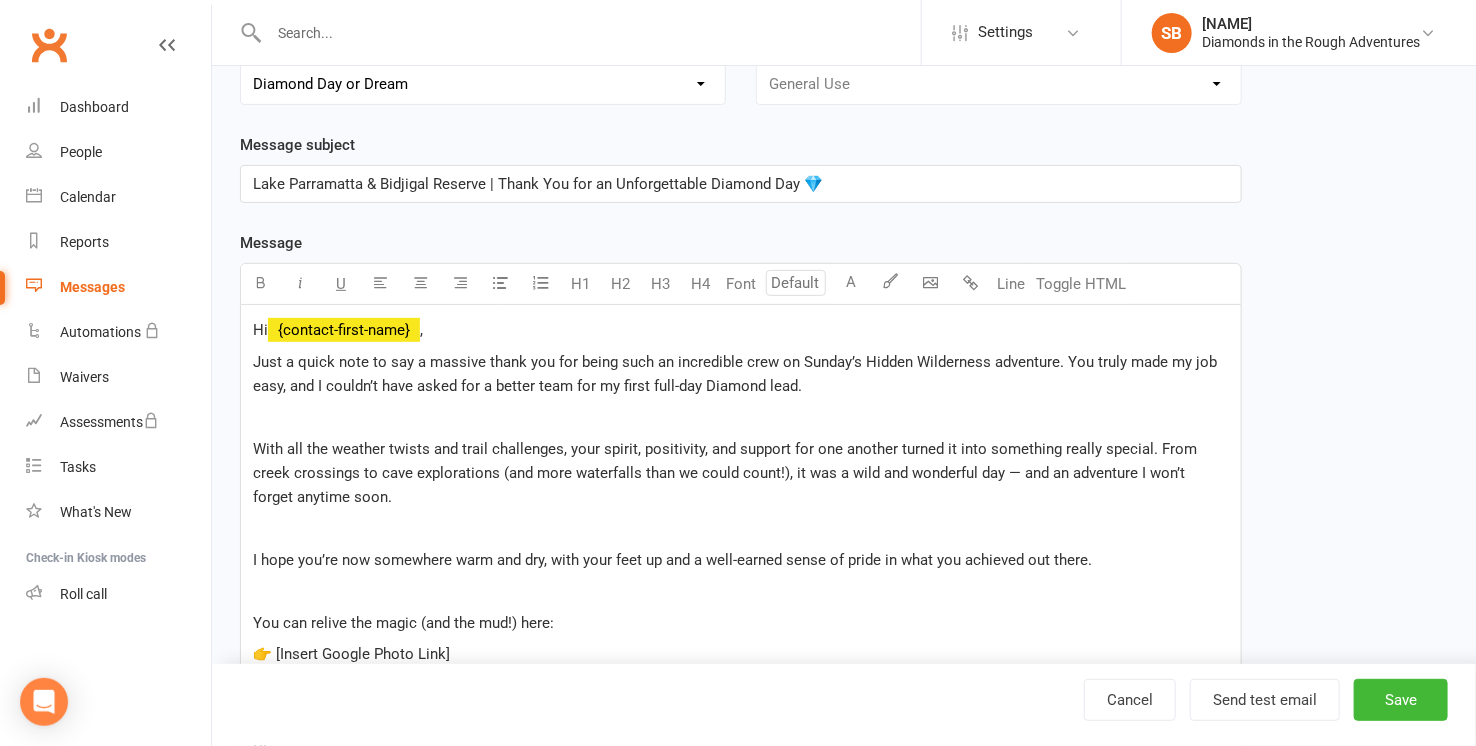 click on "Just a quick note to say a massive thank you for being such an incredible crew on Sunday’s Hidden Wilderness adventure. You truly made my job easy, and I couldn’t have asked for a better team for my first full-day Diamond lead." at bounding box center (737, 374) 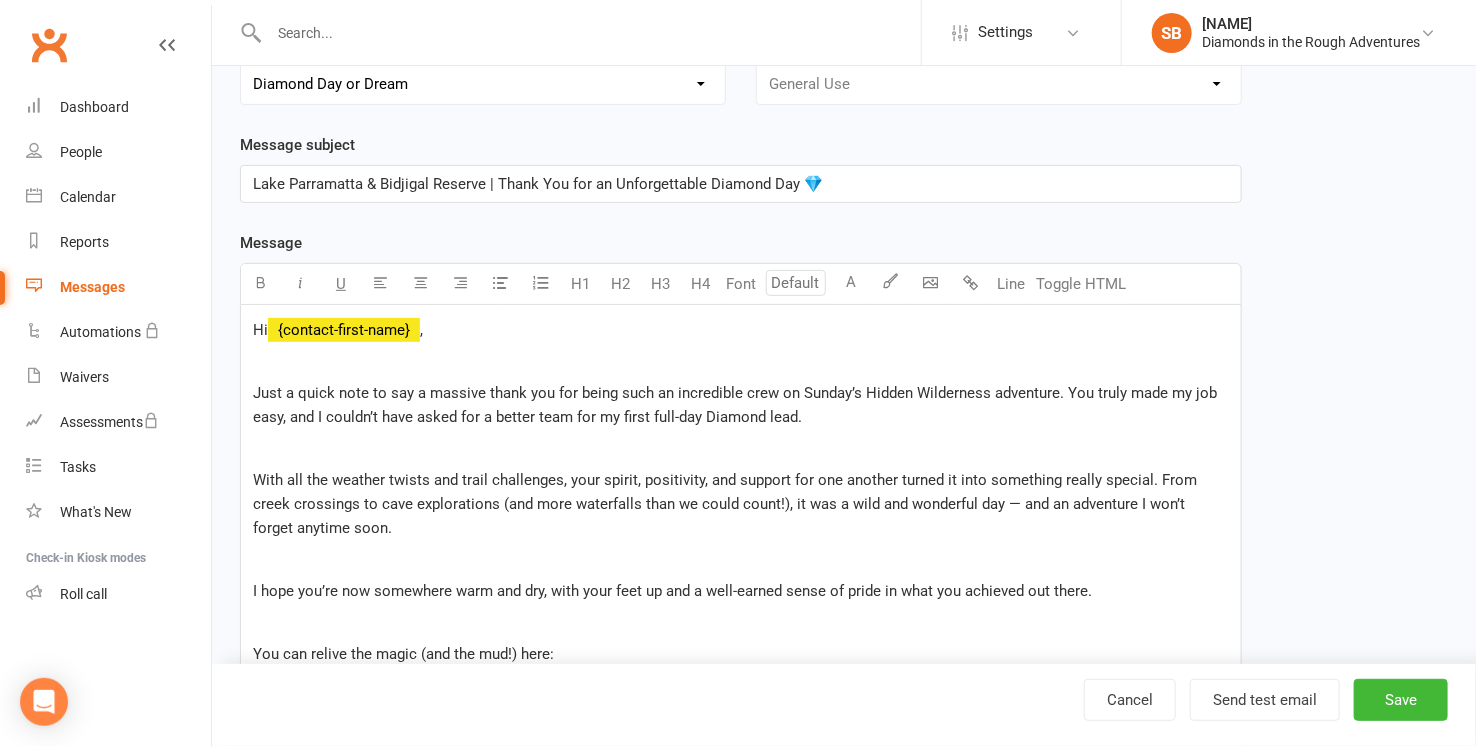 click on "Just a quick note to say a massive thank you for being such an incredible crew on Sunday’s Hidden Wilderness adventure. You truly made my job easy, and I couldn’t have asked for a better team for my first full-day Diamond lead." at bounding box center (737, 405) 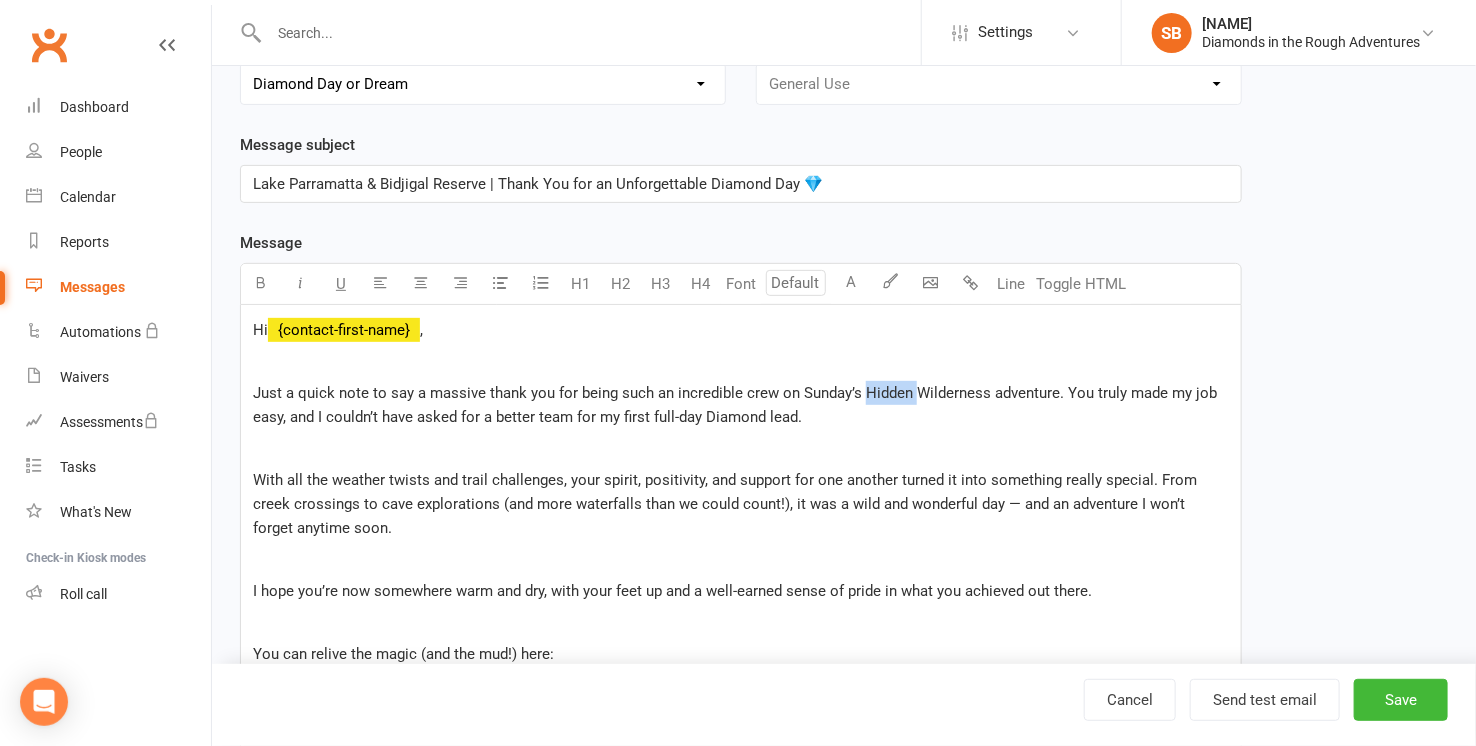 click on "Just a quick note to say a massive thank you for being such an incredible crew on Sunday’s Hidden Wilderness adventure. You truly made my job easy, and I couldn’t have asked for a better team for my first full-day Diamond lead." at bounding box center [737, 405] 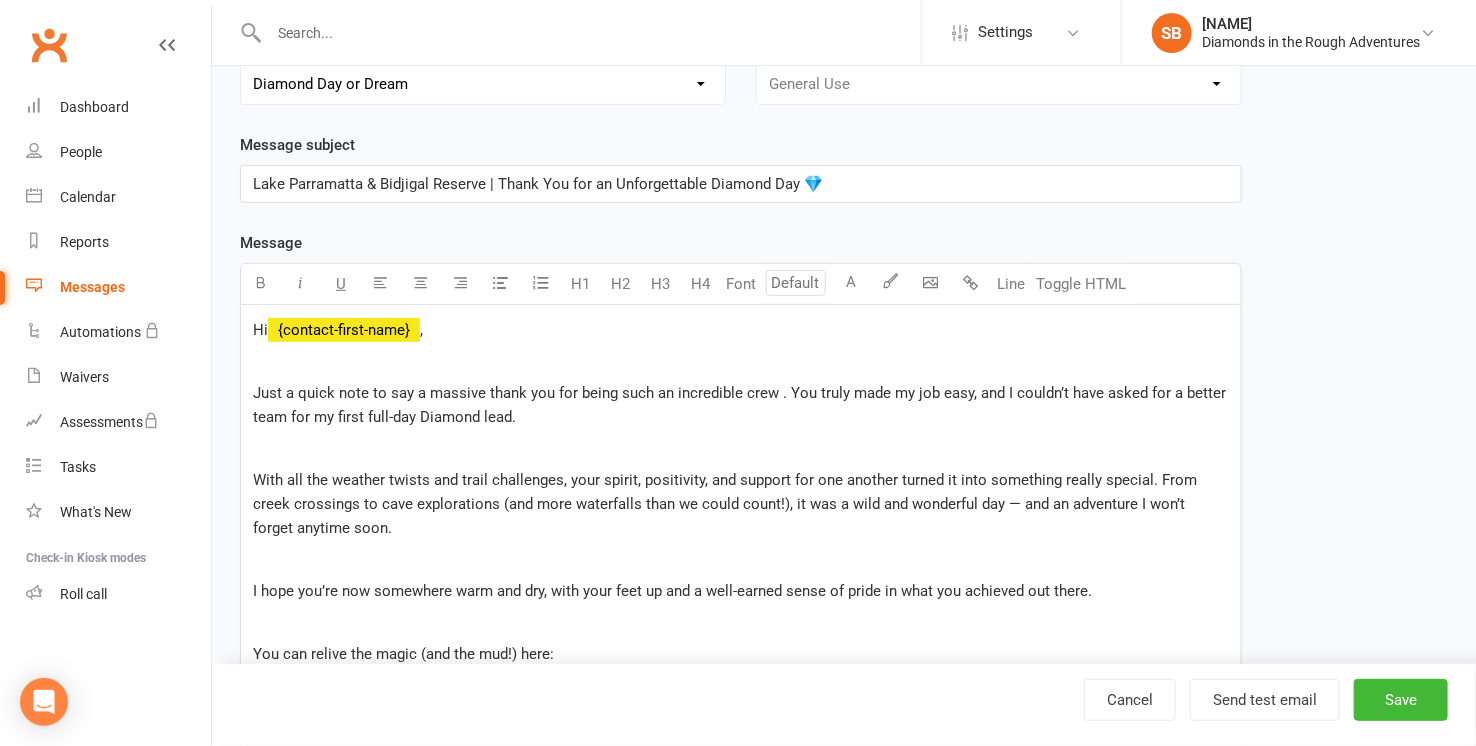 type 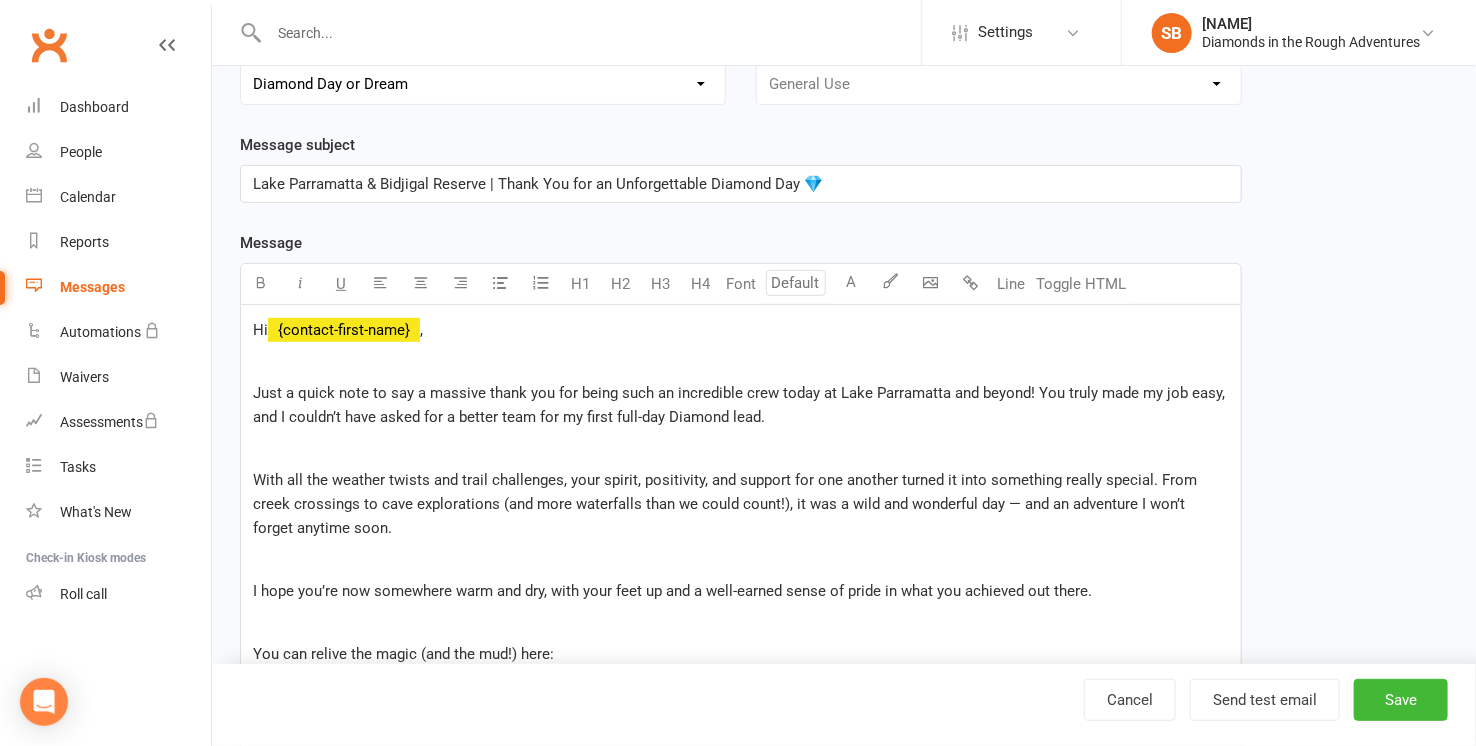 click on "Just a quick note to say a massive thank you for being such an incredible crew today at Lake Parramatta and beyond! You truly made my job easy, and I couldn’t have asked for a better team for my first full-day Diamond lead." at bounding box center [741, 405] 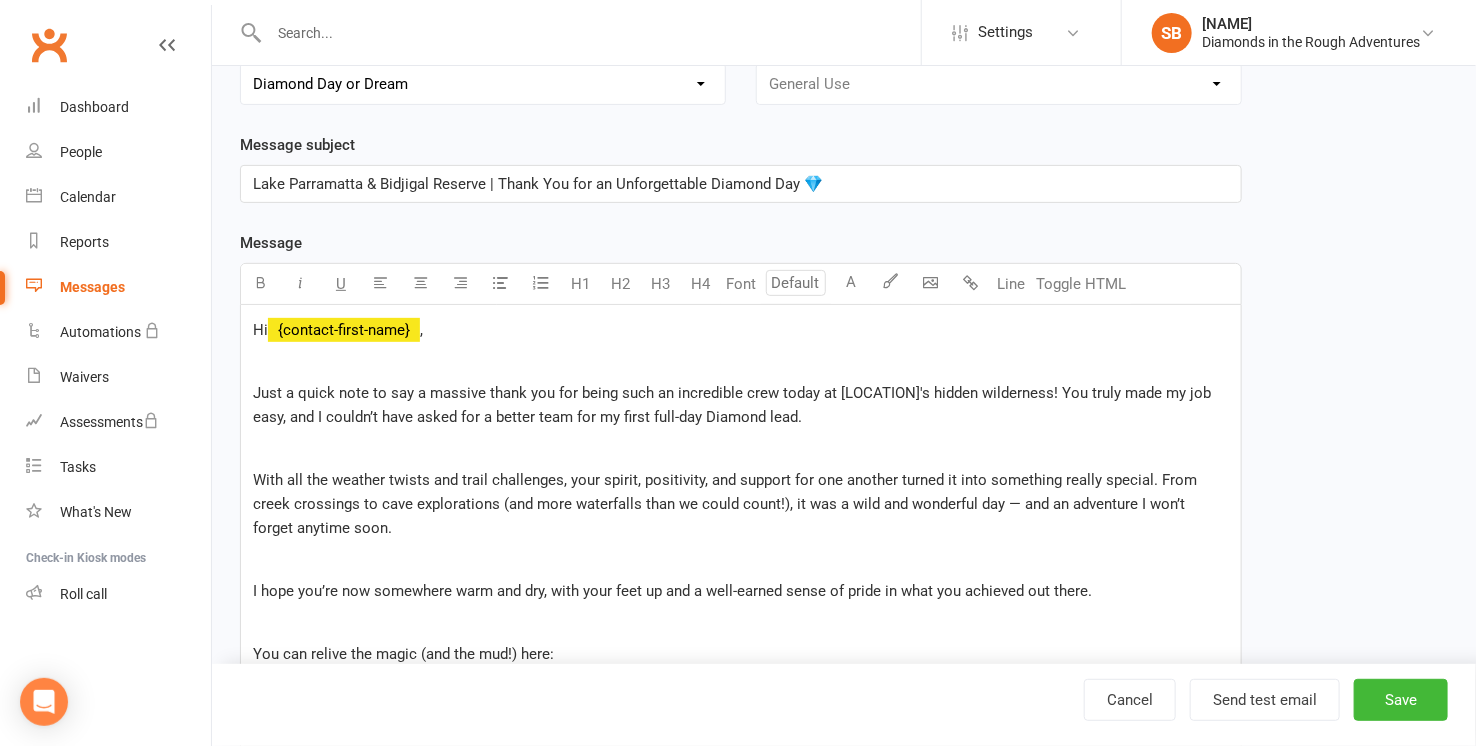 click on "Just a quick note to say a massive thank you for being such an incredible crew today at [LOCATION]'s hidden wilderness! You truly made my job easy, and I couldn’t have asked for a better team for my first full-day Diamond lead." at bounding box center (734, 405) 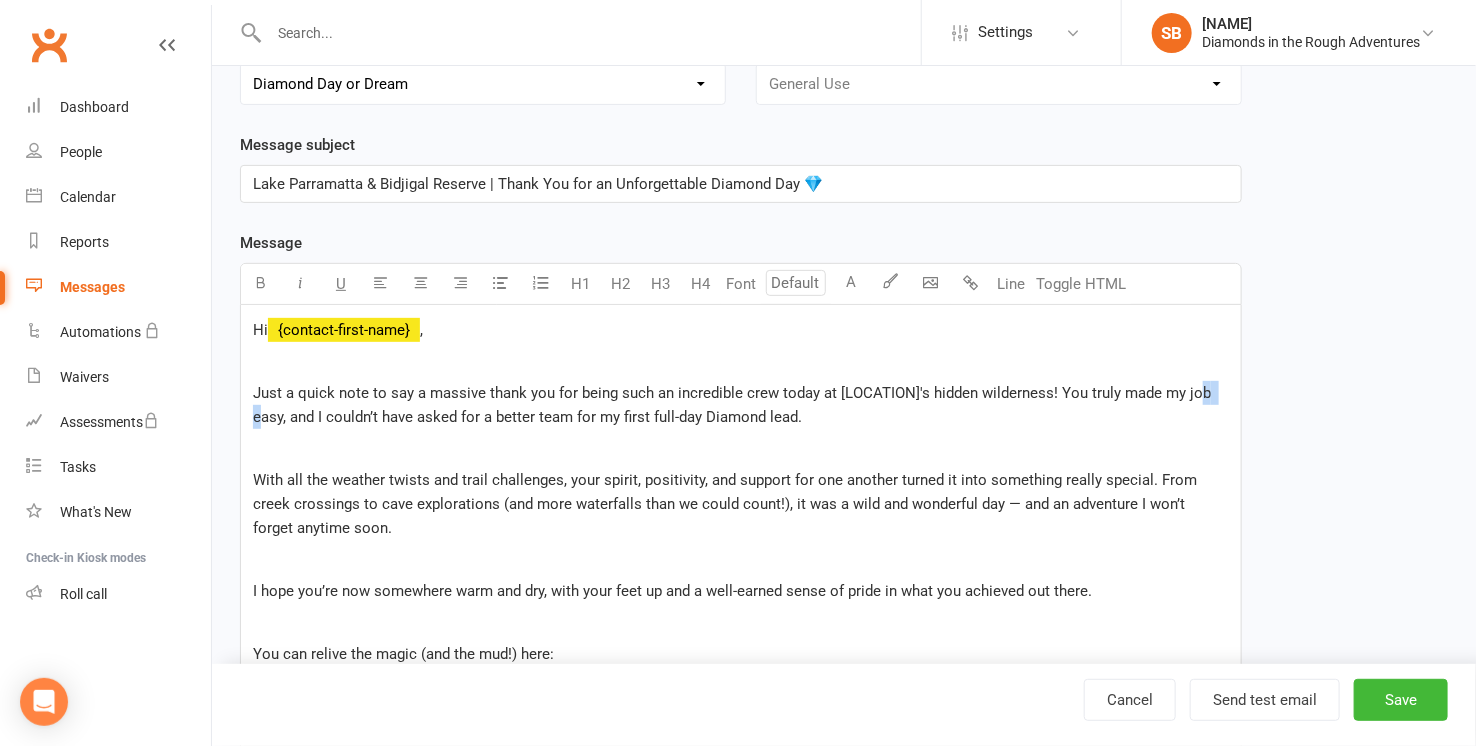 click on "Just a quick note to say a massive thank you for being such an incredible crew today at [LOCATION]'s hidden wilderness! You truly made my job easy, and I couldn’t have asked for a better team for my first full-day Diamond lead." at bounding box center [734, 405] 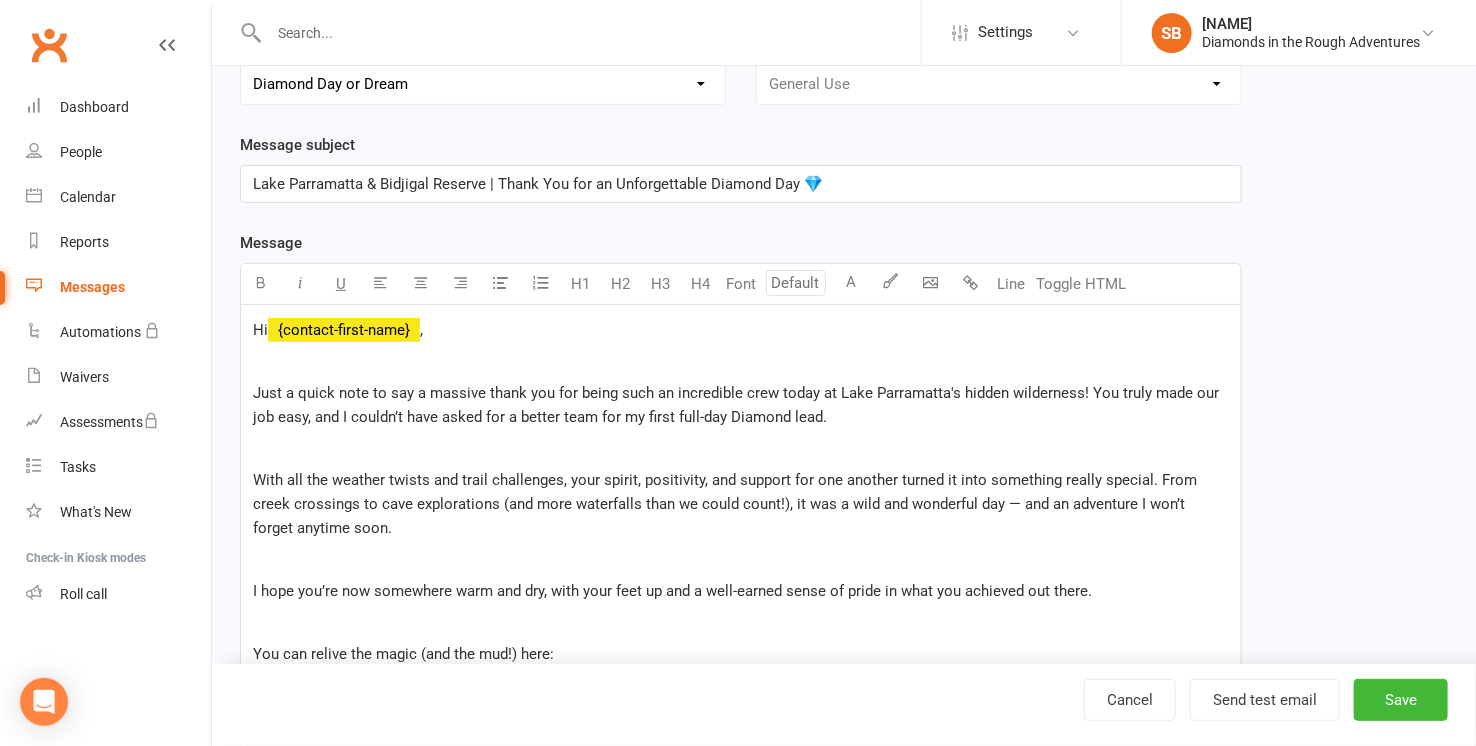 click on "﻿" at bounding box center [741, 449] 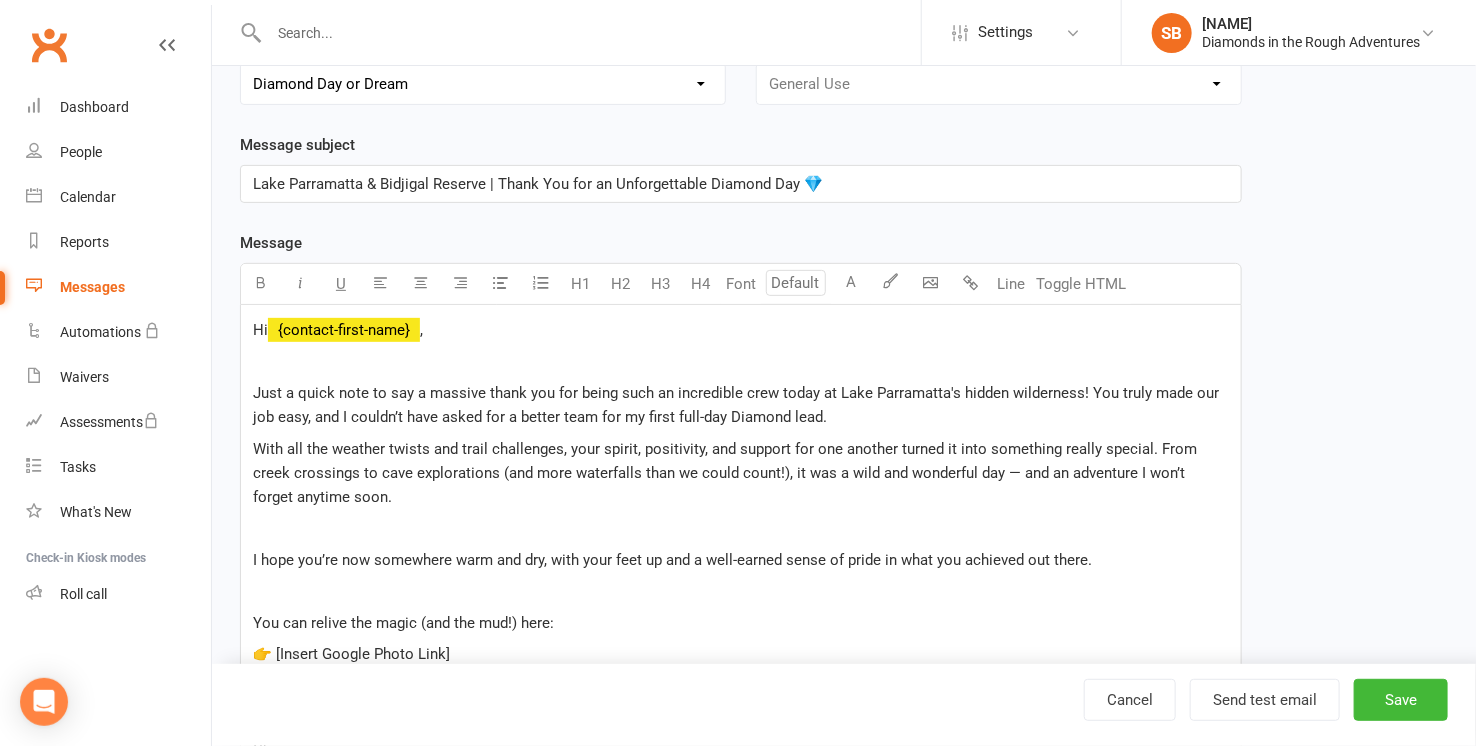 click on "﻿" at bounding box center [741, 528] 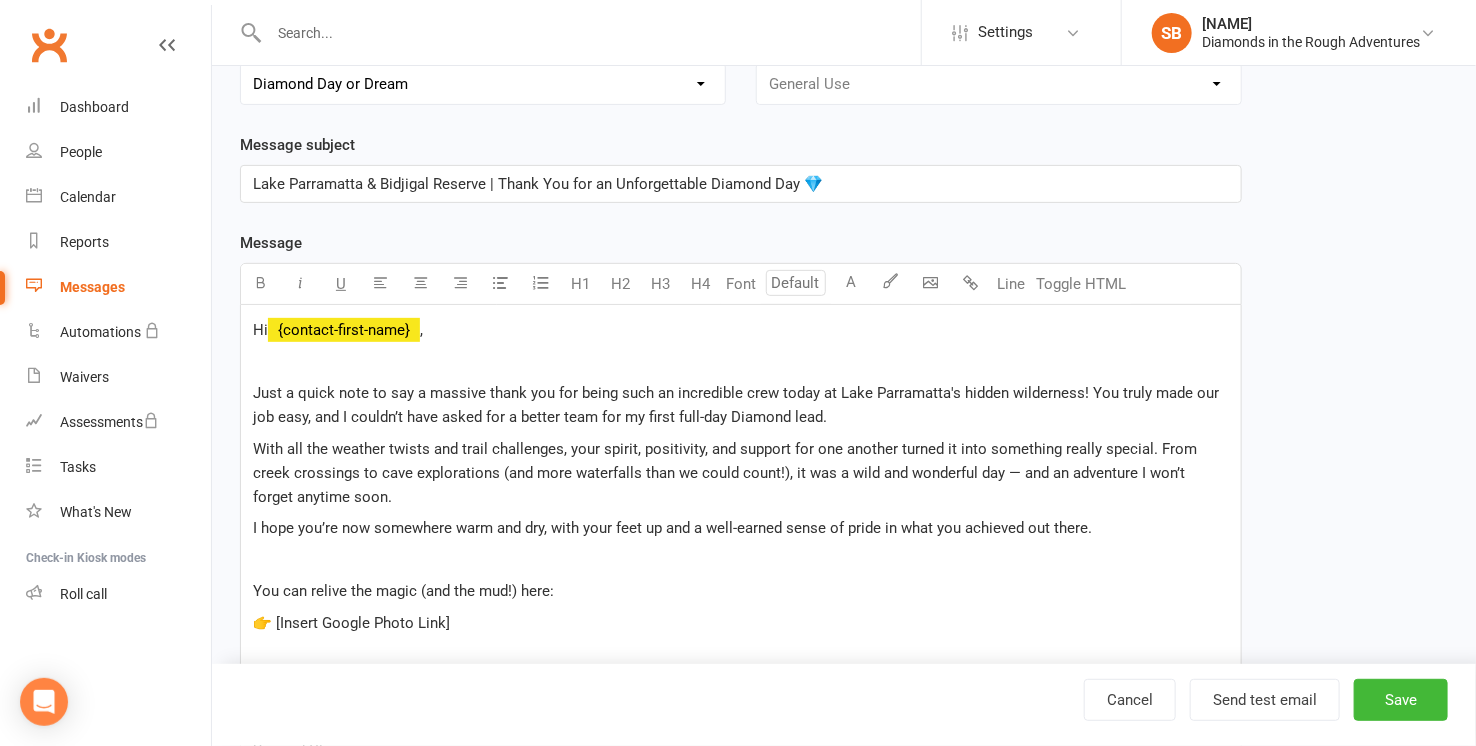 click on "I hope you’re now somewhere warm and dry, with your feet up and a well-earned sense of pride in what you achieved out there." at bounding box center (741, 528) 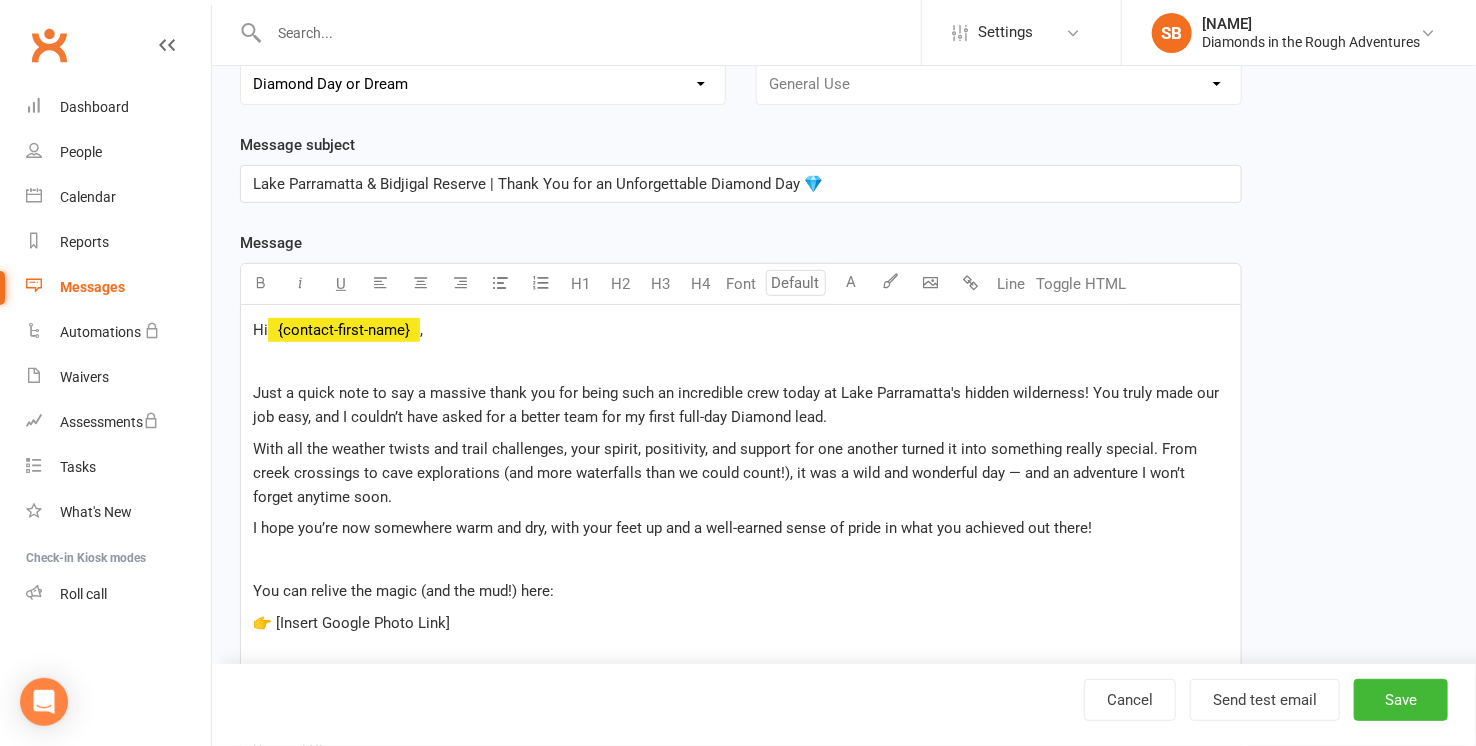 click on "﻿" at bounding box center [741, 560] 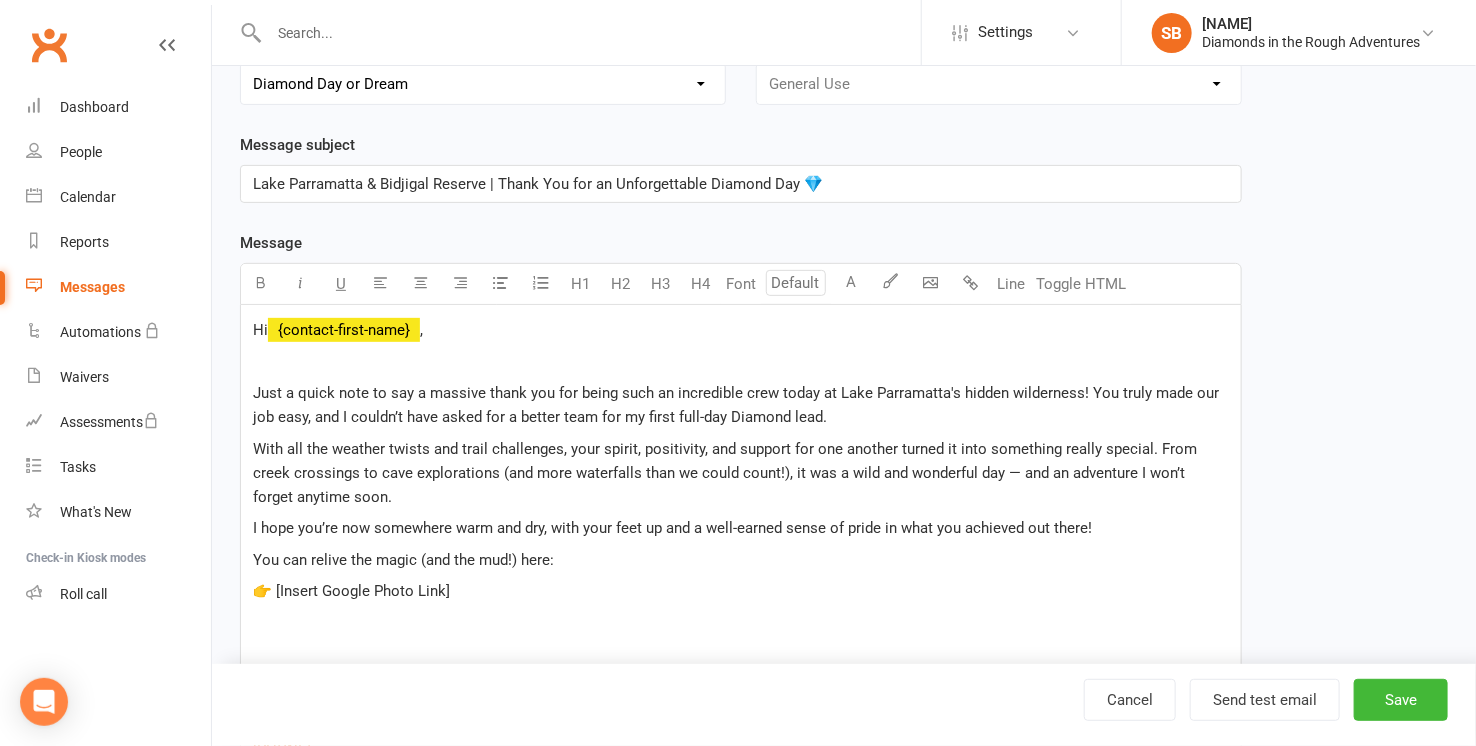 click on "You can relive the magic (and the mud!) here:" at bounding box center (403, 560) 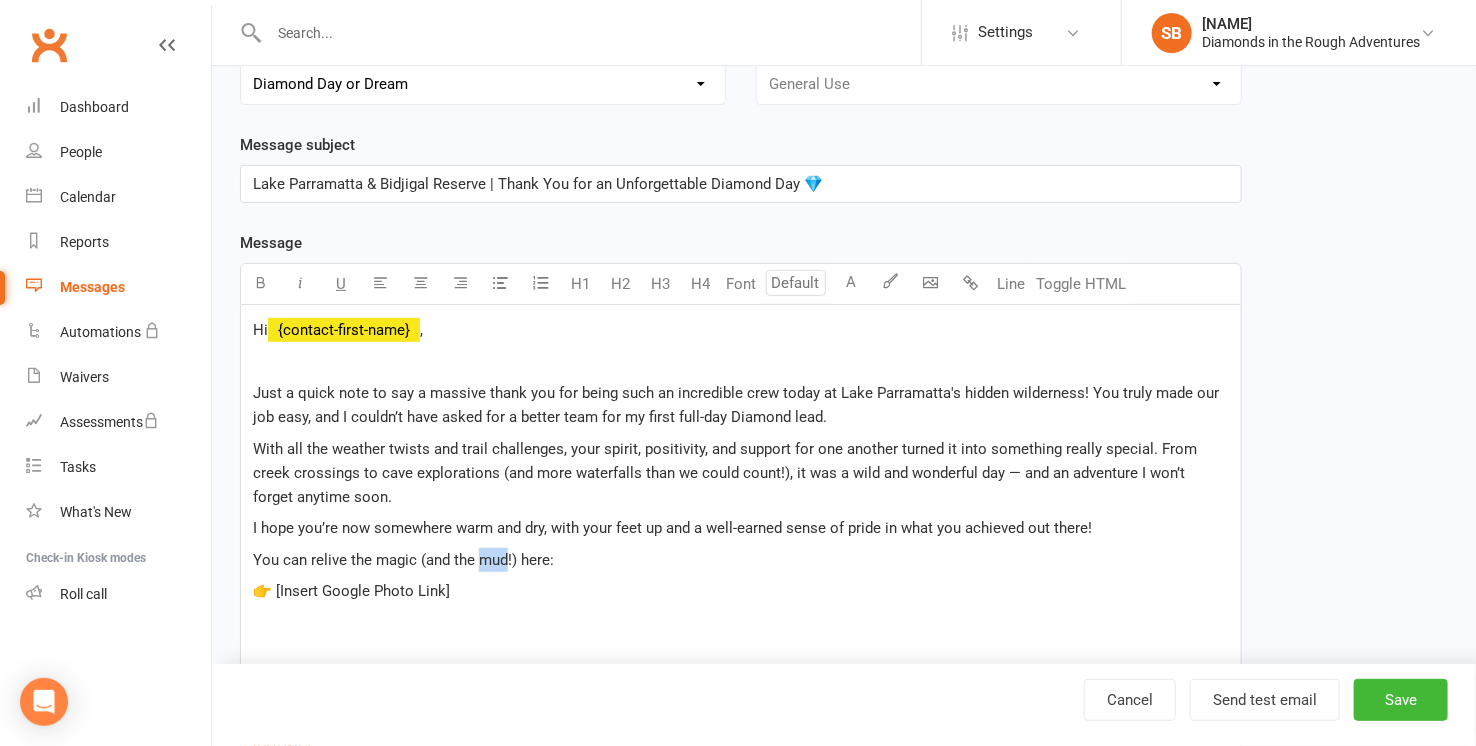 click on "You can relive the magic (and the mud!) here:" at bounding box center (403, 560) 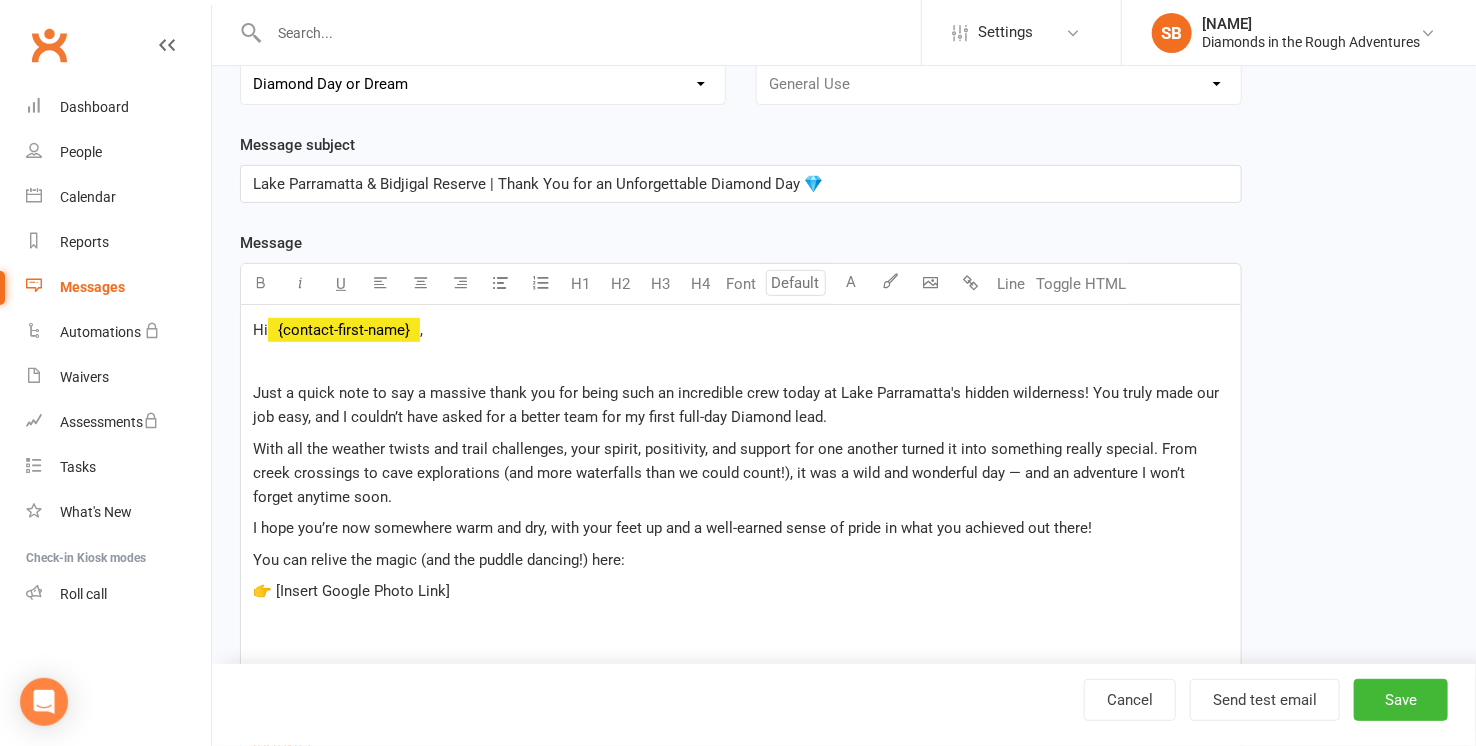 click on "👉 [Insert Google Photo Link]" at bounding box center (741, 591) 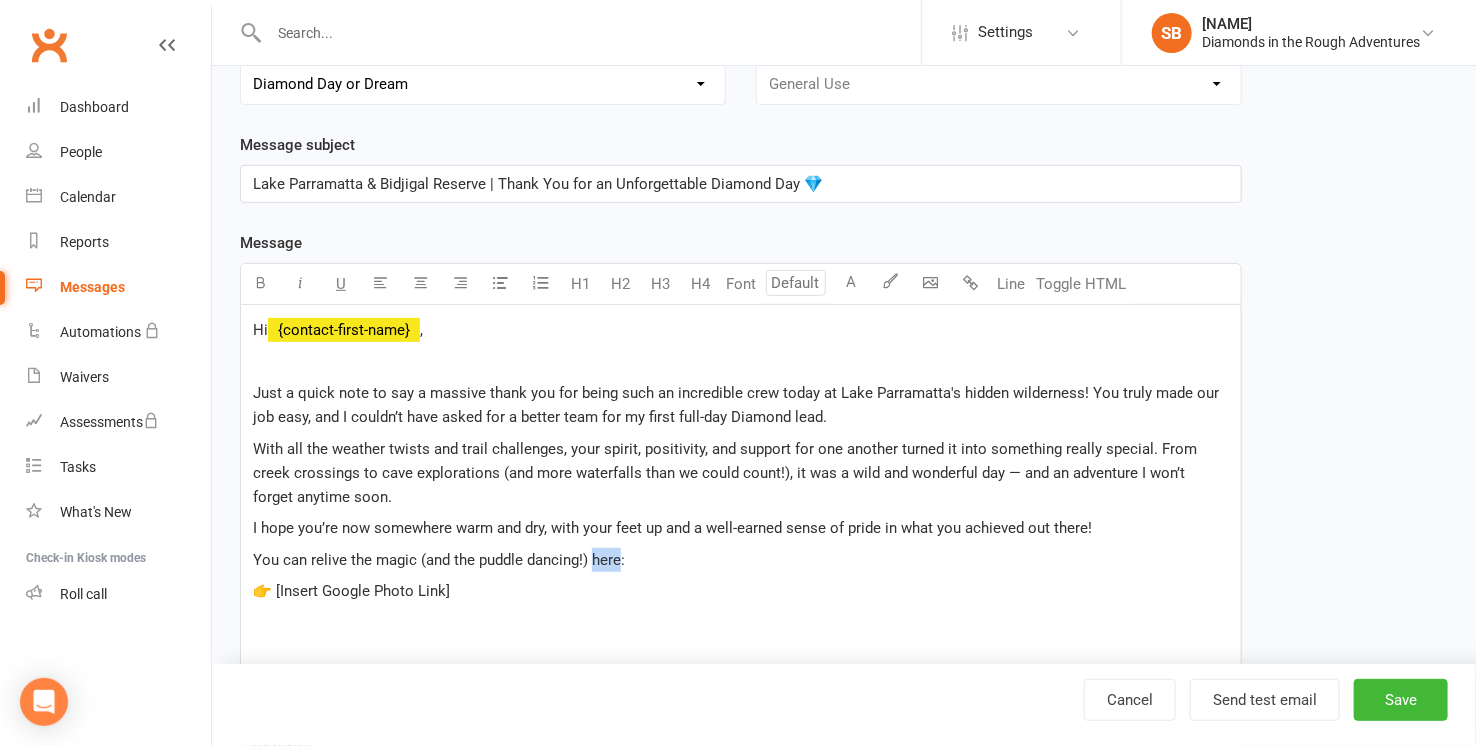 click on "You can relive the magic (and the puddle dancing!) here:" at bounding box center [439, 560] 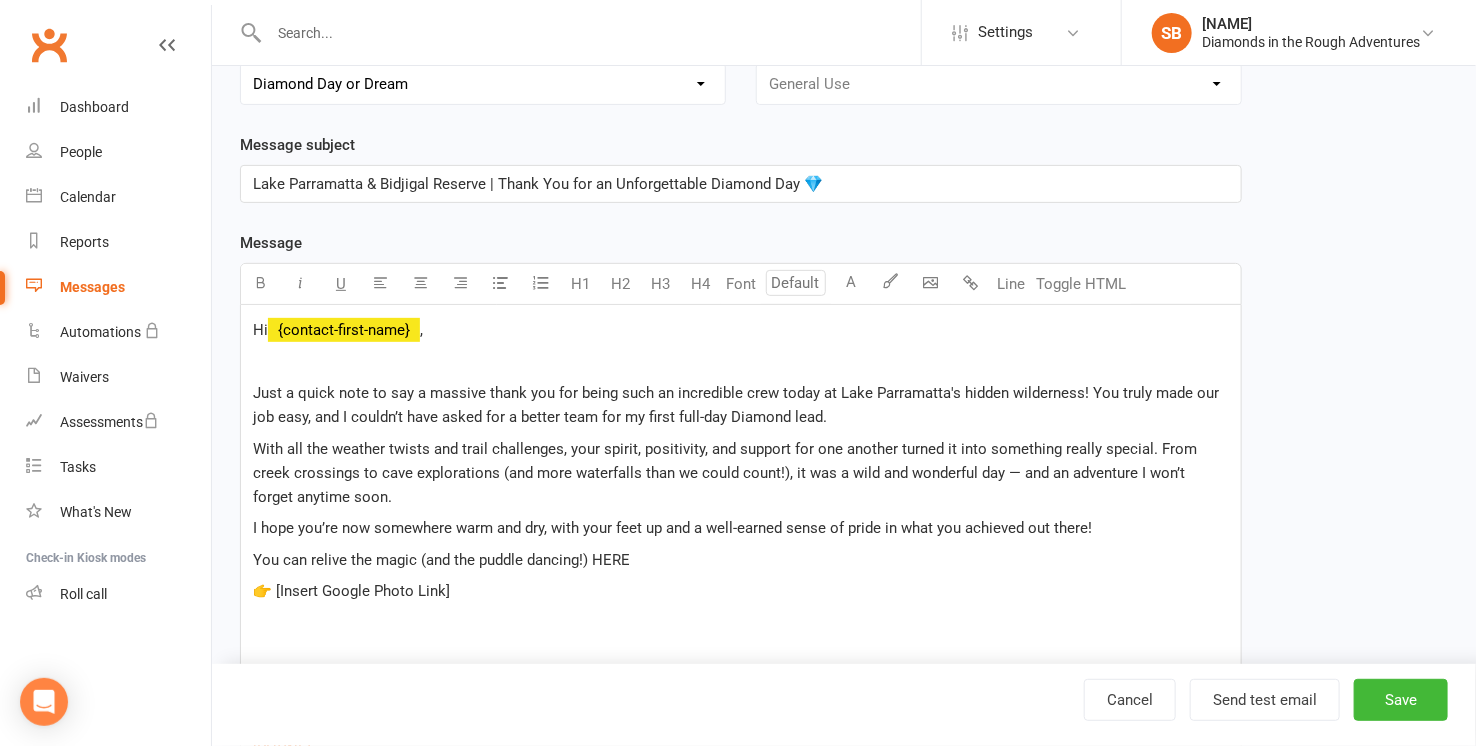 click on "You can relive the magic (and the puddle dancing!) HERE" at bounding box center (441, 560) 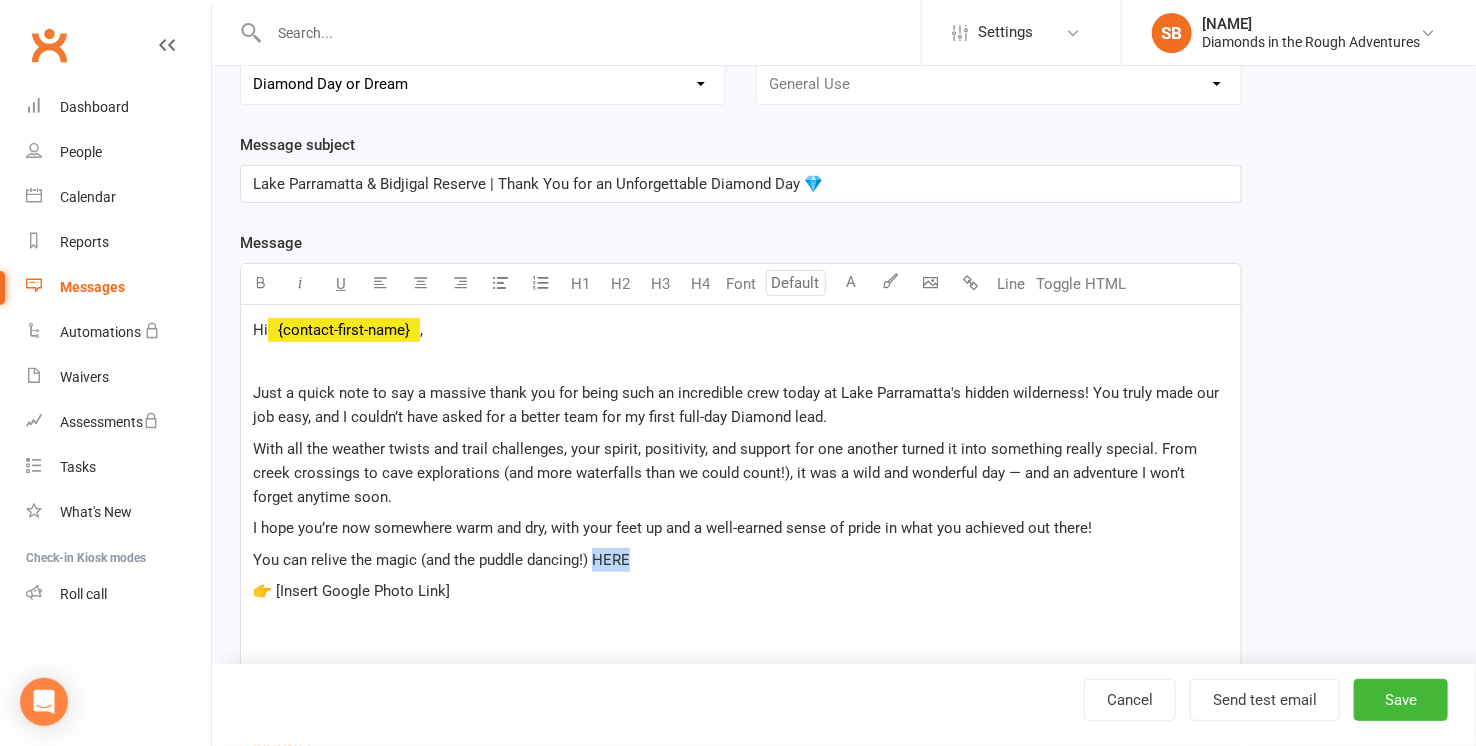 click on "You can relive the magic (and the puddle dancing!) HERE" at bounding box center [441, 560] 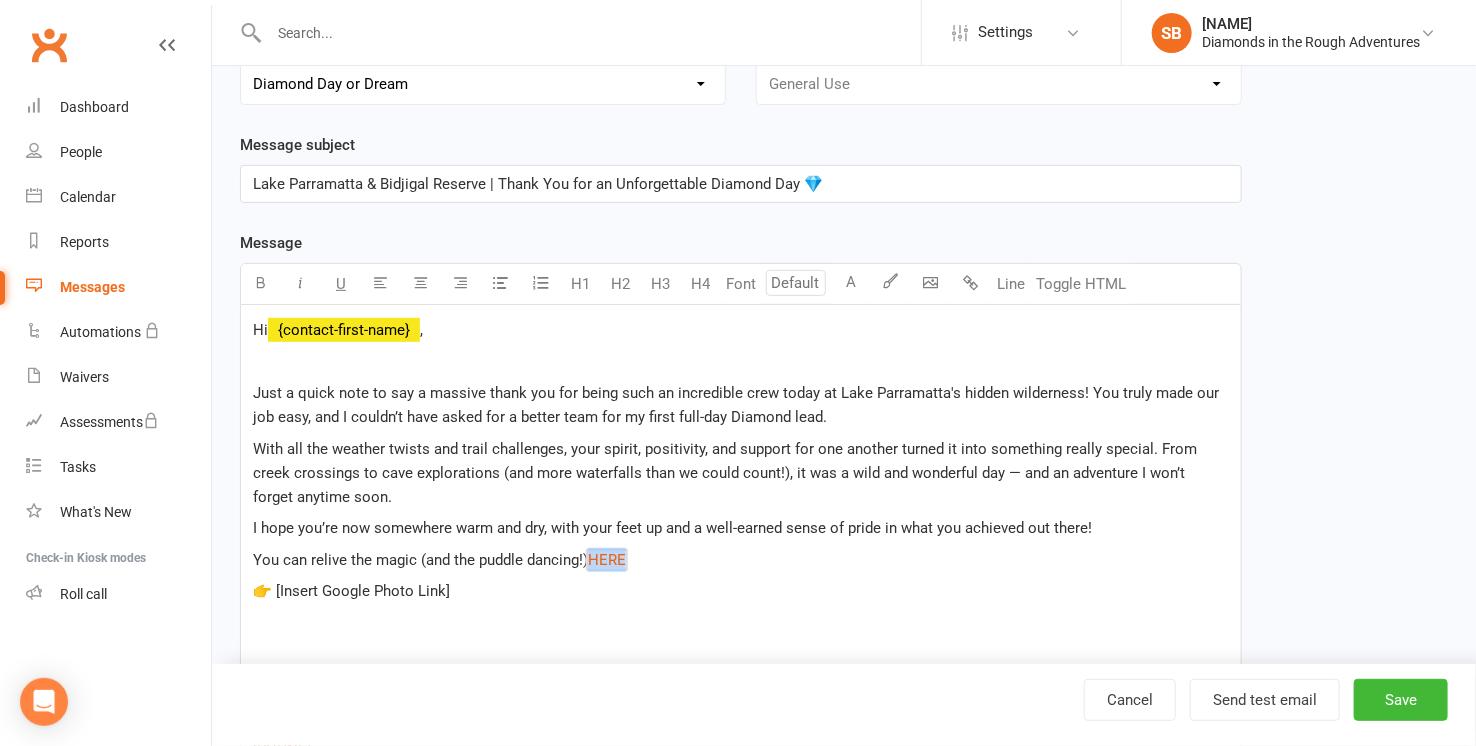 drag, startPoint x: 640, startPoint y: 558, endPoint x: 590, endPoint y: 555, distance: 50.08992 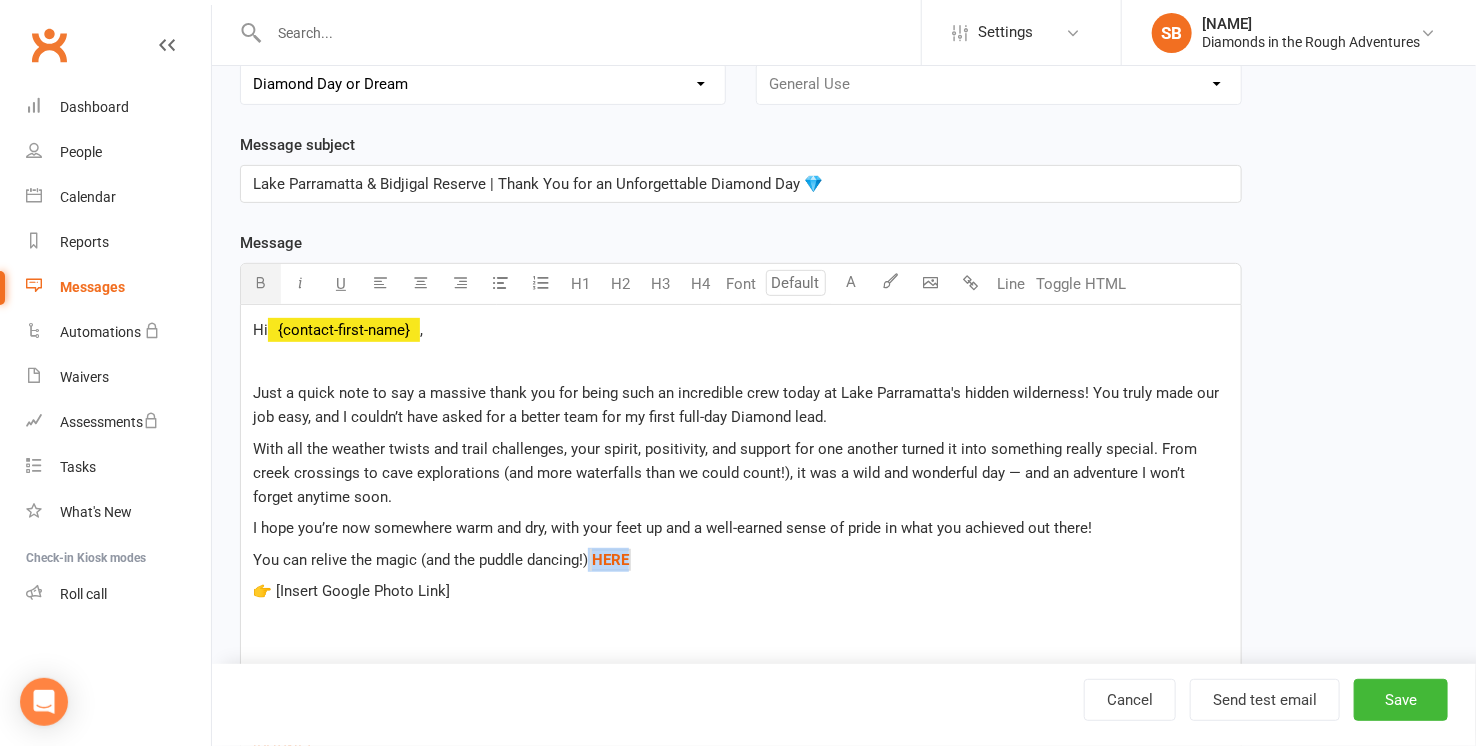 click at bounding box center (261, 282) 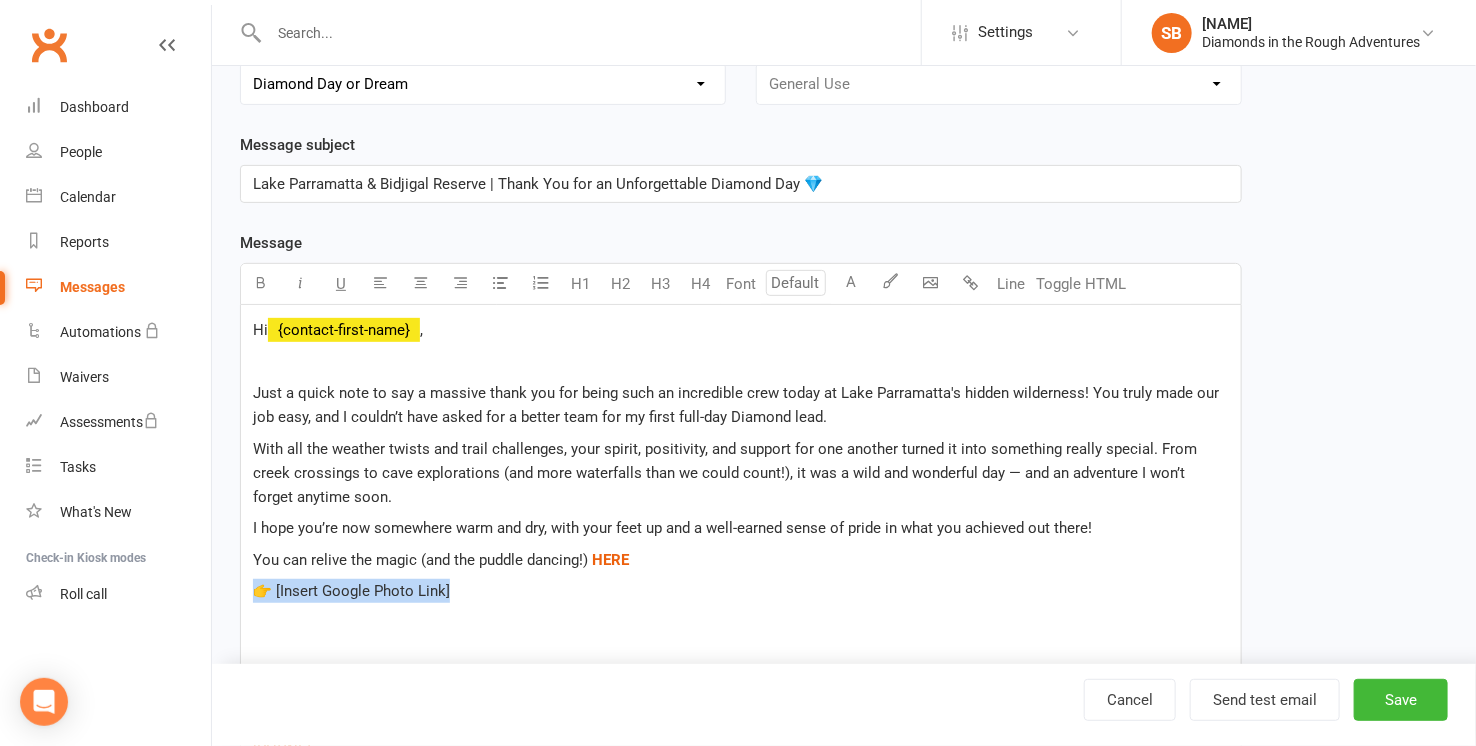 drag, startPoint x: 459, startPoint y: 590, endPoint x: 248, endPoint y: 590, distance: 211 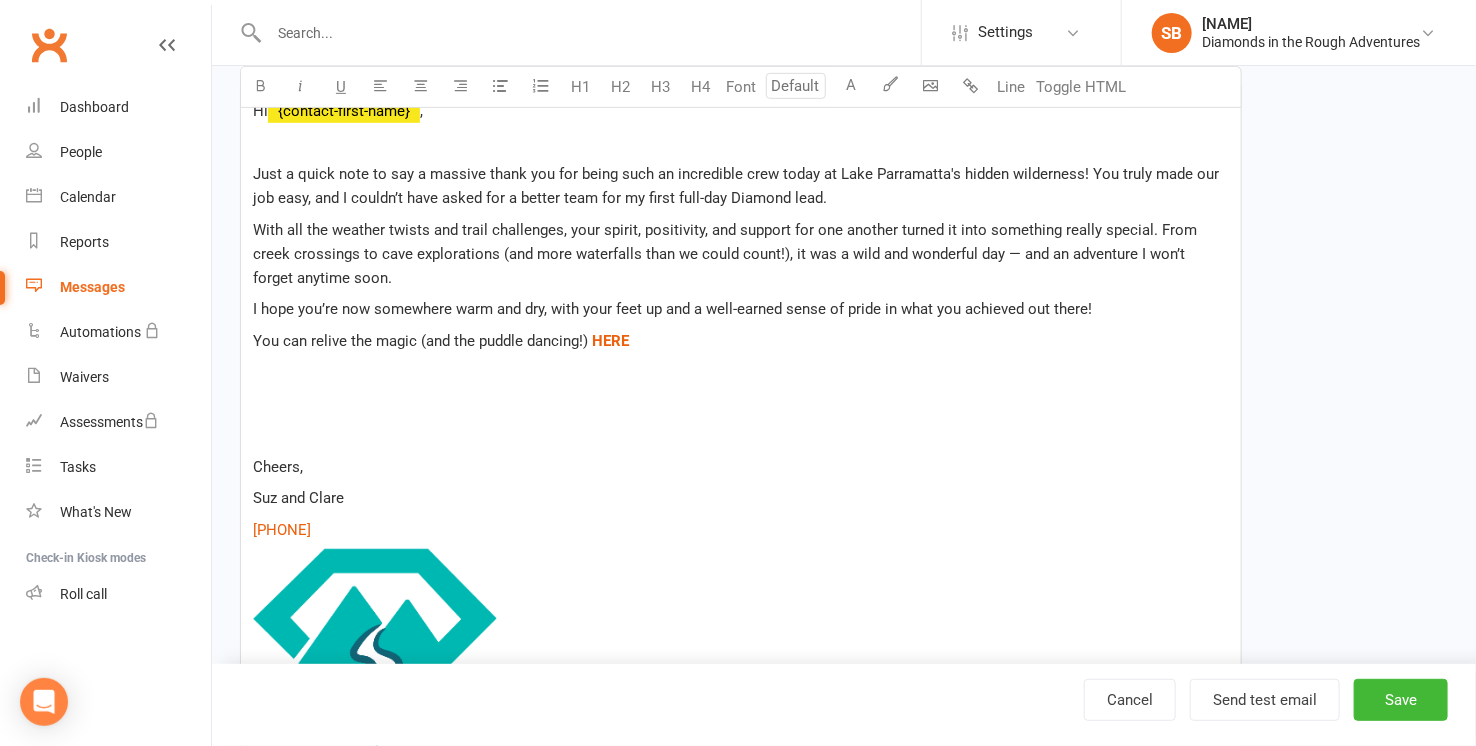 scroll, scrollTop: 434, scrollLeft: 0, axis: vertical 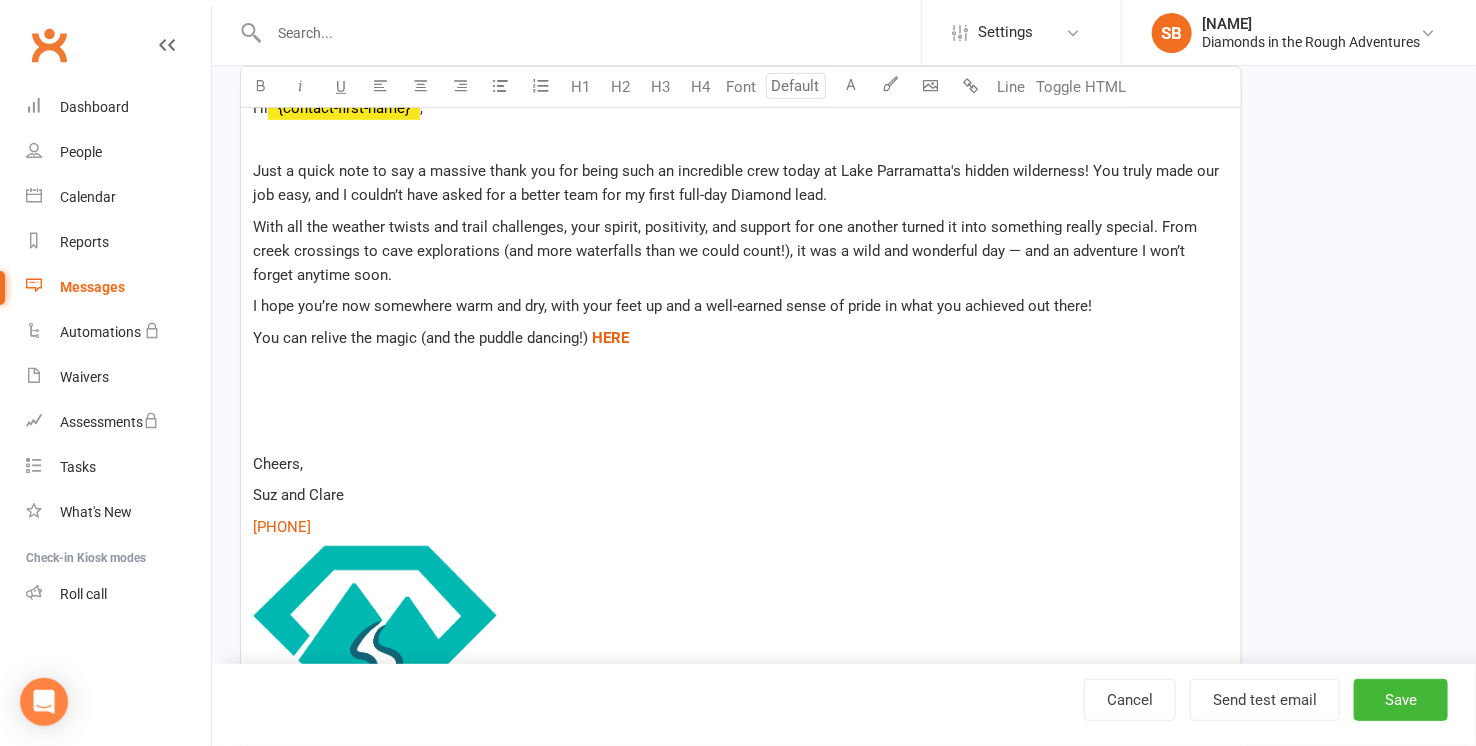click on "You can relive the magic (and the puddle dancing!)" at bounding box center [420, 338] 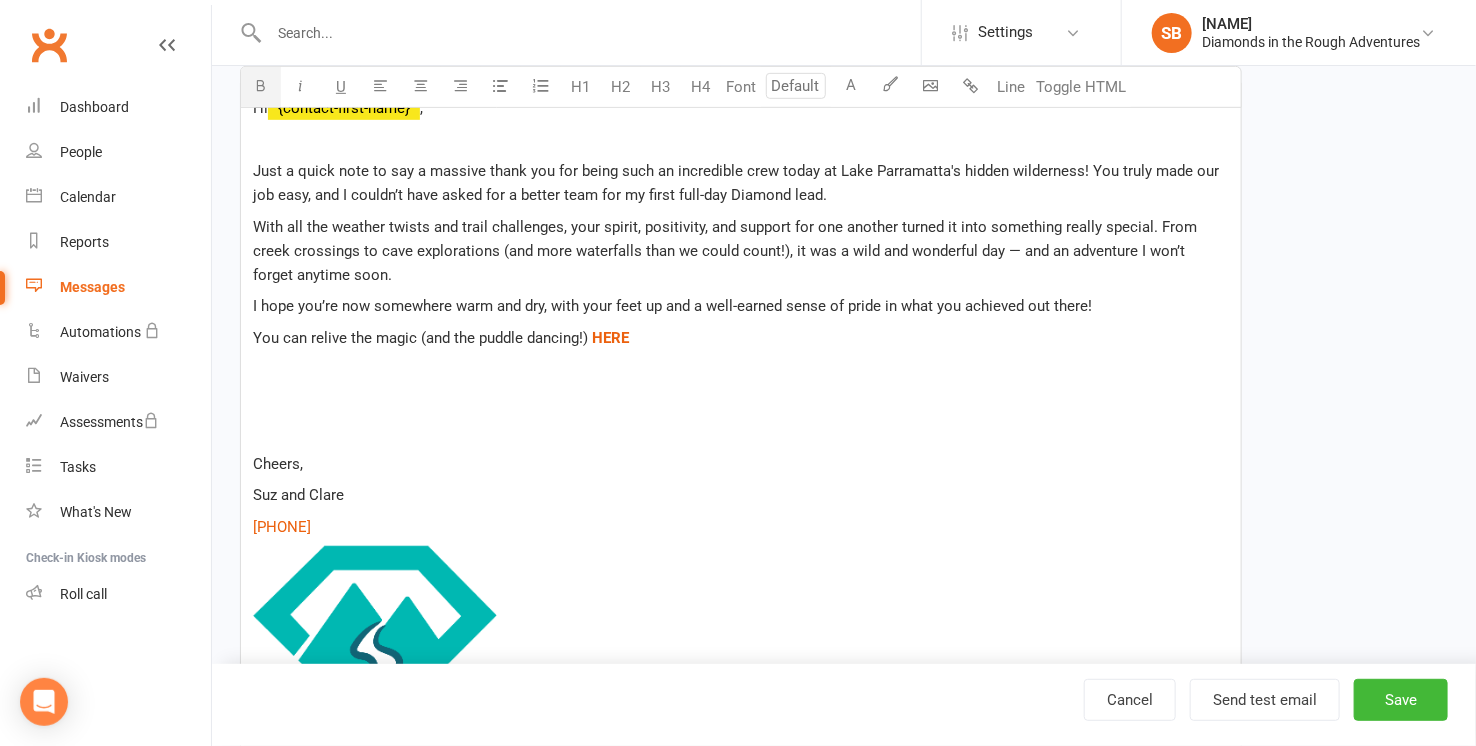 click on "You can relive the magic (and the puddle dancing!)" at bounding box center [420, 338] 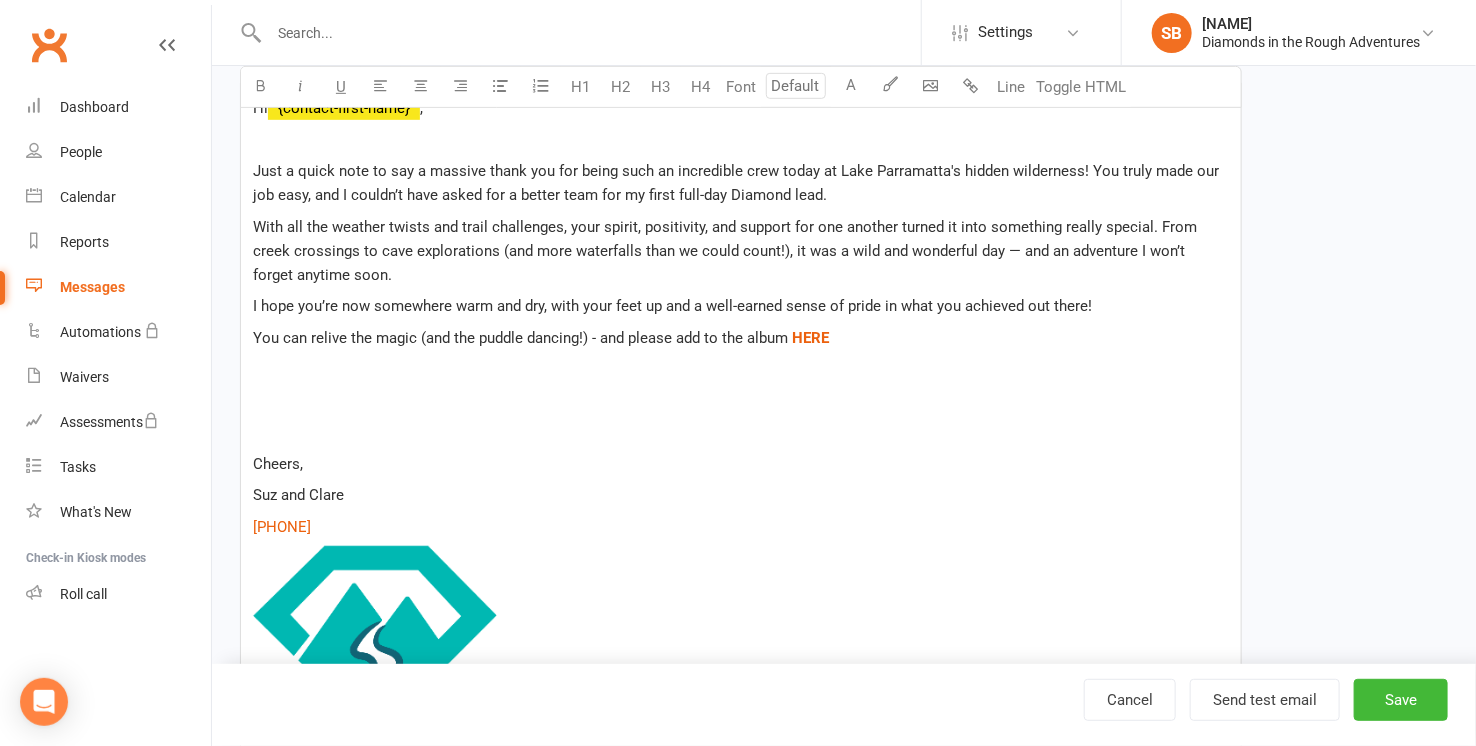 click on "Hi  ﻿ [CONTACT-FIRST-NAME]  , ﻿ Just a quick note to say a massive thank you for being such an incredible crew today at [LOCATION]'s hidden wilderness! You truly made our job easy, and I couldn’t have asked for a better team for my first full-day Diamond lead. With all the weather twists and trail challenges, your spirit, positivity, and support for one another turned it into something really special. From creek crossings to cave explorations (and more waterfalls than we could count!), it was a wild and wonderful day — and an adventure I won’t forget anytime soon. I hope you’re now somewhere warm and dry, with your feet up and a well-earned sense of pride in what you achieved out there! You can relive the magic (and the puddle dancing!) - and please add to the album   $   HERE $   ﻿ ﻿ ﻿ ﻿ Cheers, [PERSON] and [PERSON] $   [PHONE] $   ﻿" at bounding box center [741, 439] 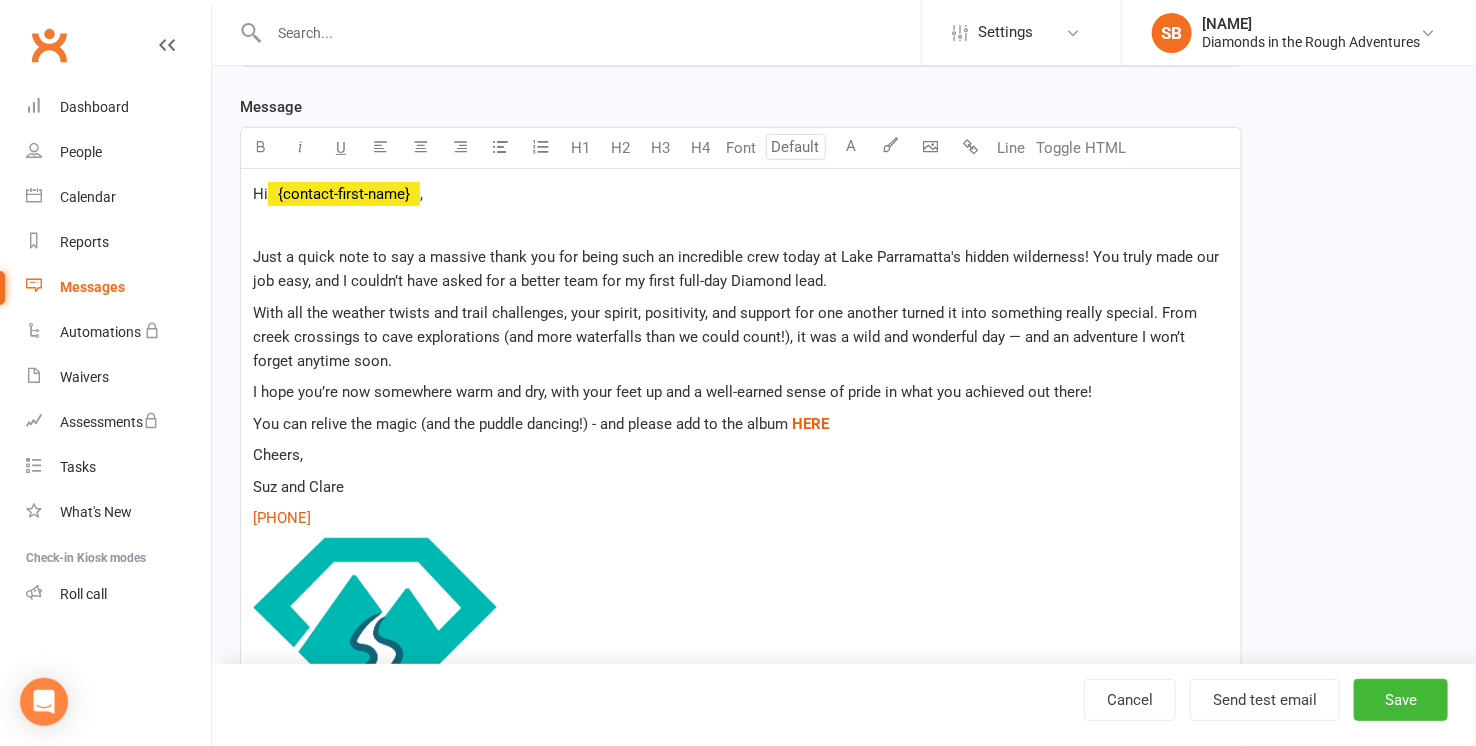 scroll, scrollTop: 323, scrollLeft: 0, axis: vertical 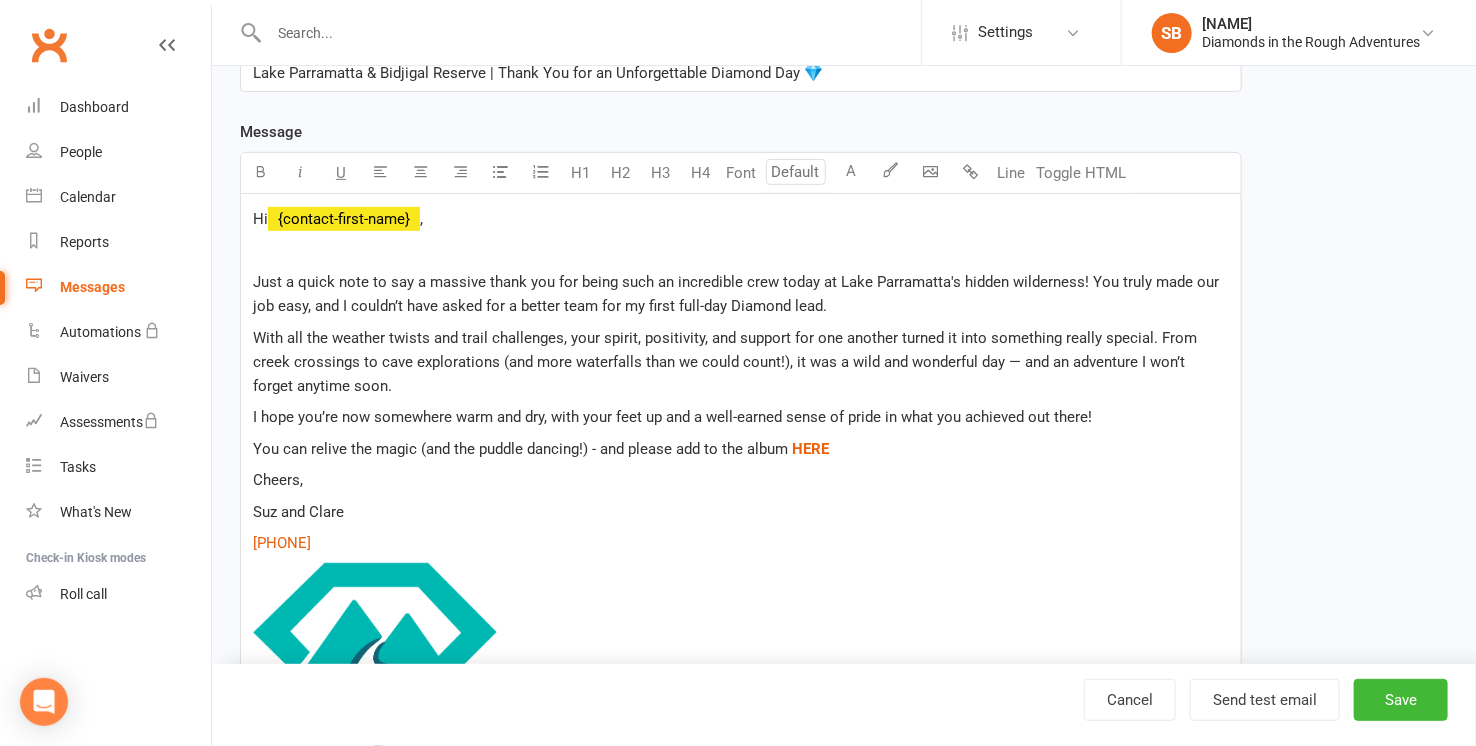 click on "You can relive the magic (and the puddle dancing!) - and please add to the album" at bounding box center (520, 449) 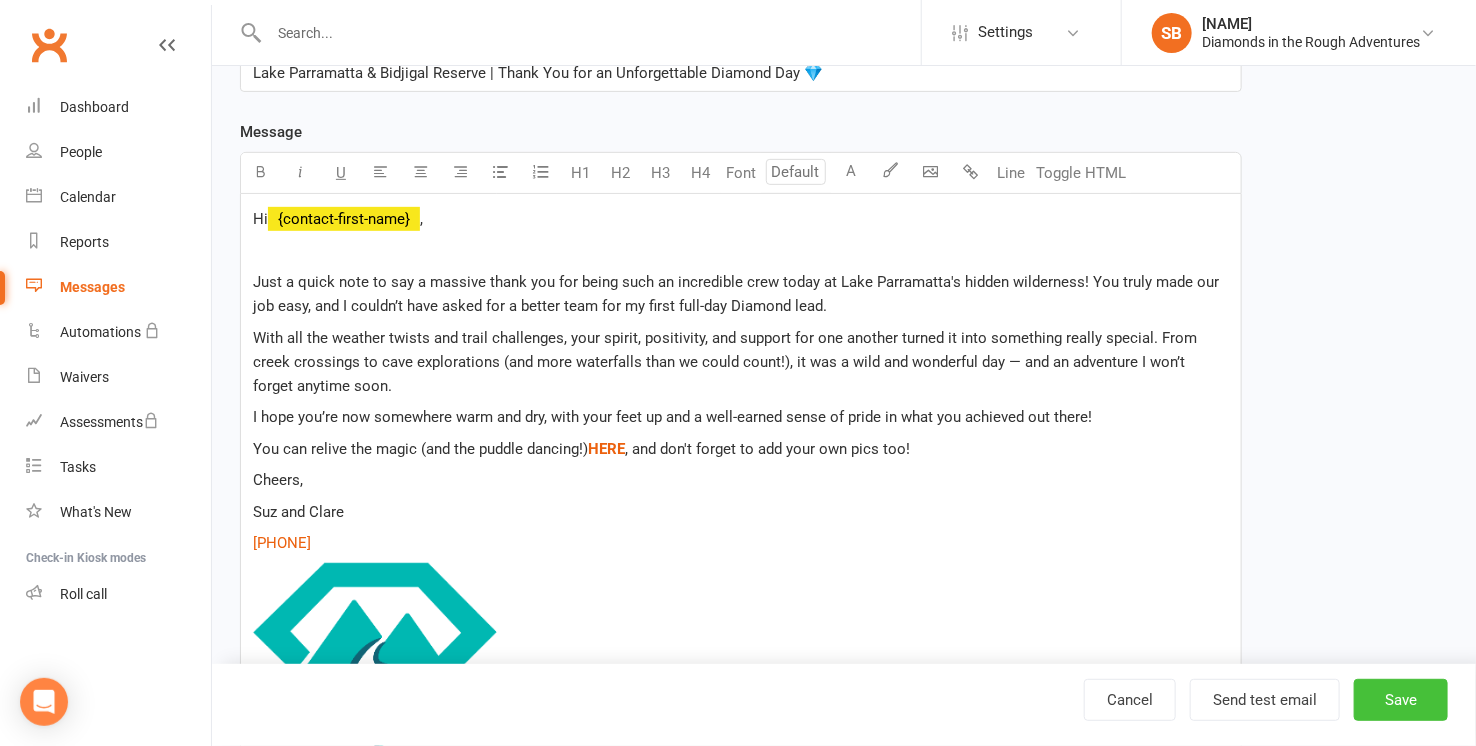click on "Save" at bounding box center [1401, 700] 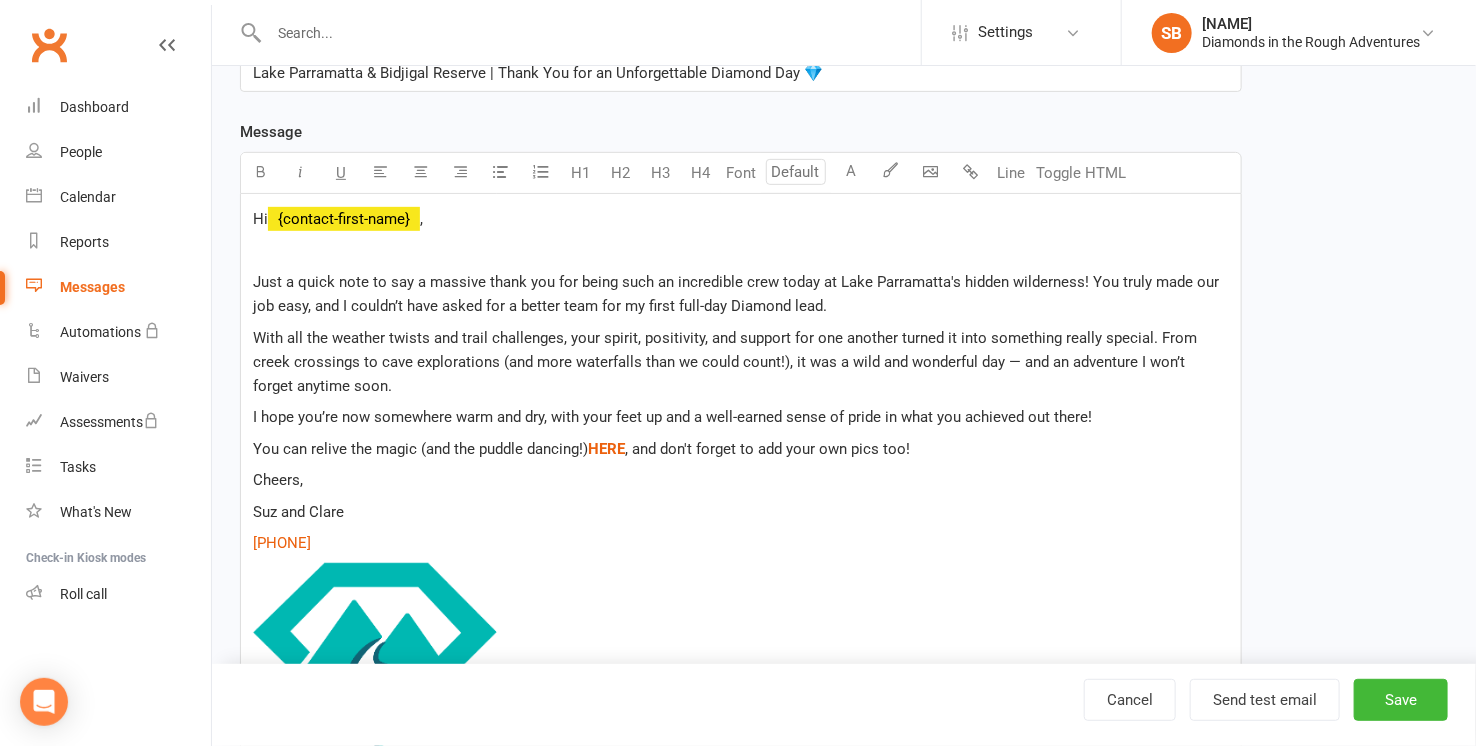 scroll, scrollTop: 0, scrollLeft: 0, axis: both 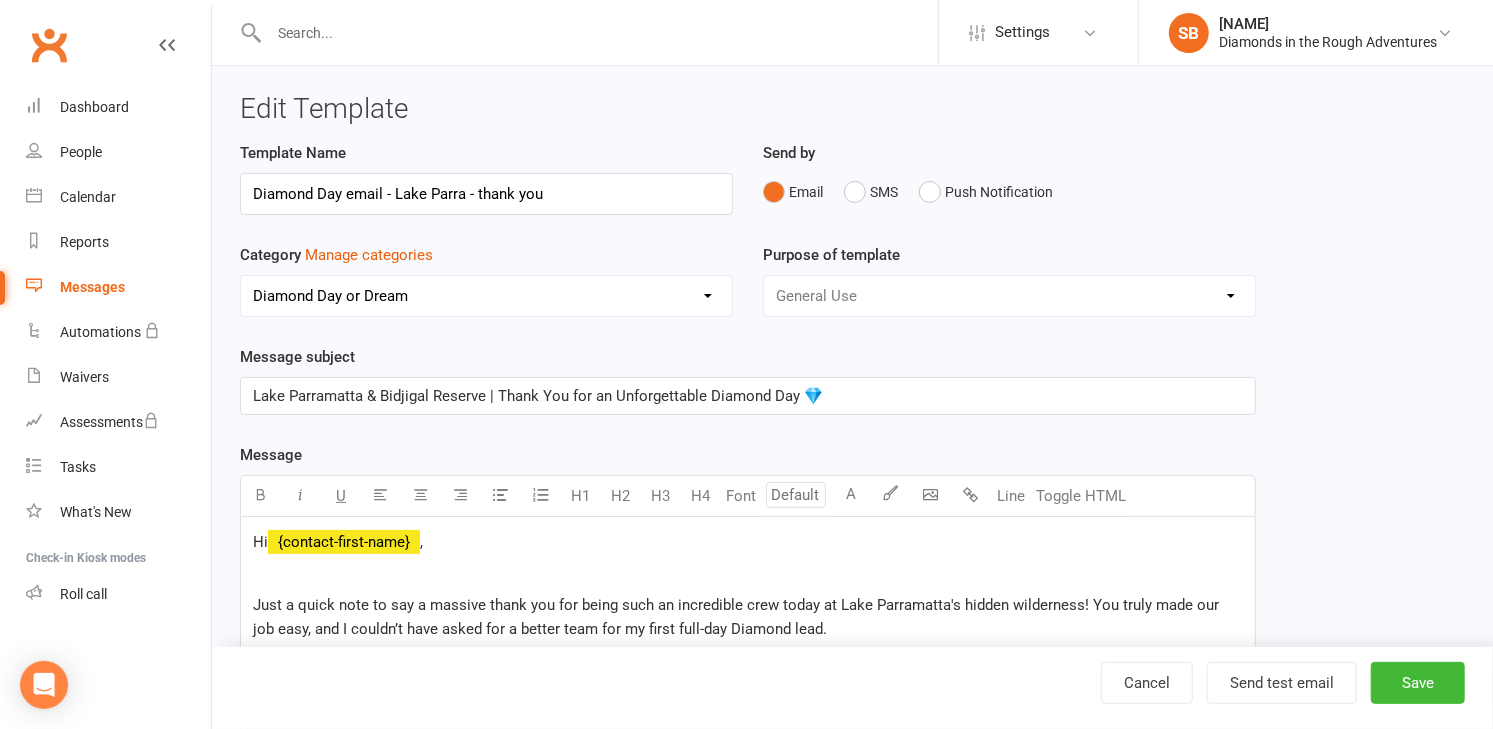 select on "8734" 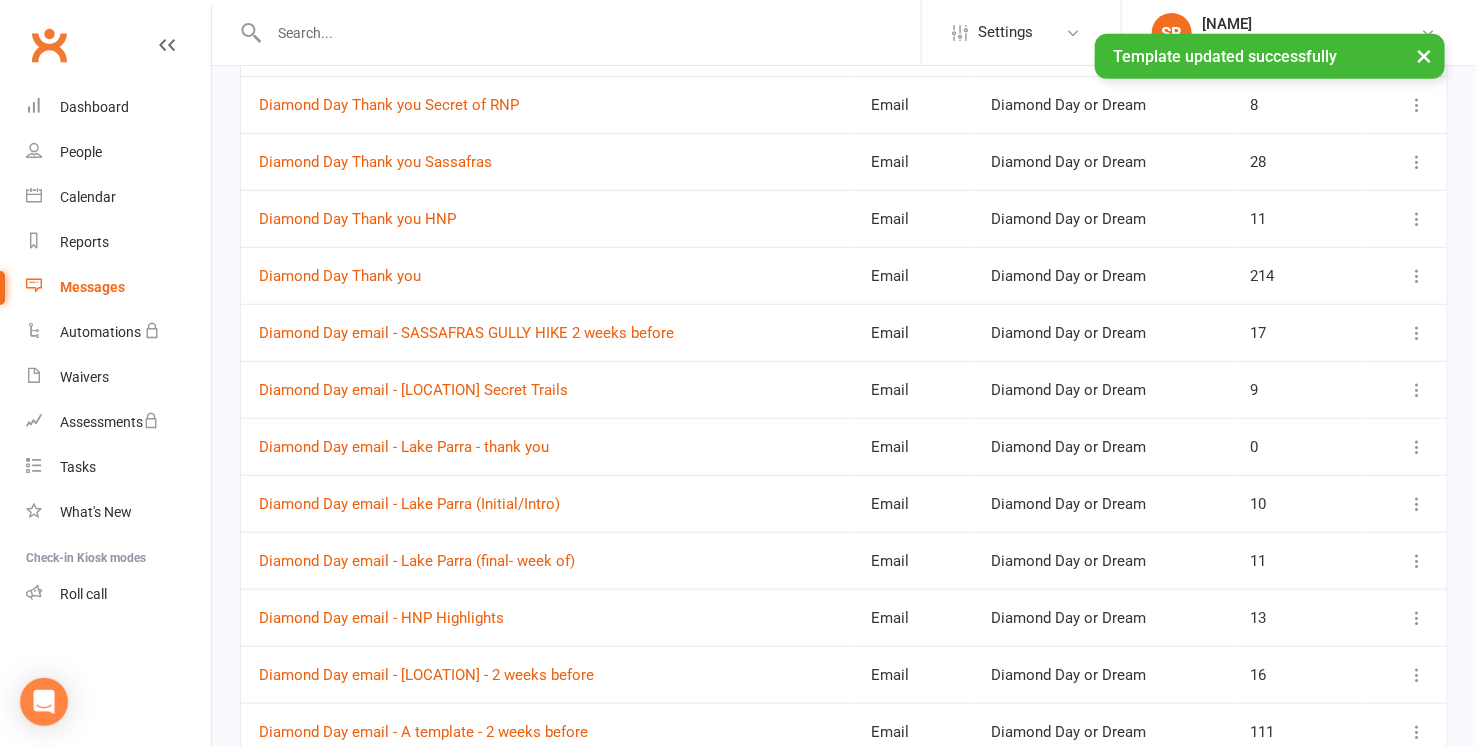 scroll, scrollTop: 444, scrollLeft: 0, axis: vertical 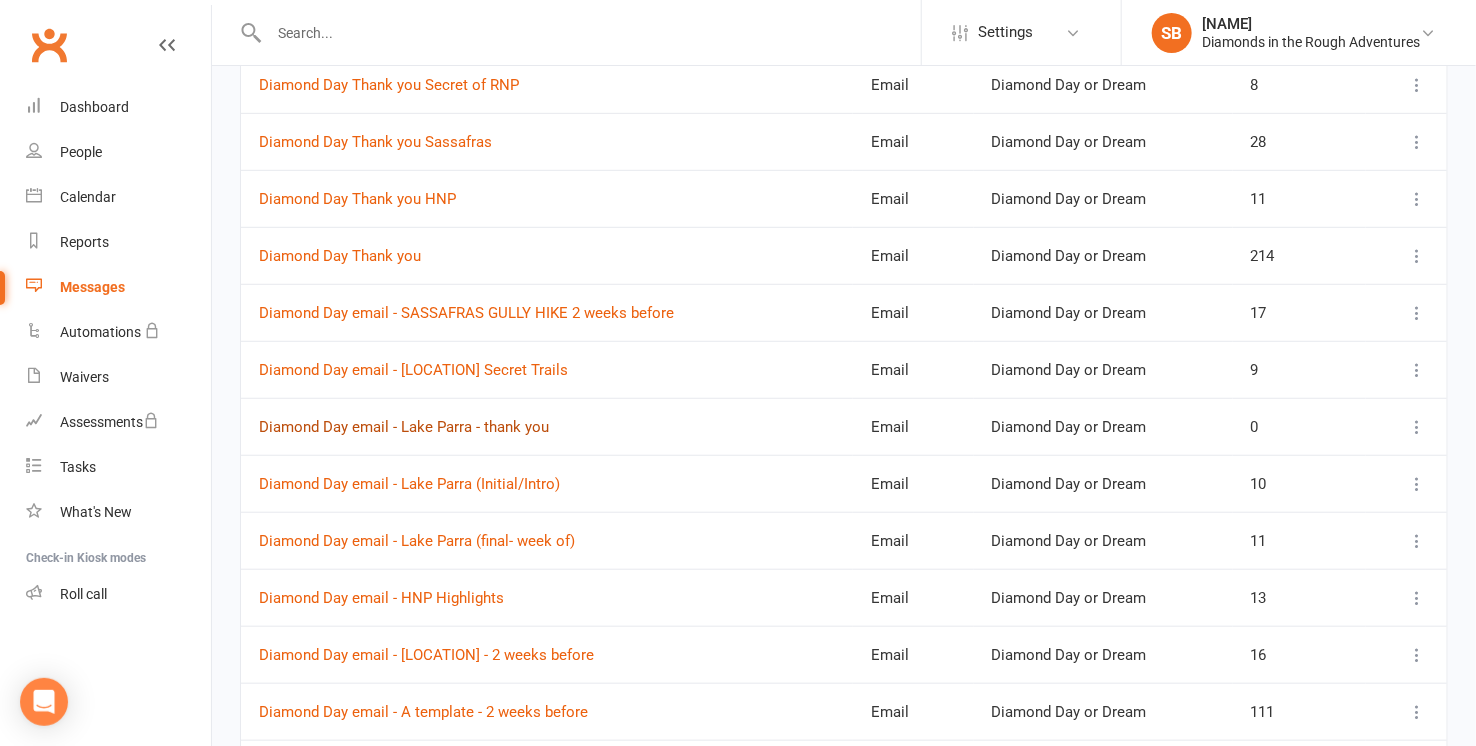 click on "Diamond Day email - Lake Parra - thank you" at bounding box center (404, 427) 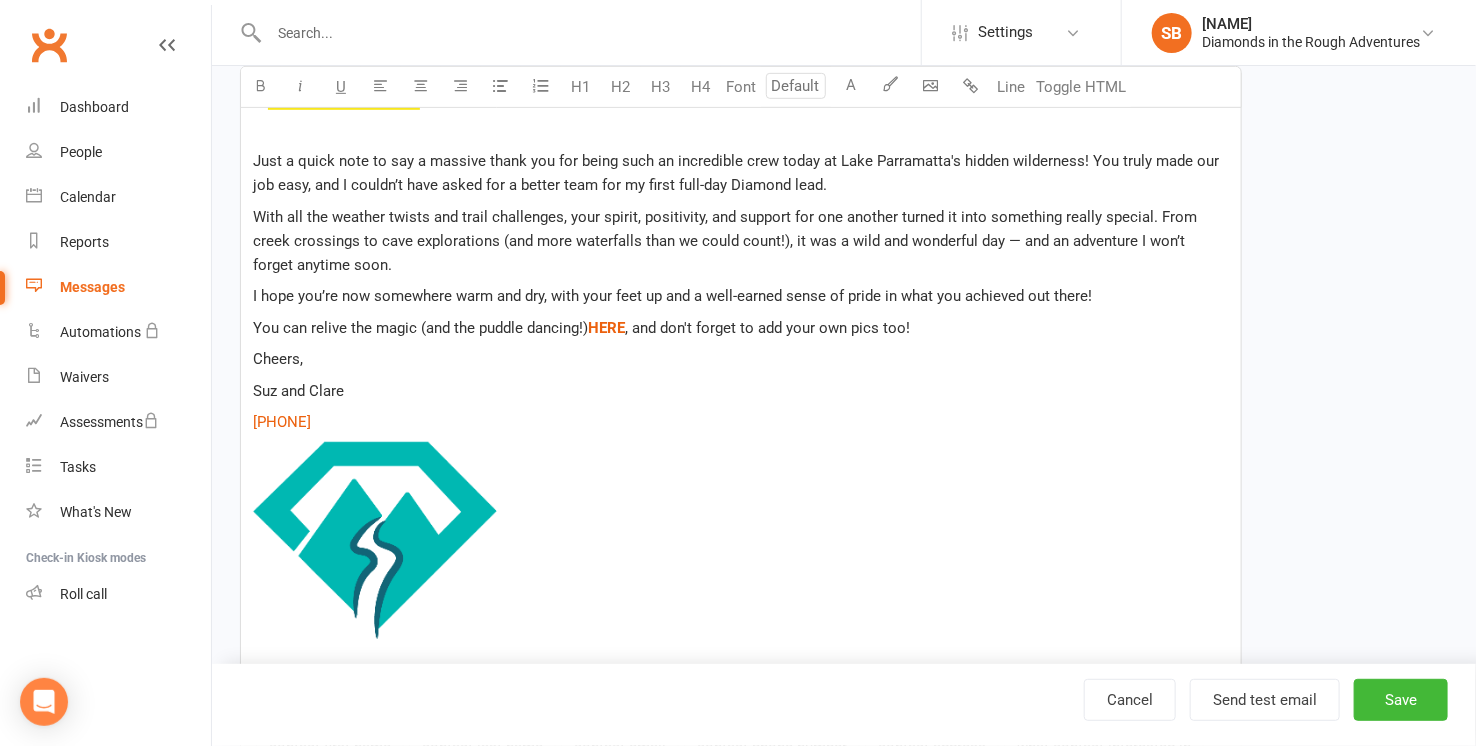 scroll, scrollTop: 0, scrollLeft: 0, axis: both 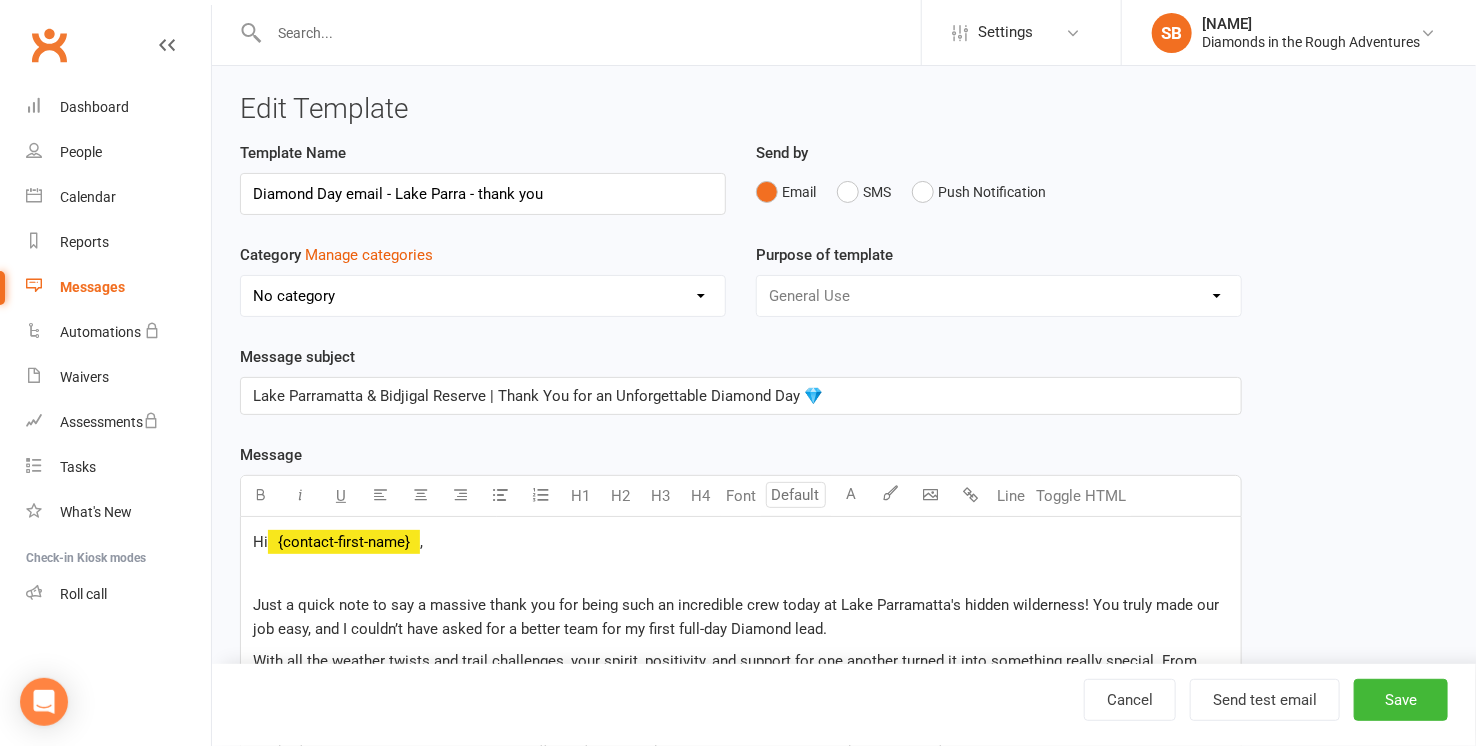 select on "8734" 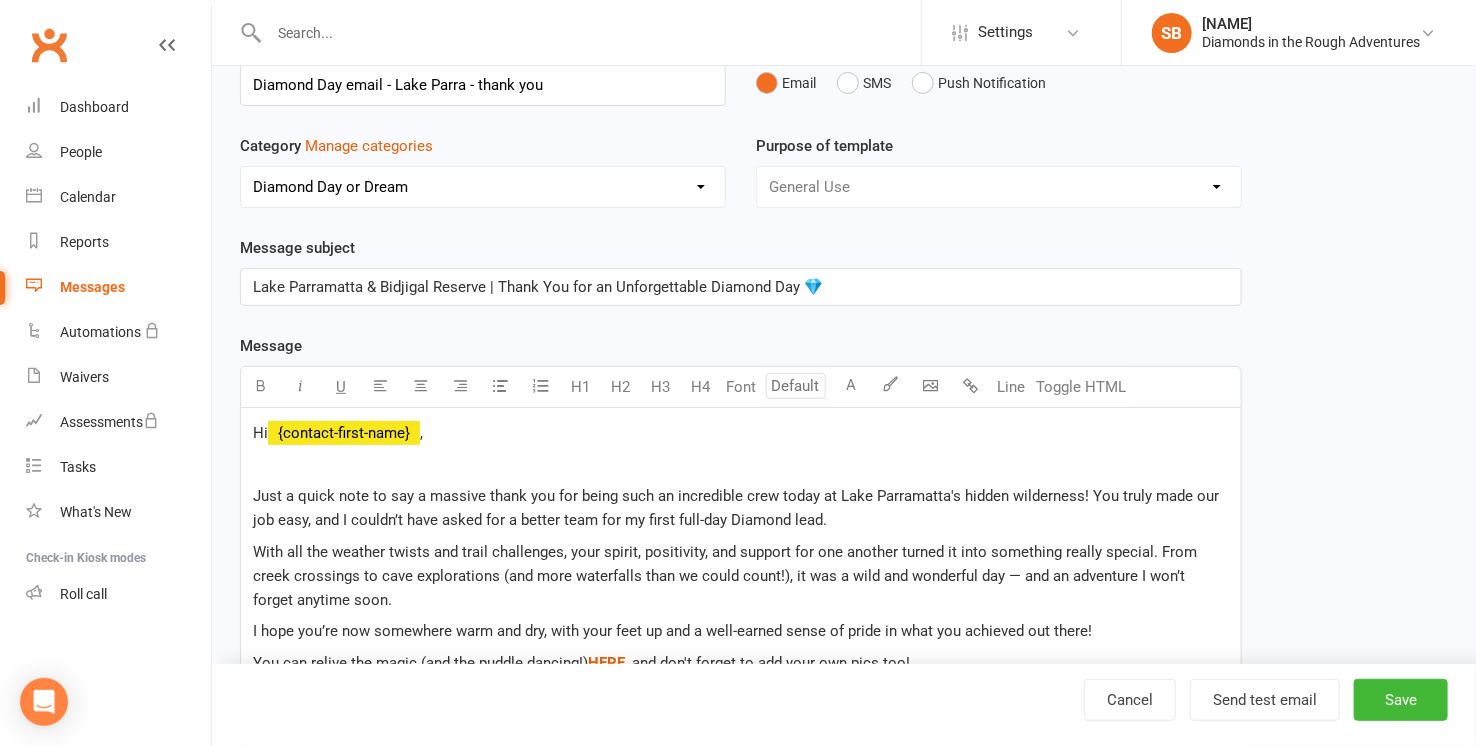 scroll, scrollTop: 0, scrollLeft: 0, axis: both 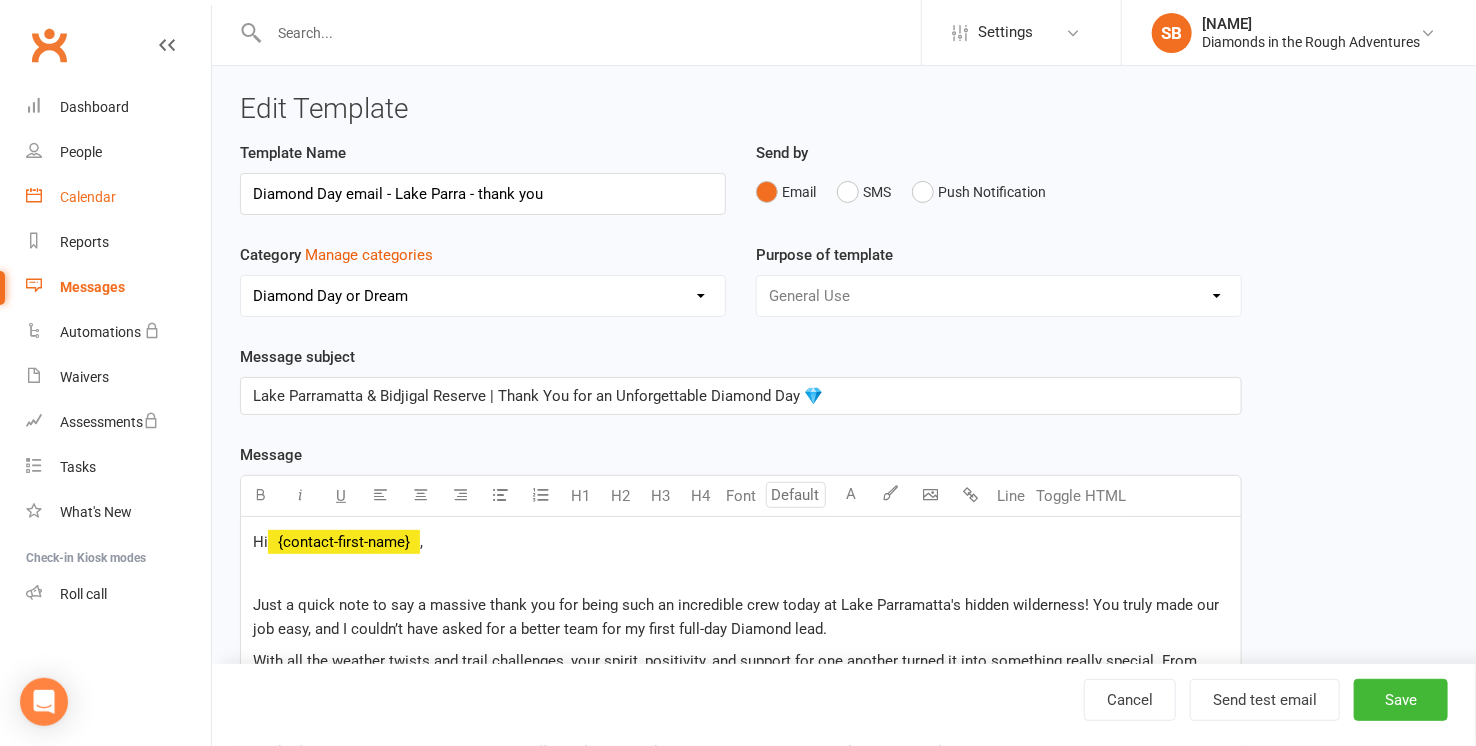 click on "Calendar" at bounding box center (88, 197) 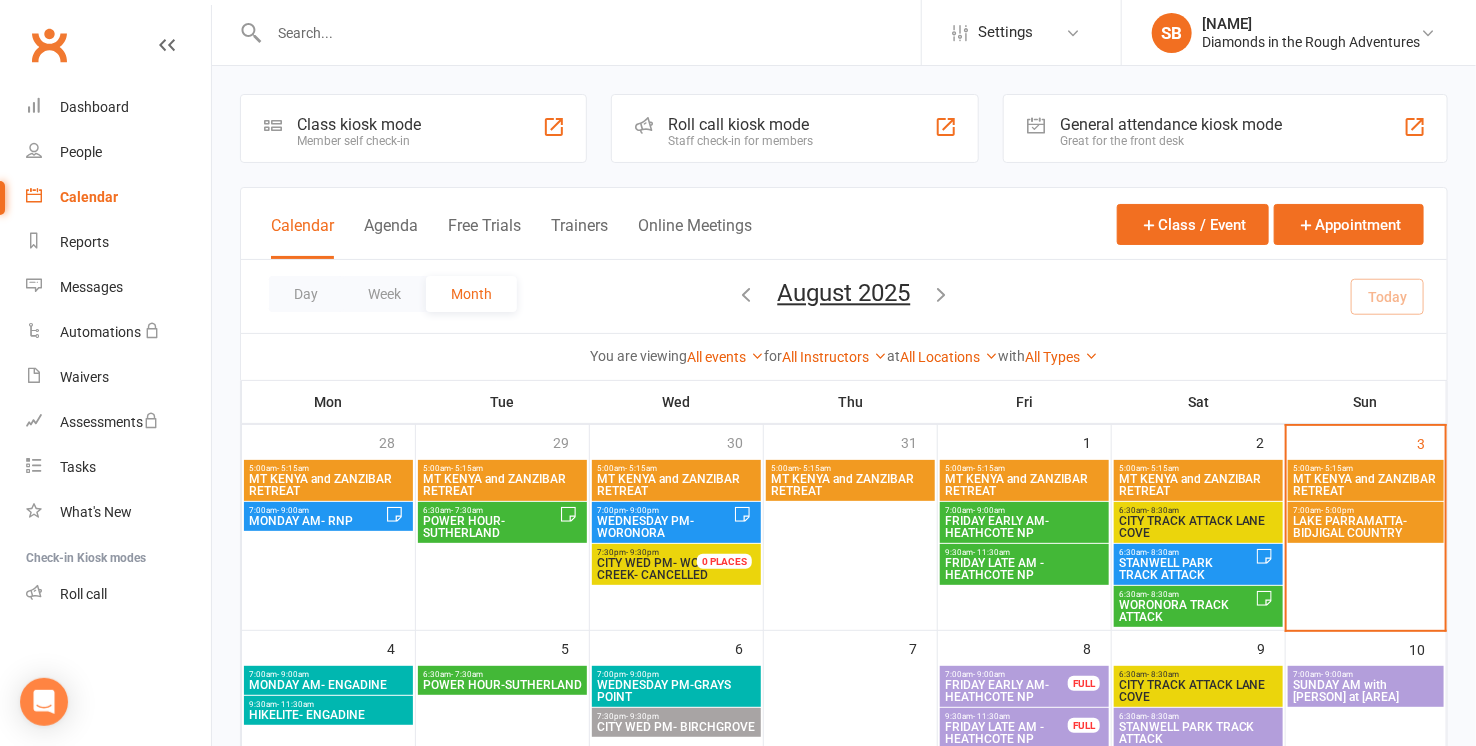 click on "LAKE PARRAMATTA- BIDJIGAL COUNTRY" at bounding box center [1366, 527] 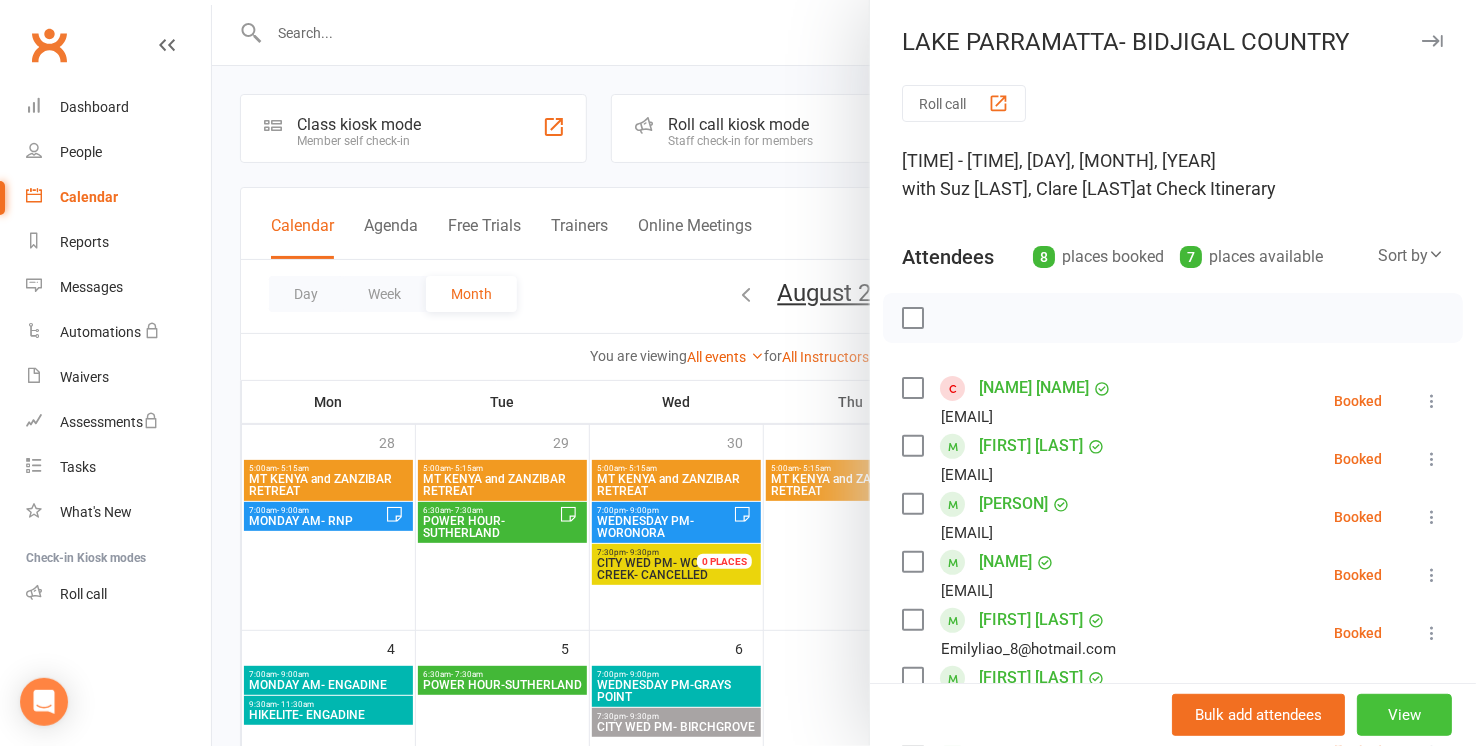 click on "View" at bounding box center (1404, 715) 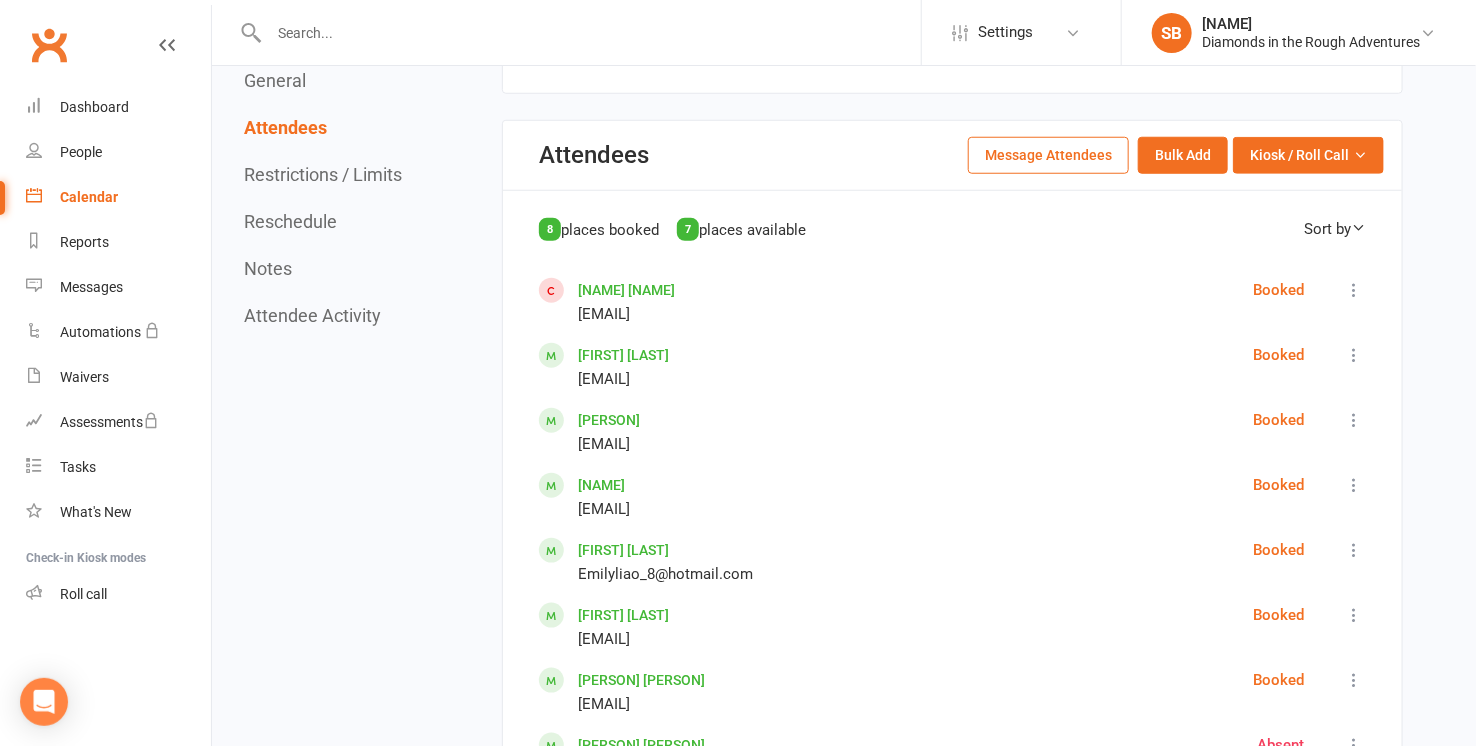 scroll, scrollTop: 666, scrollLeft: 0, axis: vertical 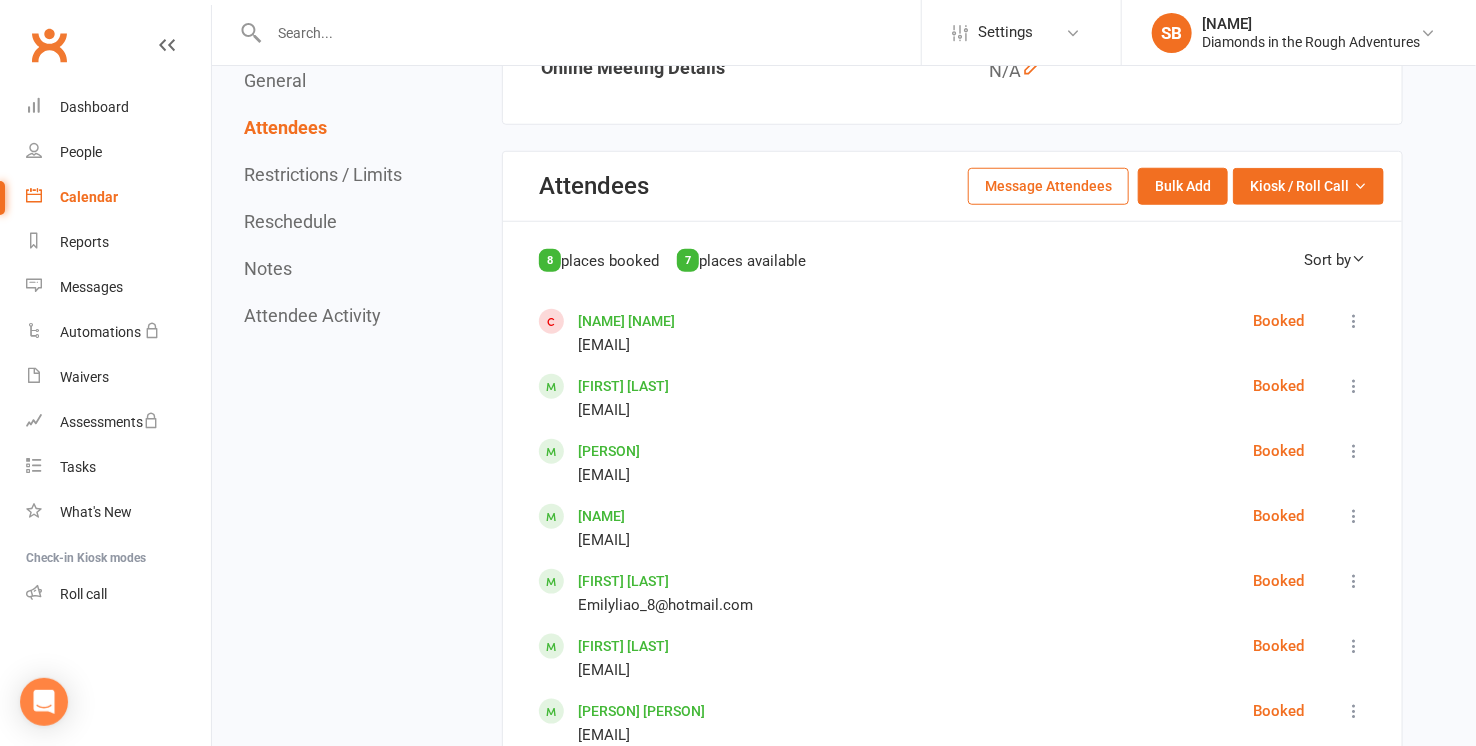 click on "Message Attendees" at bounding box center (1048, 186) 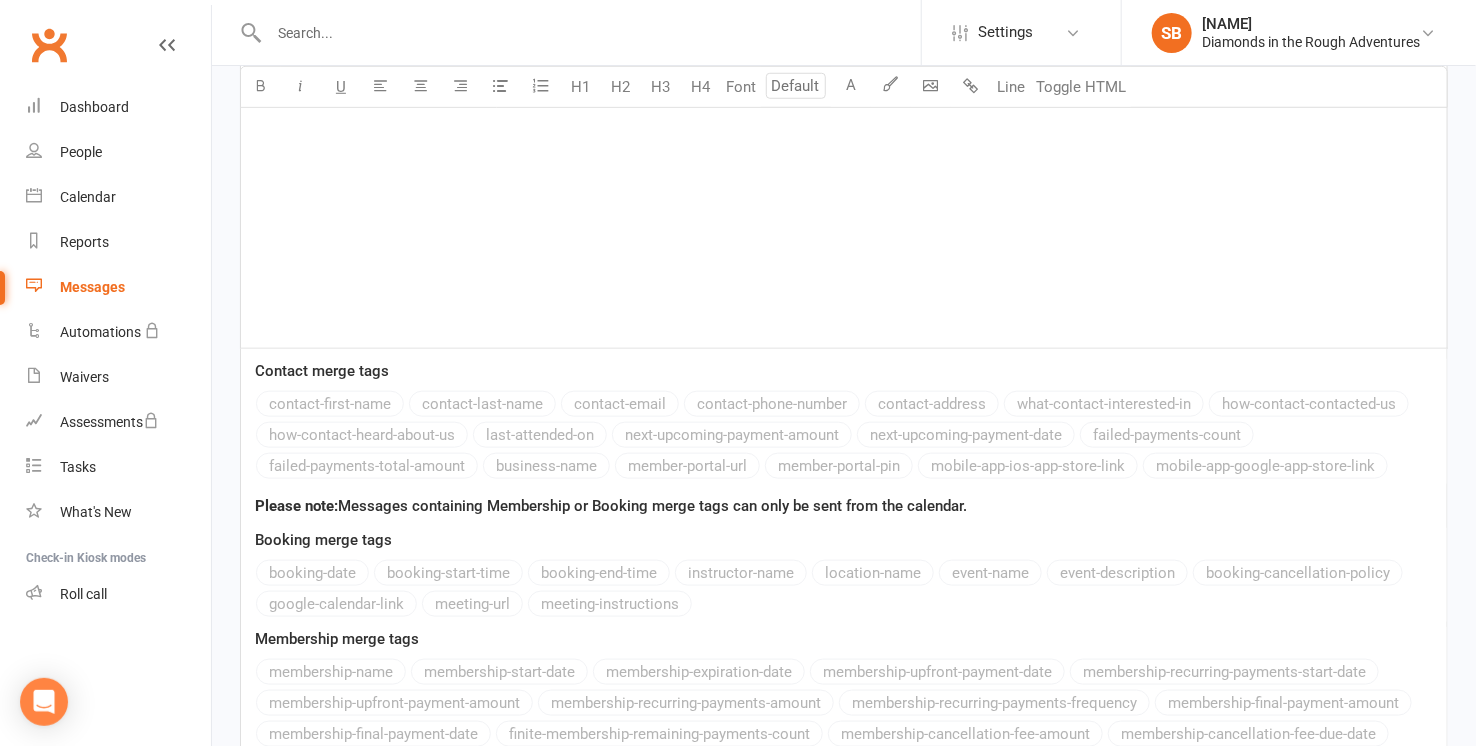 scroll, scrollTop: 0, scrollLeft: 0, axis: both 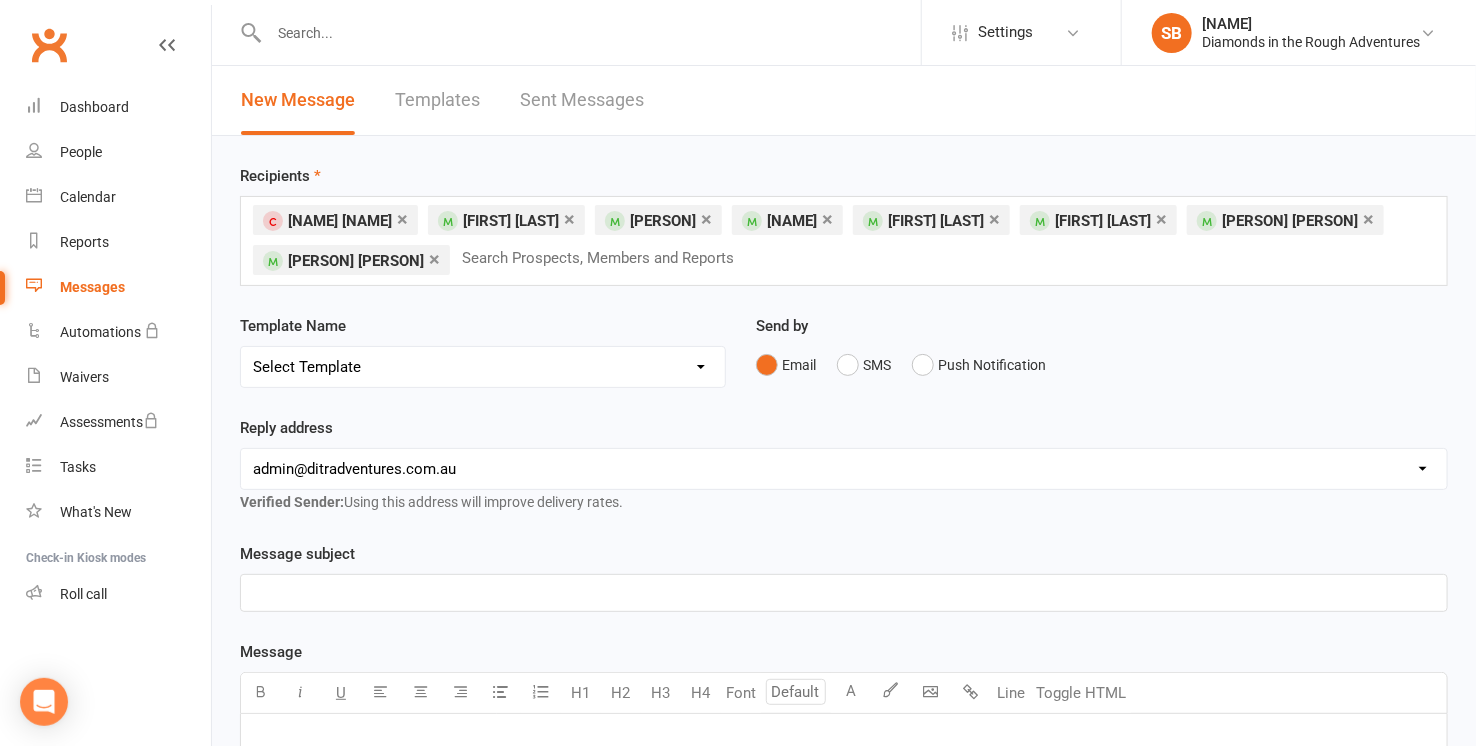 click on "×" at bounding box center (434, 259) 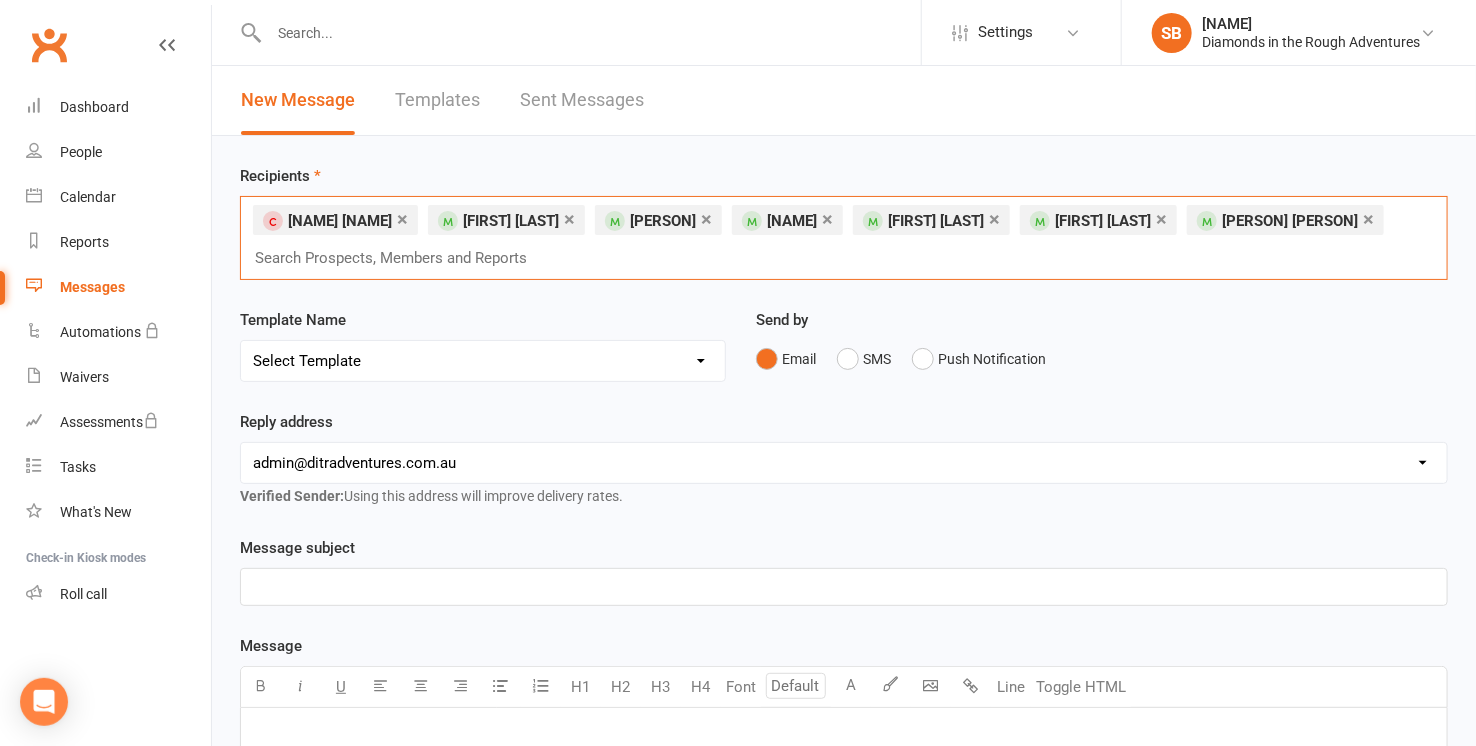click at bounding box center [399, 258] 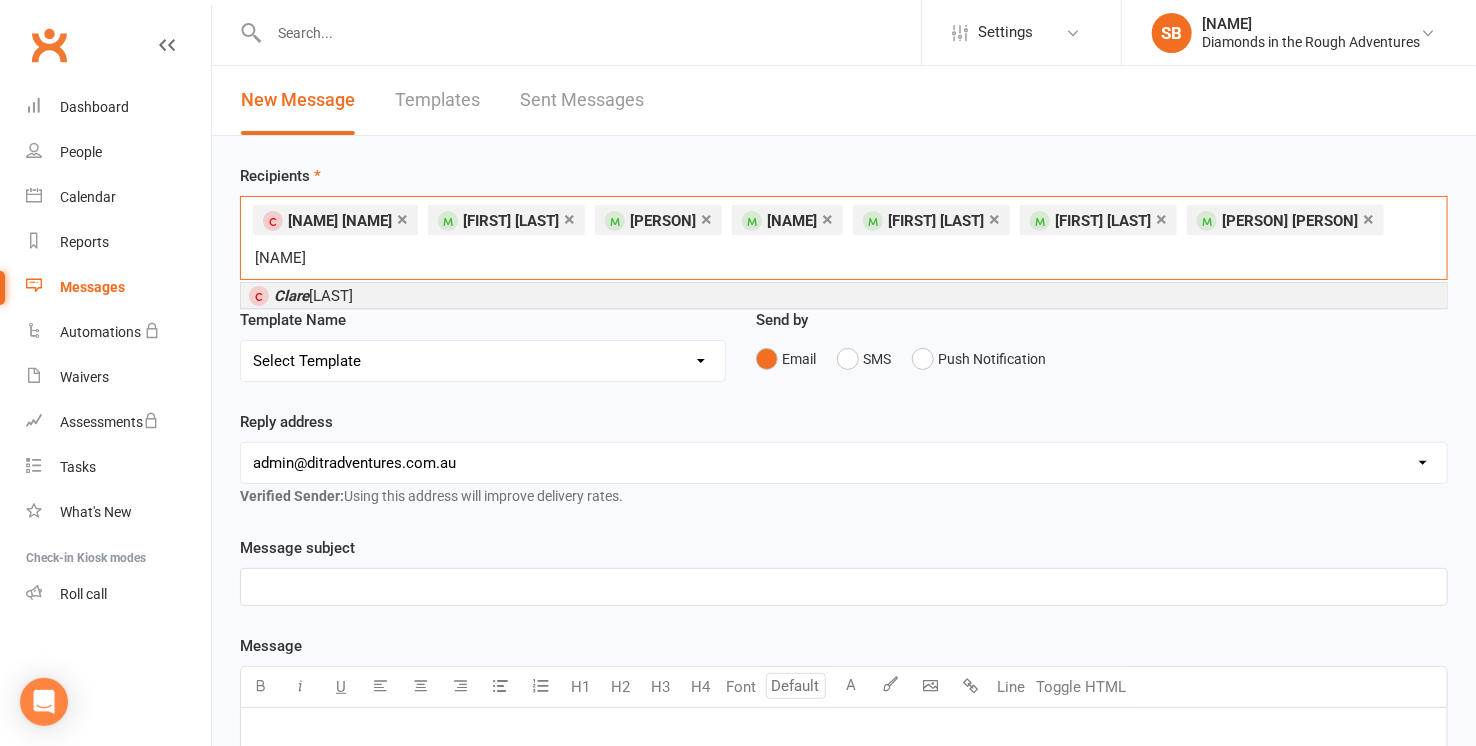 type on "[NAME]" 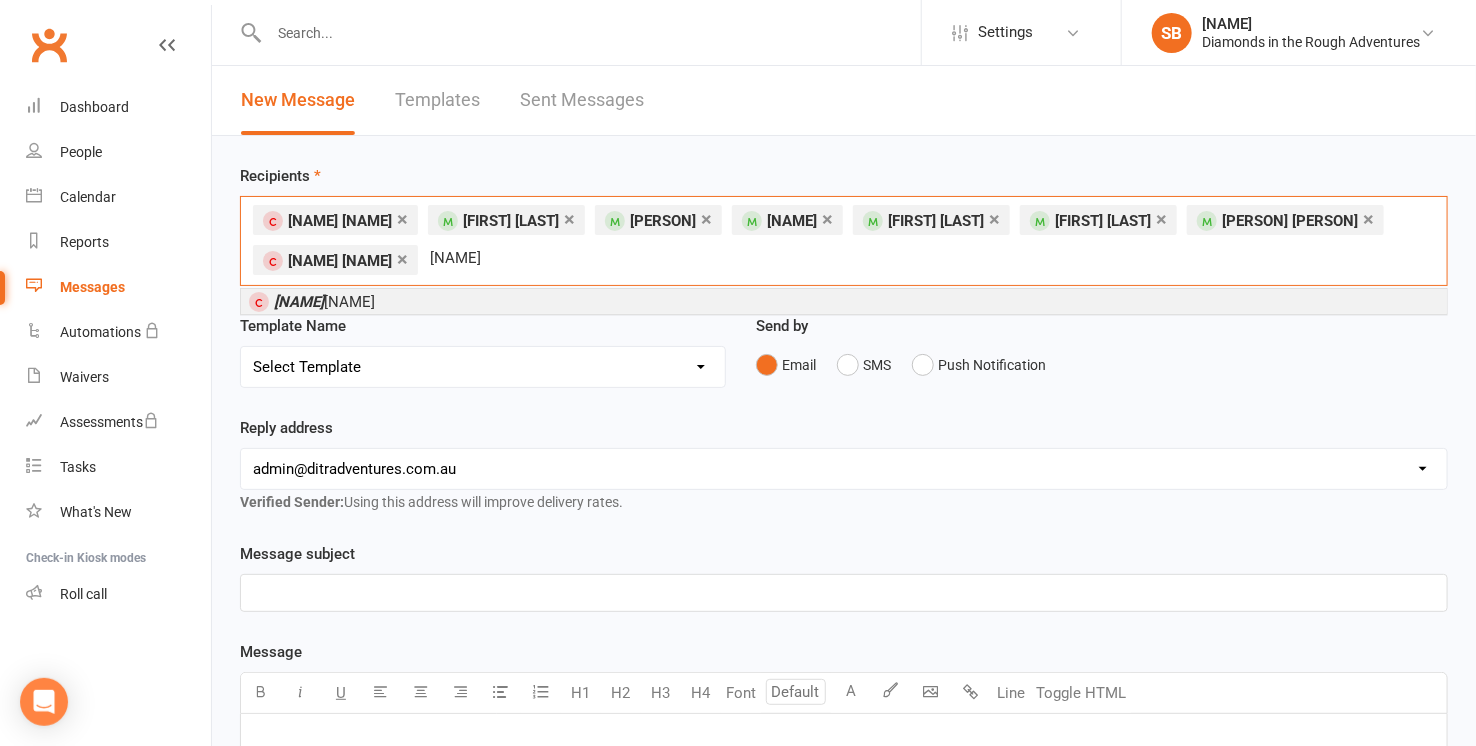 type on "[NAME]" 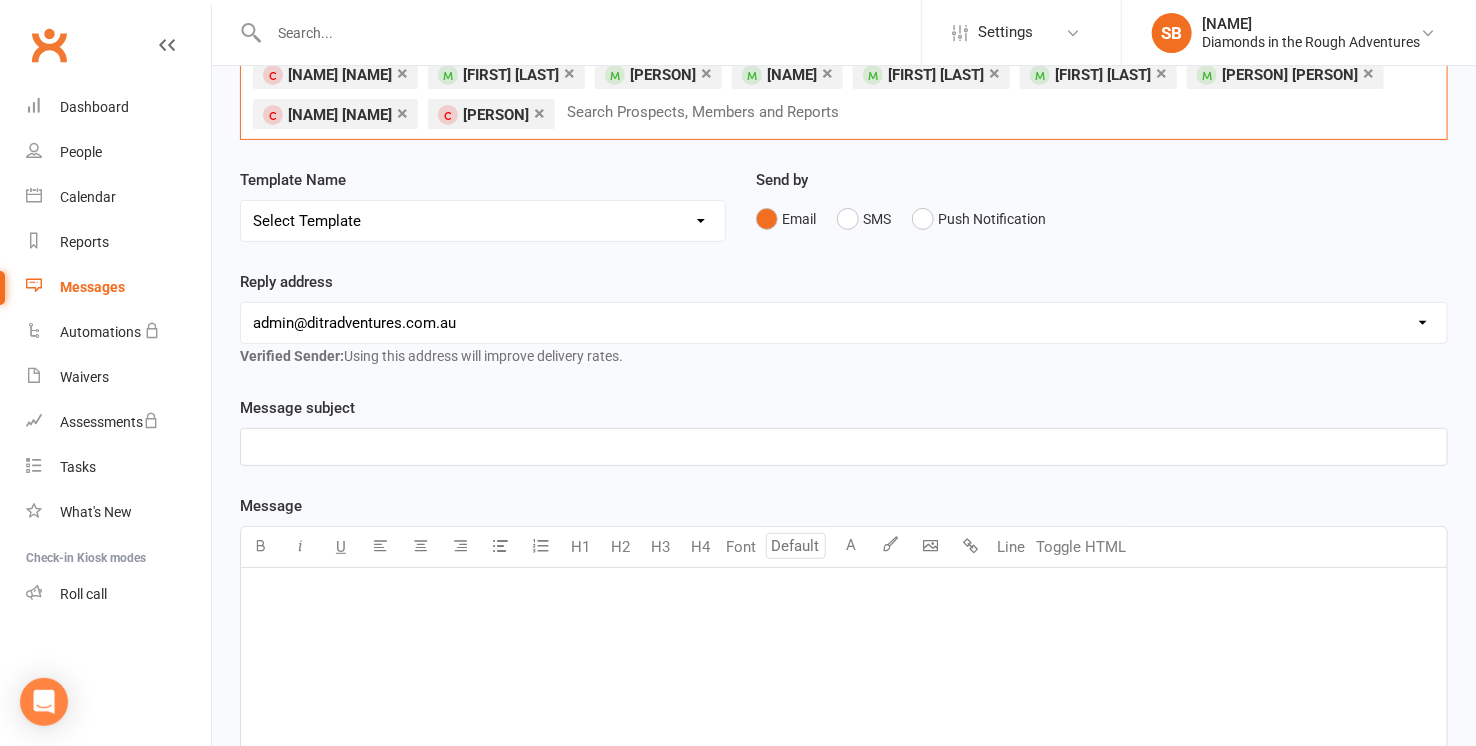scroll, scrollTop: 111, scrollLeft: 0, axis: vertical 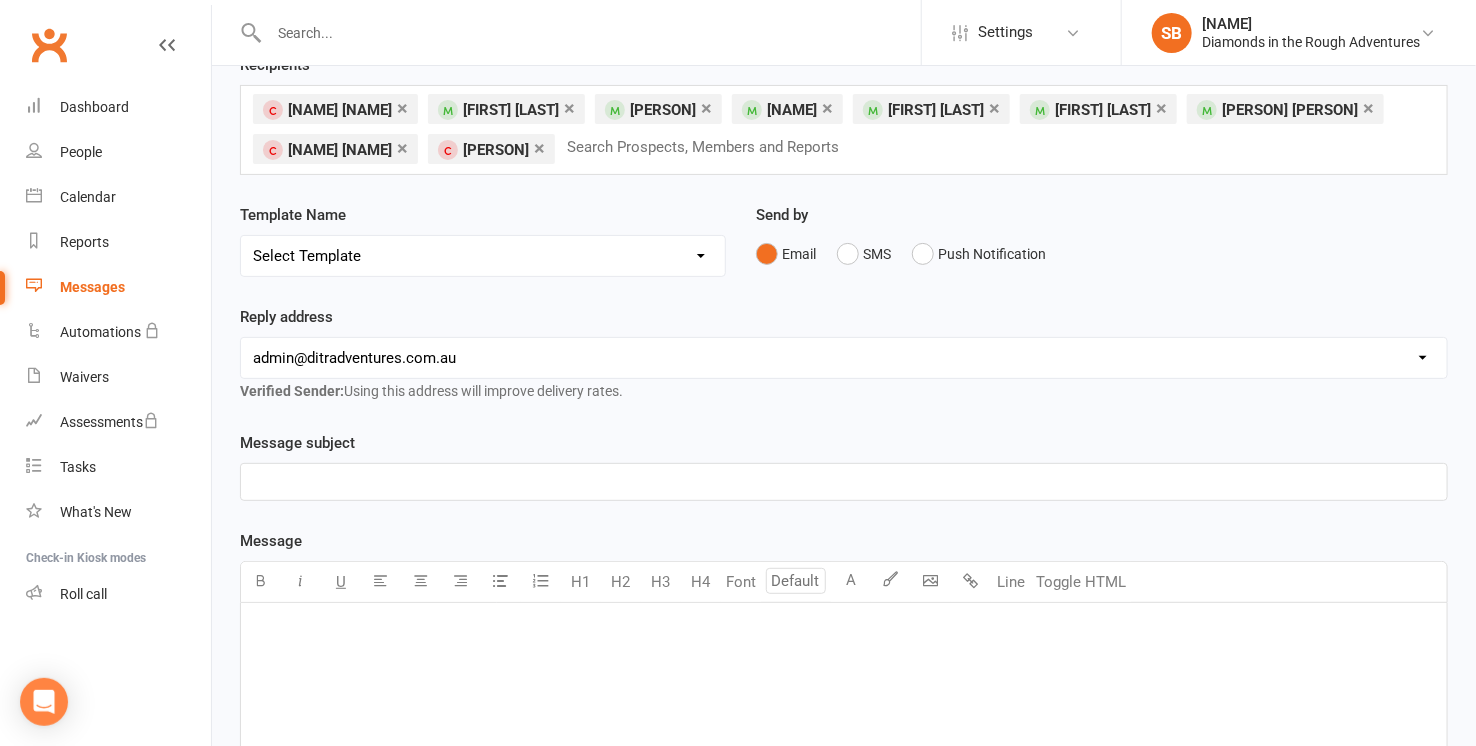 click on "Select Template [Email] 8 pack and Winter Challenge [Email] 8 PACK Membership deal [Email] Bring a Friend Member Email [Email] DIAMOND VIRTUAL TRAINING youtube links [Email] HAPPY BIRTHDAY [Email] Membership deals [Email] Membership deals - 8 pack extension over Christmas [Email] membership extension [Email] Payment details [Email] Waitlist Reminder [Email] [PERSON] - Early 7am @ [AREA] (1) [Email] [PERSON] - FRI 9.30 @ [AREA] [Email] [PERSON] Friday 9.30am @ [AREA] [Email] [PERSON] Friday 9.30 am [AREA] [Email] [PERSON] Friday 9.30am @ [AREA] [Email] [PERSON] Friday 9.30am @ [AREA] [Email] [PERSON] Friday 9.30am @ [AREA] [Email] [PERSON] Friday 9.30am @ [AREA] [Email] [PERSON] Friday Early 7am [AREA] [Email] [PERSON] Friday Early @ [AREA] [Email] [PERSON] Friday Early @ [AREA] [Email] [PERSON] Friday Early @ [AREA] [Email] [PERSON] Friday Early @ [AREA] [Email] [PERSON] Friday Early @ [AREA] [Email] [PERSON] Friday Early @ [AREA] [Email] Sundays @ [AREA]" at bounding box center [483, 256] 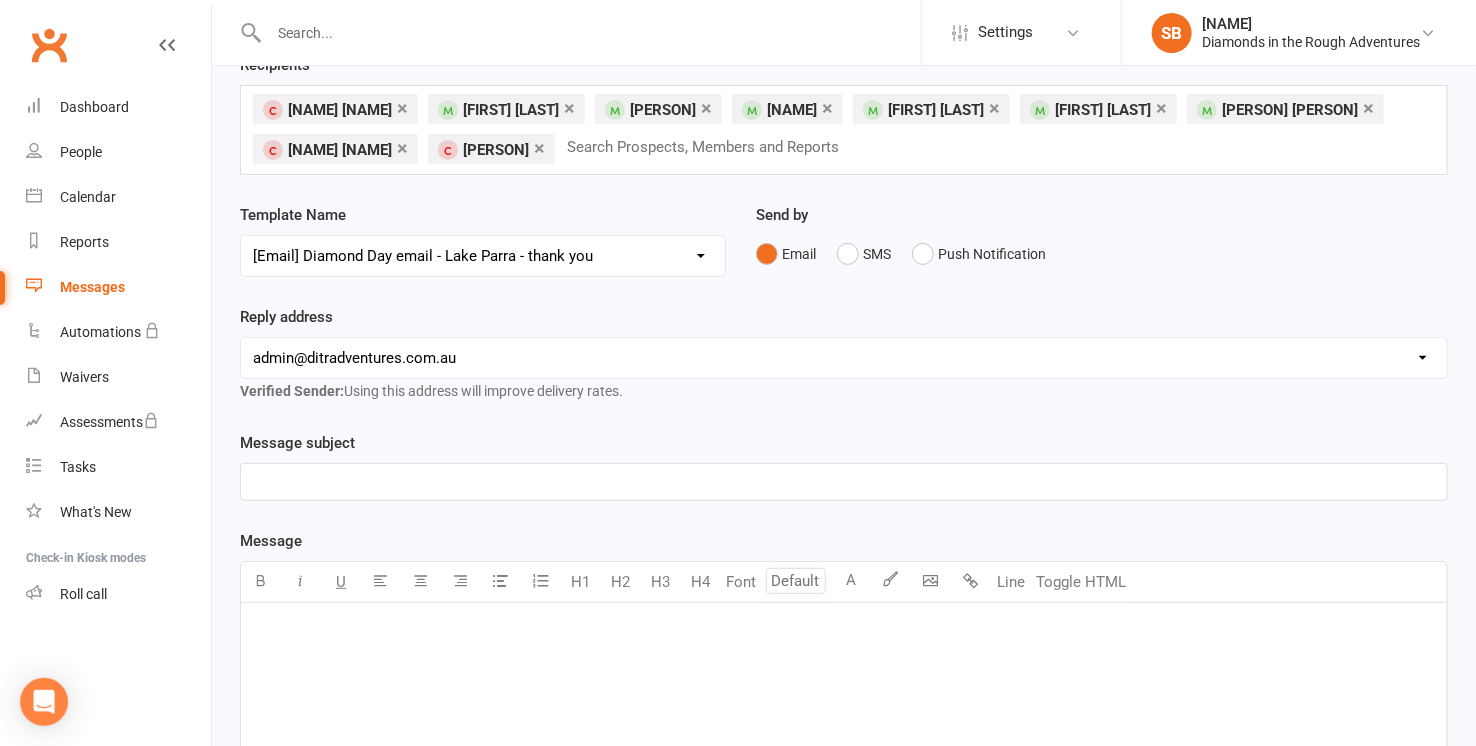 click on "Select Template [Email] 8 pack and Winter Challenge [Email] 8 PACK Membership deal [Email] Bring a Friend Member Email [Email] DIAMOND VIRTUAL TRAINING youtube links [Email] HAPPY BIRTHDAY [Email] Membership deals [Email] Membership deals - 8 pack extension over Christmas [Email] membership extension [Email] Payment details [Email] Waitlist Reminder [Email] [PERSON] - Early 7am @ [AREA] (1) [Email] [PERSON] - FRI 9.30 @ [AREA] [Email] [PERSON] Friday 9.30am @ [AREA] [Email] [PERSON] Friday 9.30 am [AREA] [Email] [PERSON] Friday 9.30am @ [AREA] [Email] [PERSON] Friday 9.30am @ [AREA] [Email] [PERSON] Friday 9.30am @ [AREA] [Email] [PERSON] Friday 9.30am @ [AREA] [Email] [PERSON] Friday Early 7am [AREA] [Email] [PERSON] Friday Early @ [AREA] [Email] [PERSON] Friday Early @ [AREA] [Email] [PERSON] Friday Early @ [AREA] [Email] [PERSON] Friday Early @ [AREA] [Email] [PERSON] Friday Early @ [AREA] [Email] [PERSON] Friday Early @ [AREA] [Email] Sundays @ [AREA]" at bounding box center (483, 256) 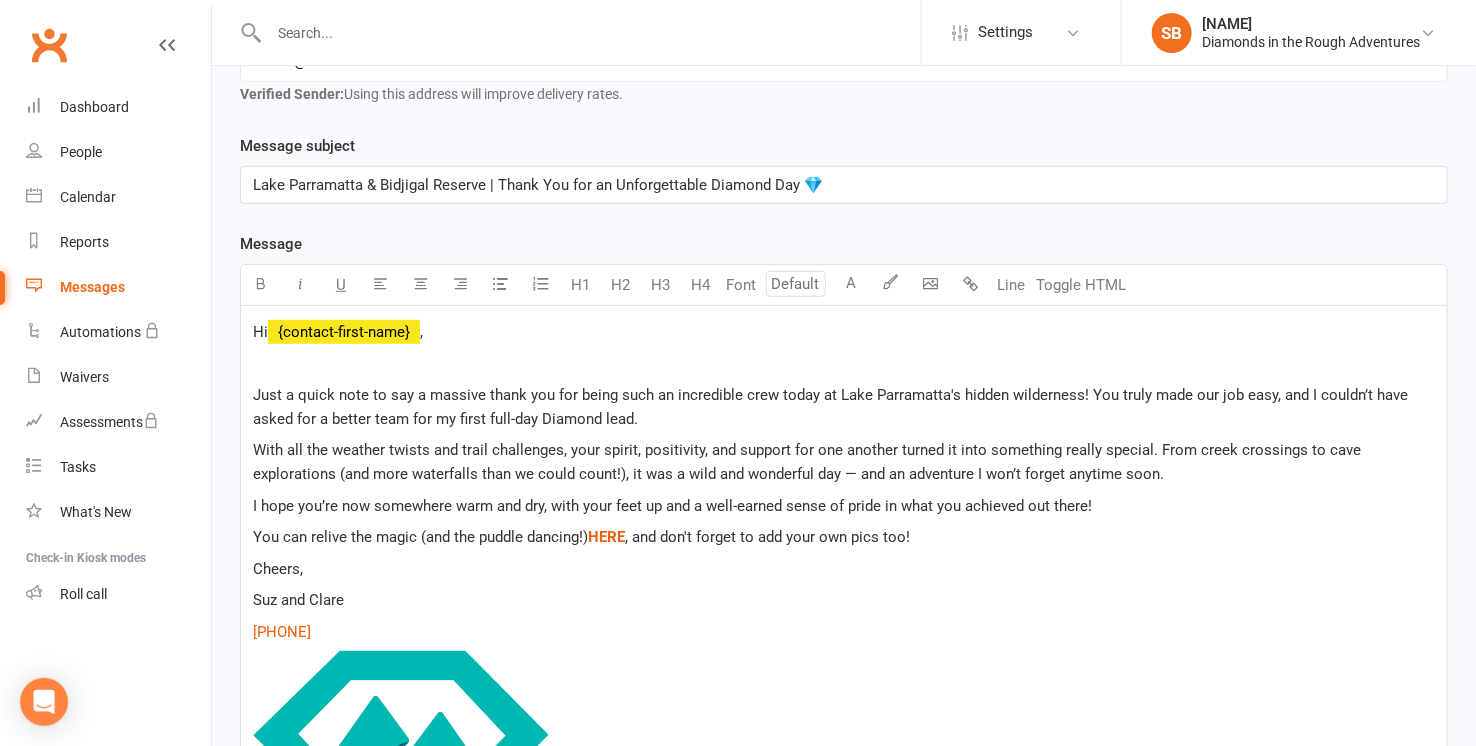 scroll, scrollTop: 444, scrollLeft: 0, axis: vertical 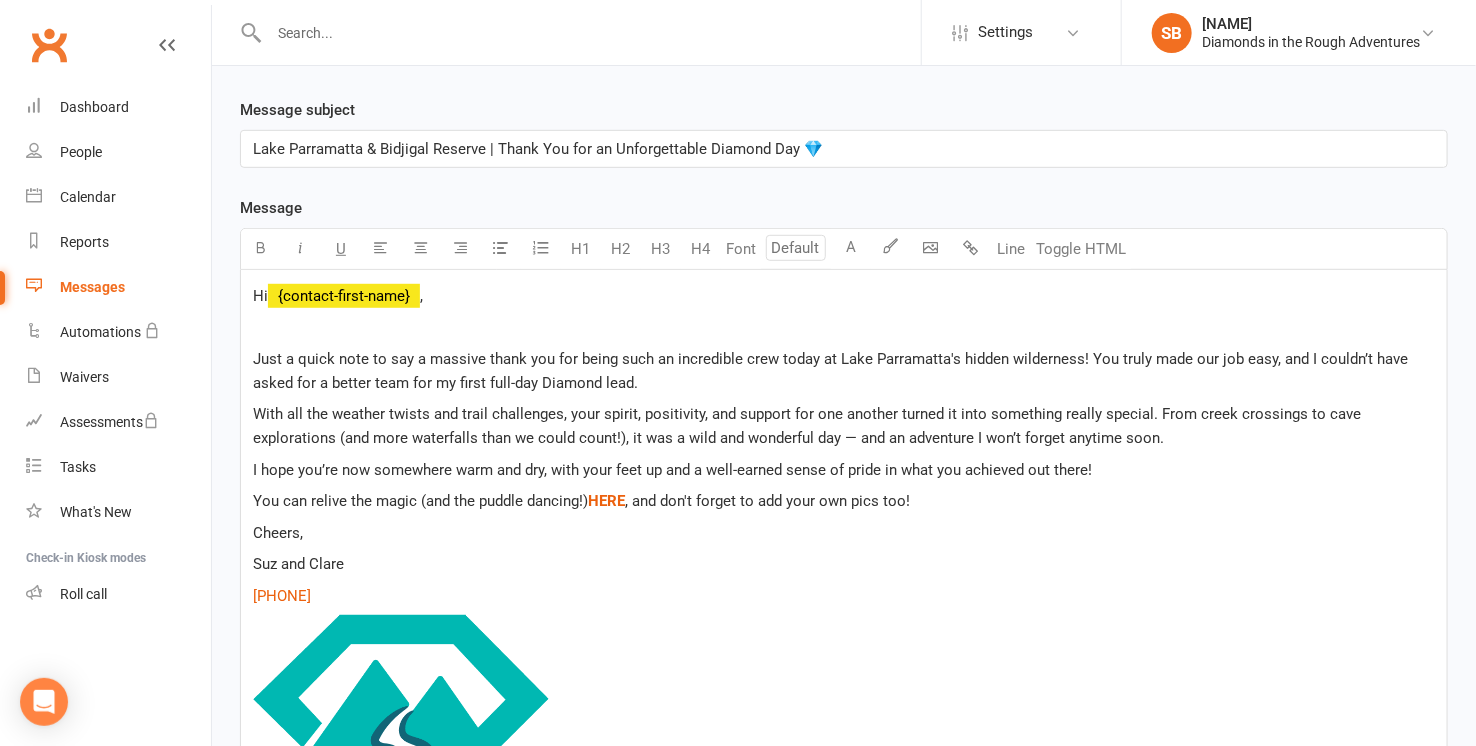 click on "Cheers," at bounding box center [278, 533] 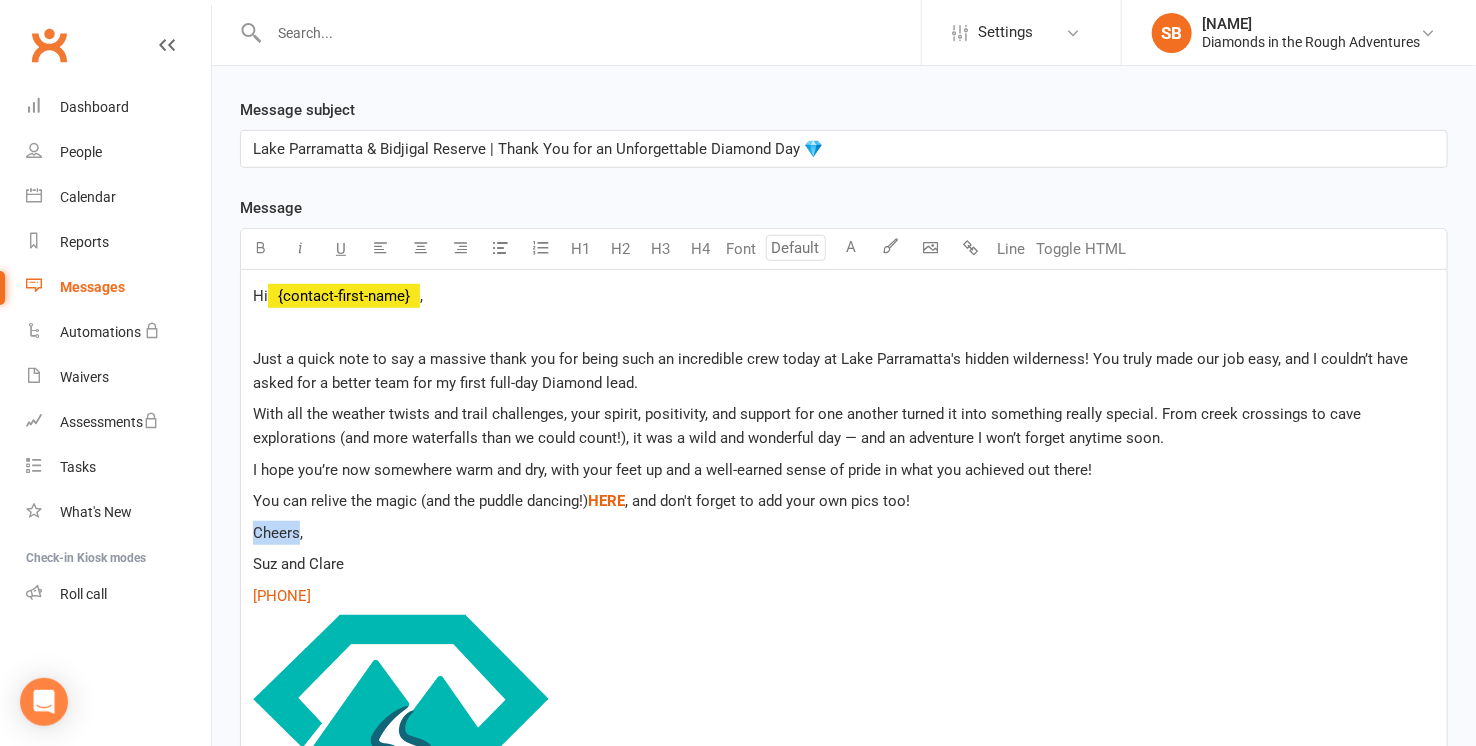 click on "Cheers," at bounding box center (278, 533) 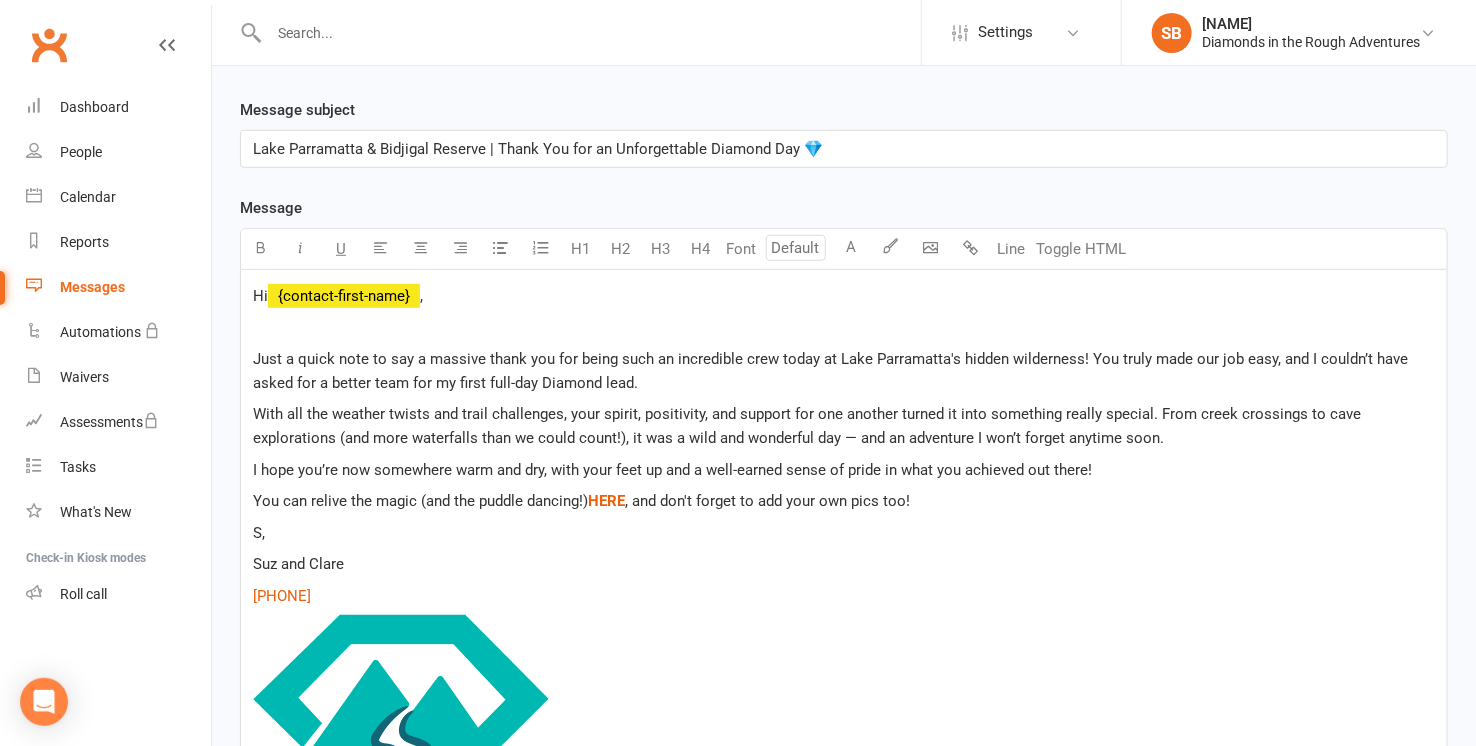 type 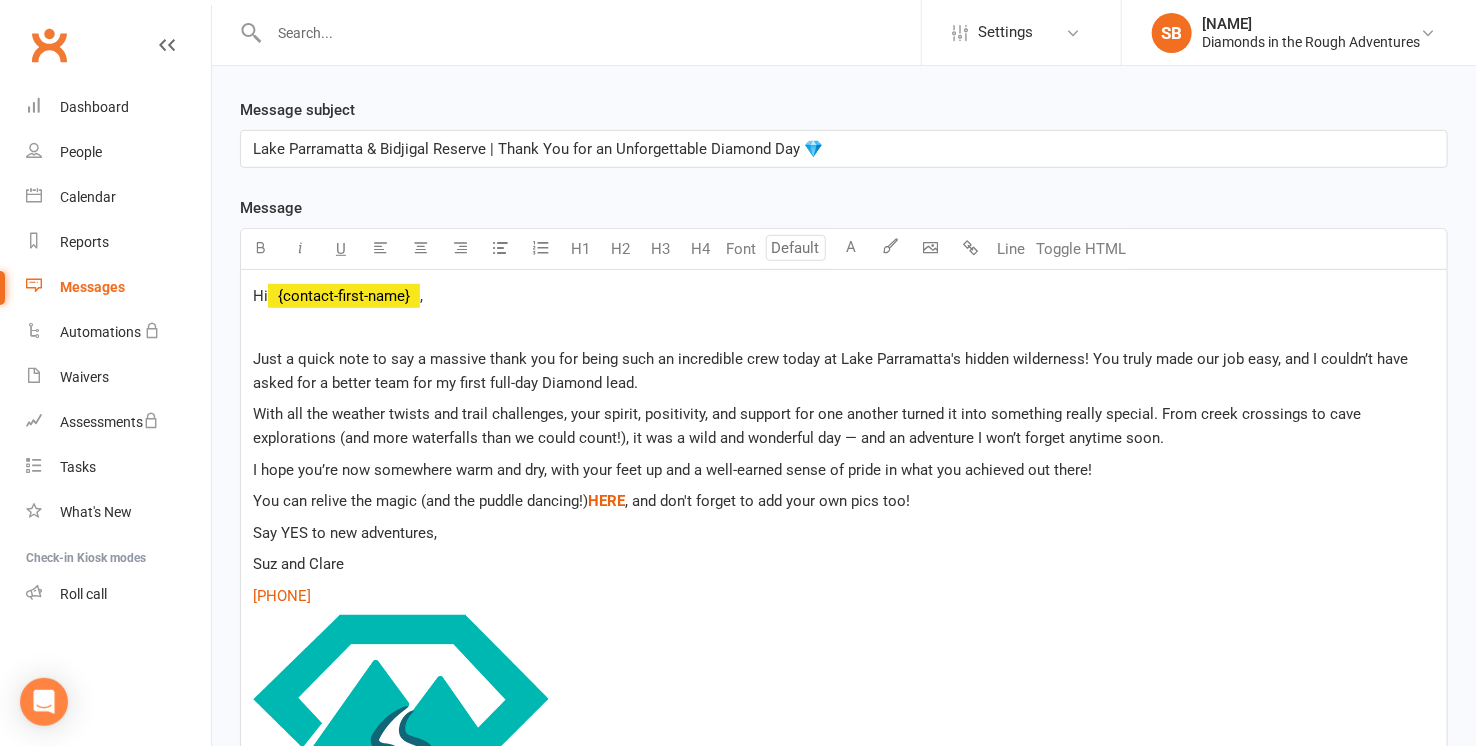 click on "Say YES to new adventures," at bounding box center [345, 533] 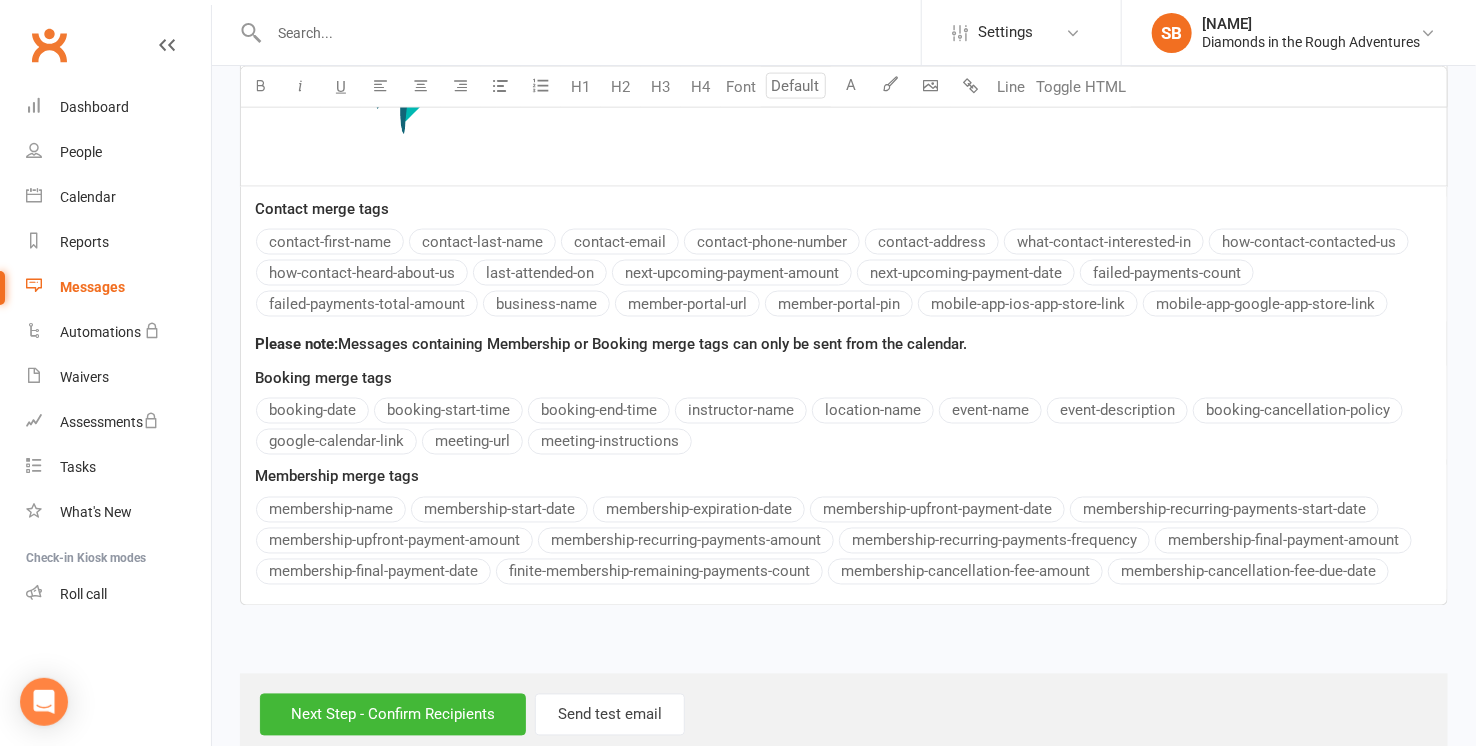 scroll, scrollTop: 1294, scrollLeft: 0, axis: vertical 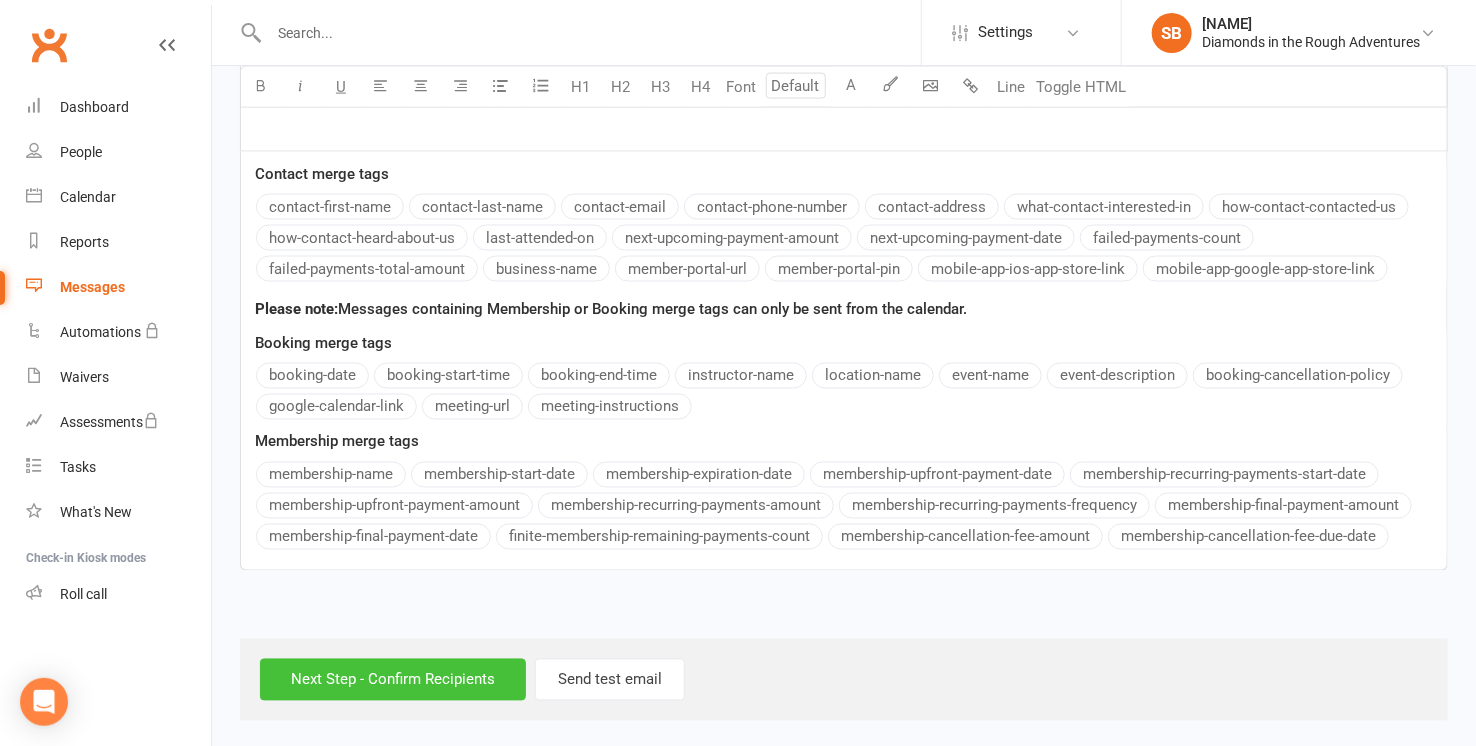 click on "Next Step - Confirm Recipients" at bounding box center [393, 680] 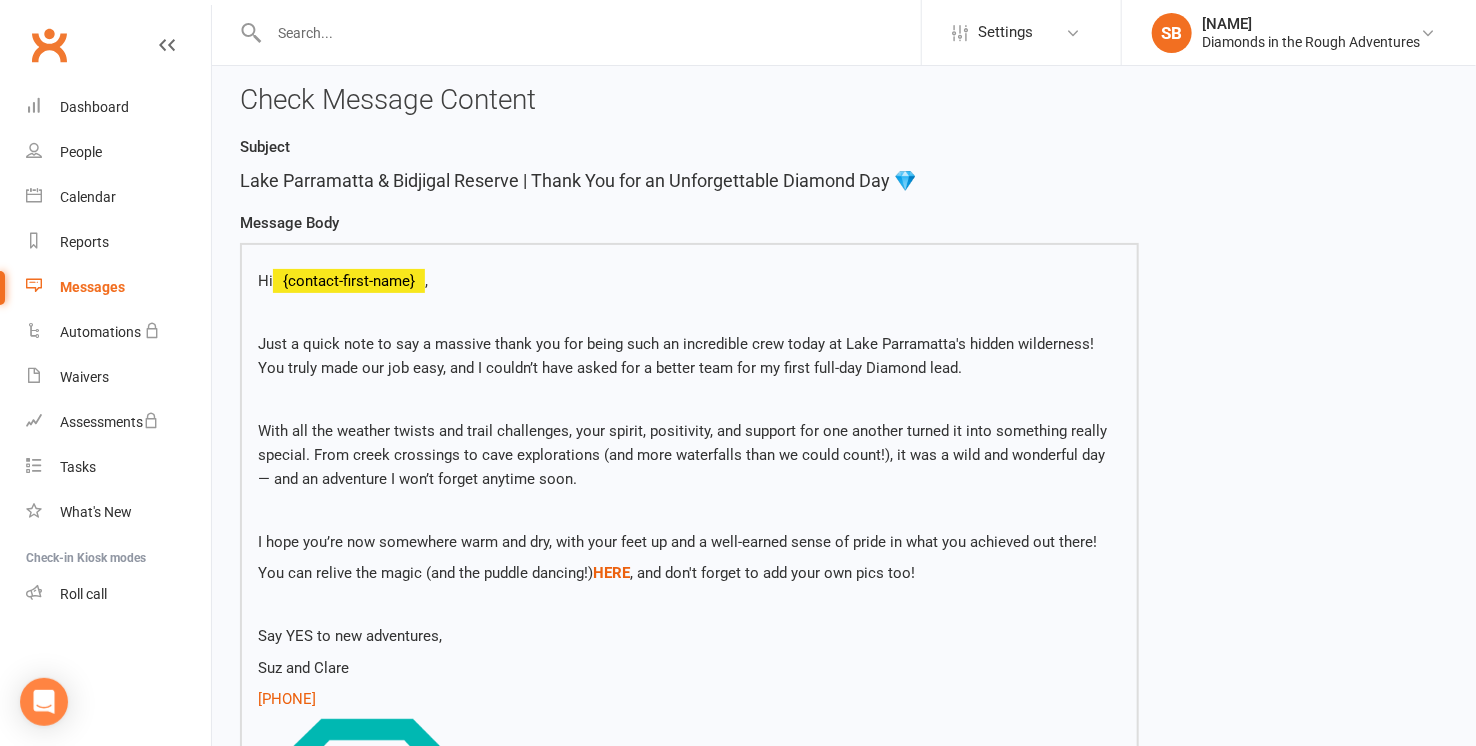 scroll, scrollTop: 0, scrollLeft: 0, axis: both 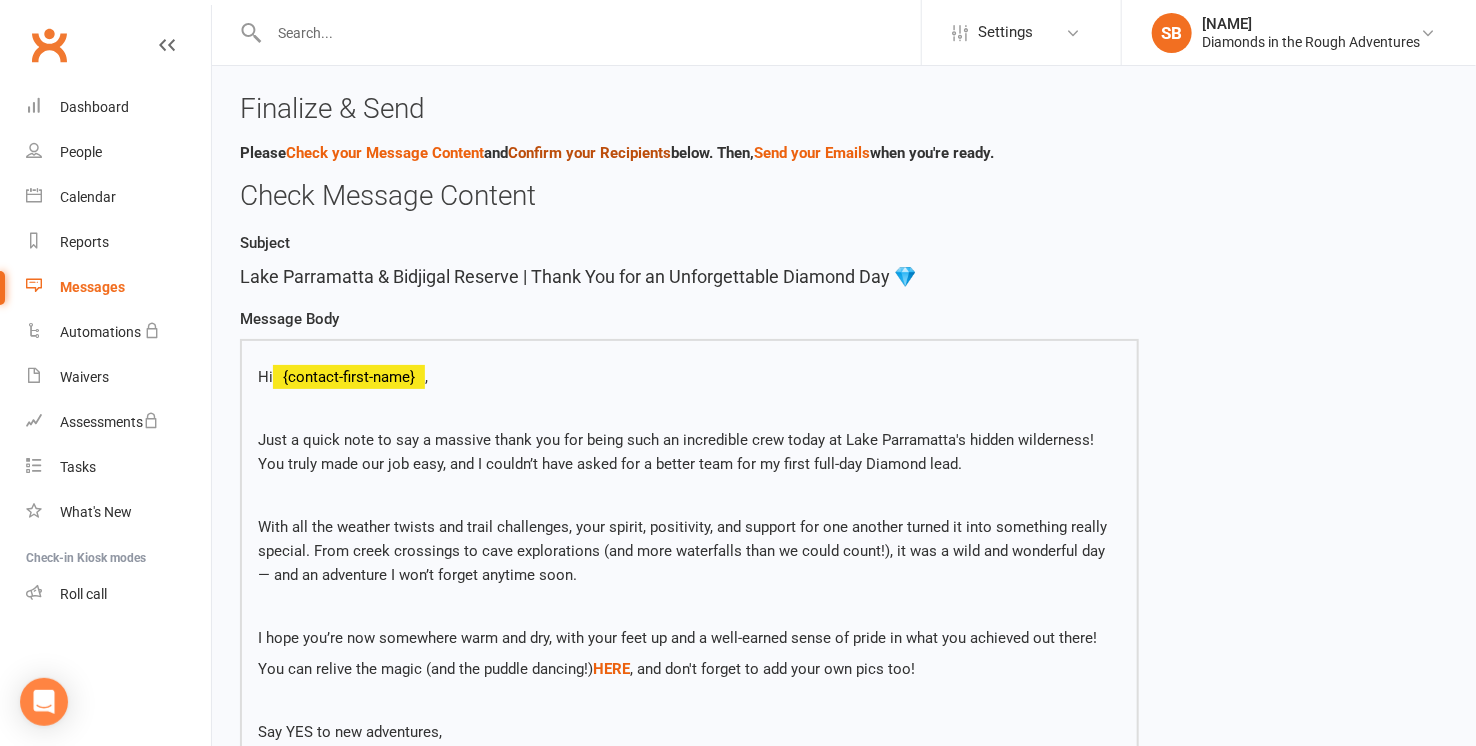 click on "Confirm your Recipients" at bounding box center (589, 153) 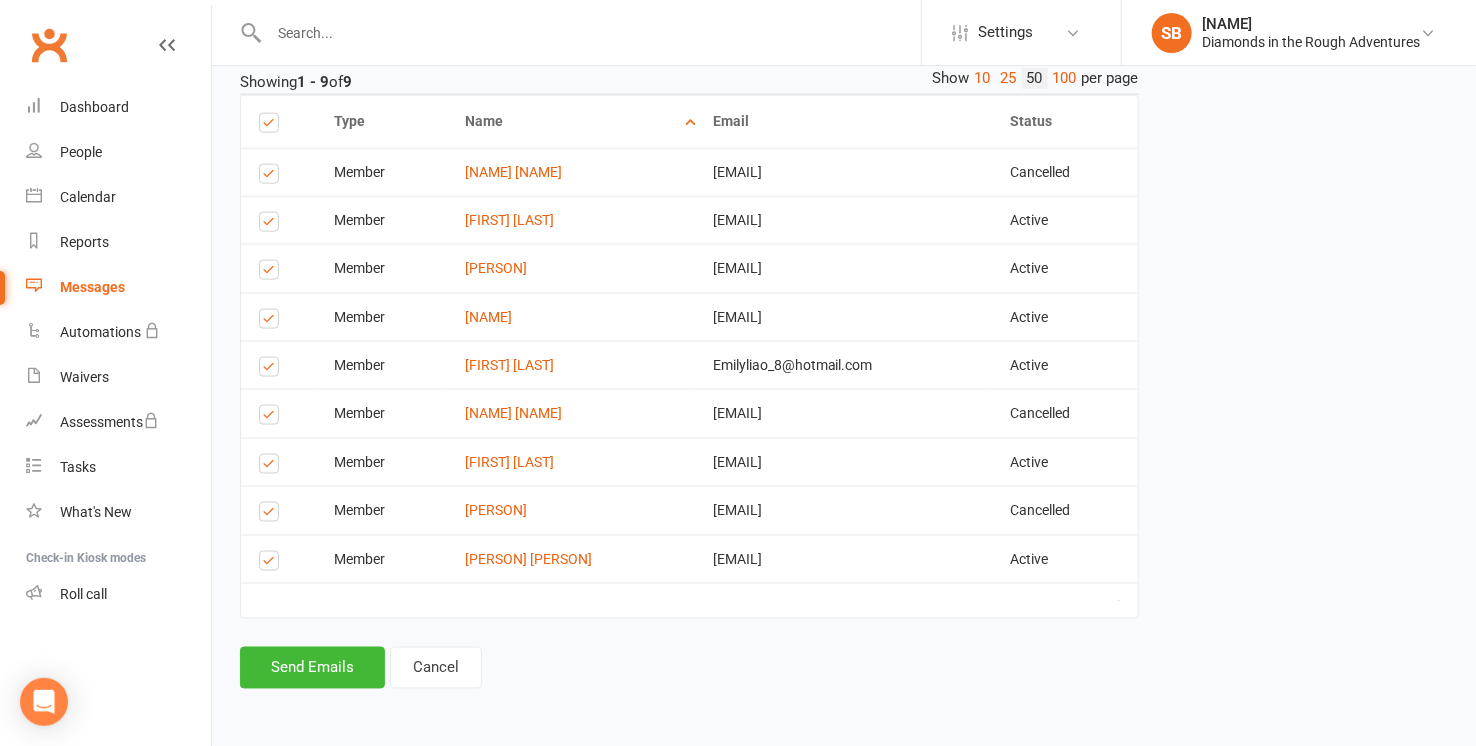 scroll, scrollTop: 1096, scrollLeft: 0, axis: vertical 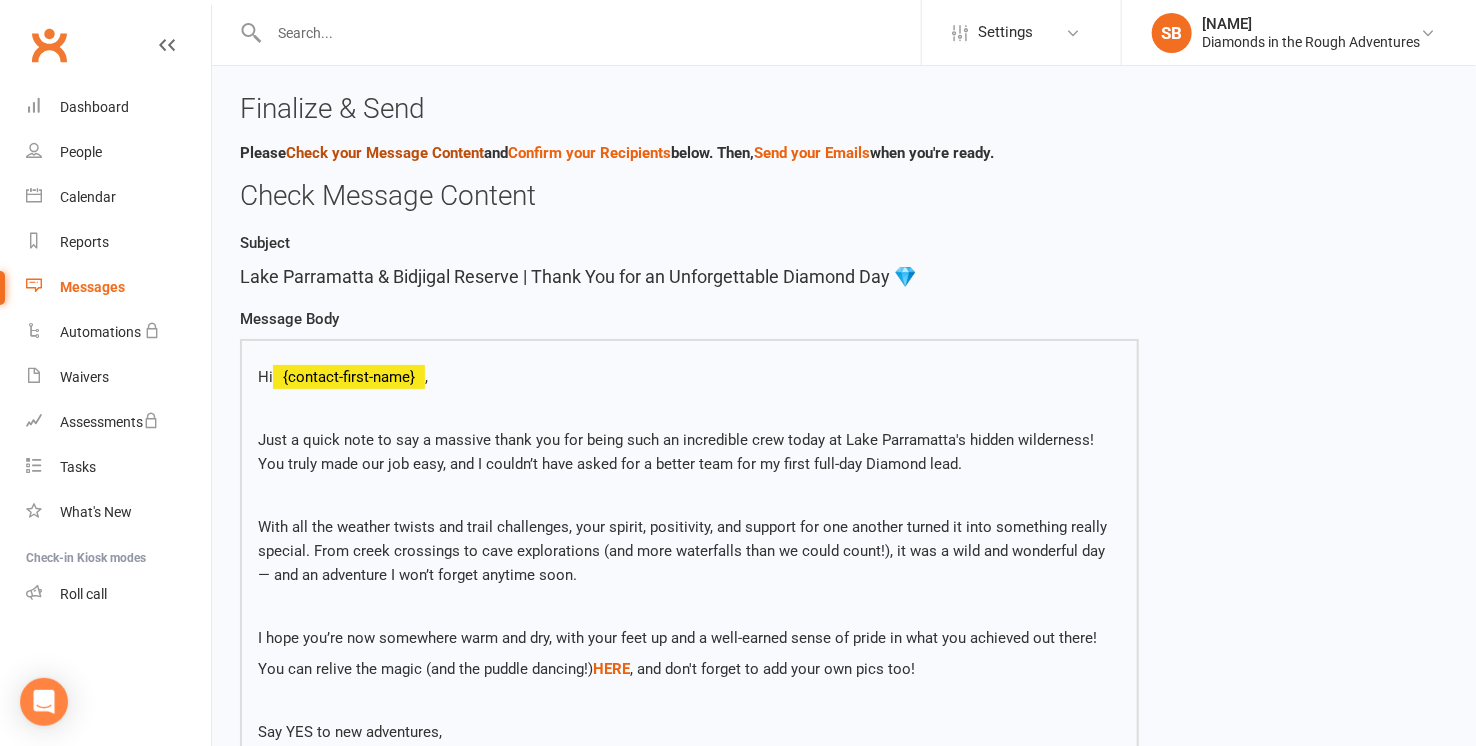 click on "Check your Message Content" at bounding box center (385, 153) 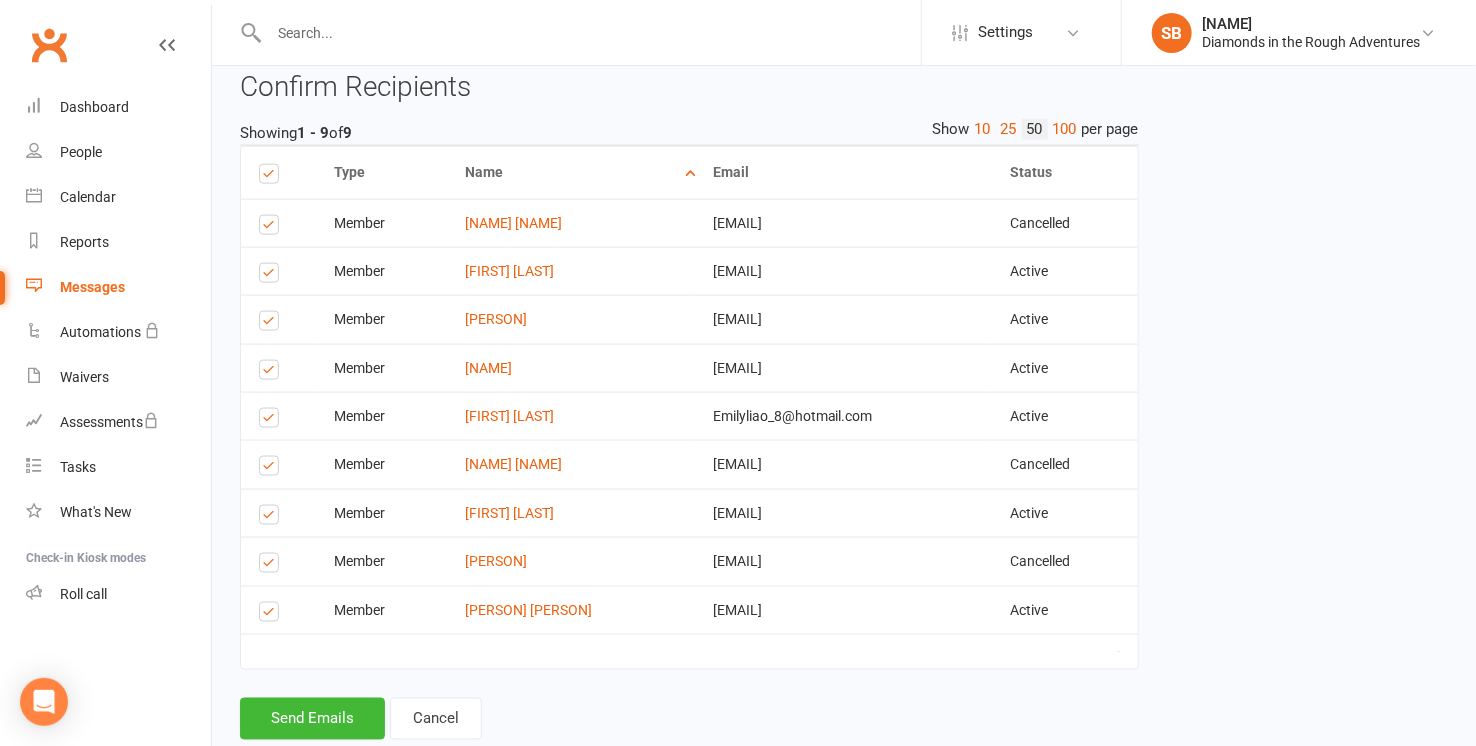 scroll, scrollTop: 1096, scrollLeft: 0, axis: vertical 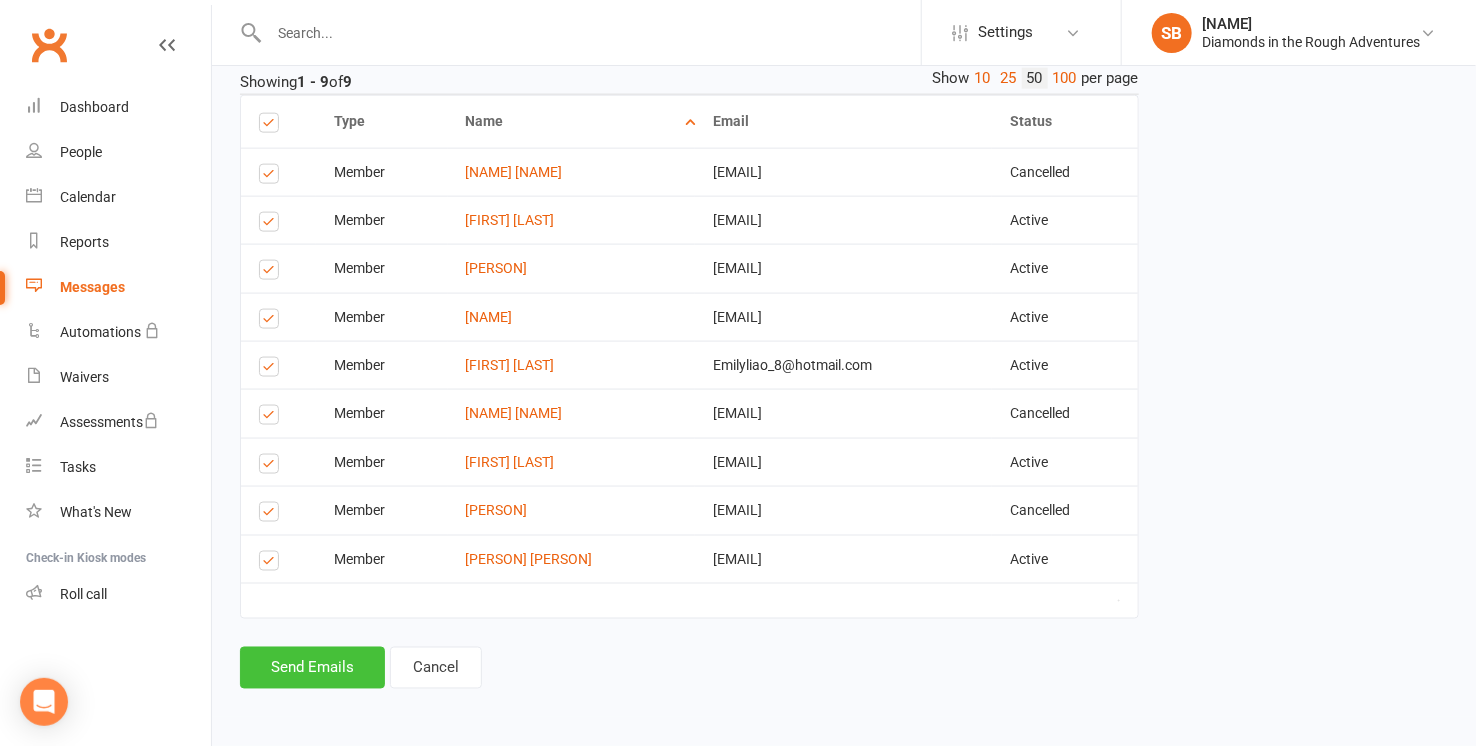 click on "Send Emails" at bounding box center (312, 668) 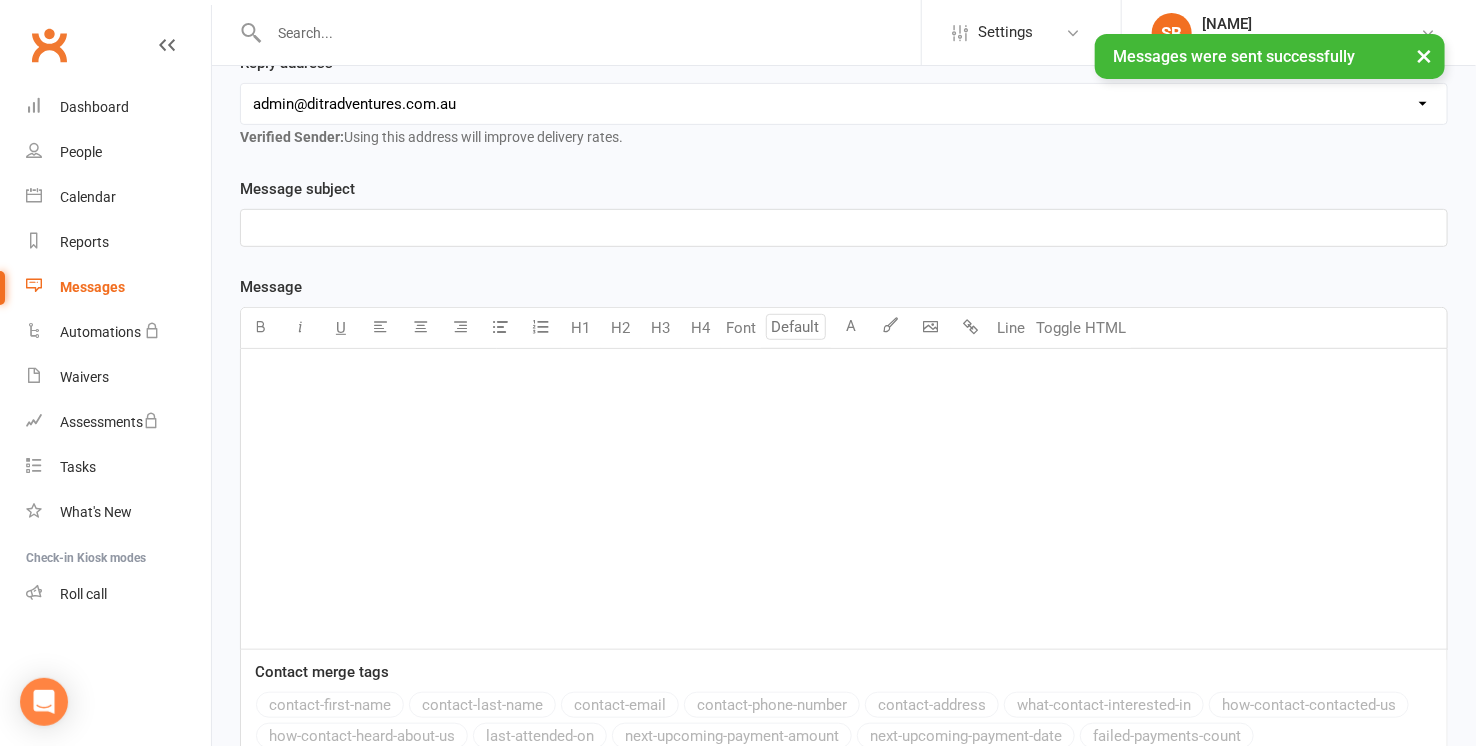 scroll, scrollTop: 333, scrollLeft: 0, axis: vertical 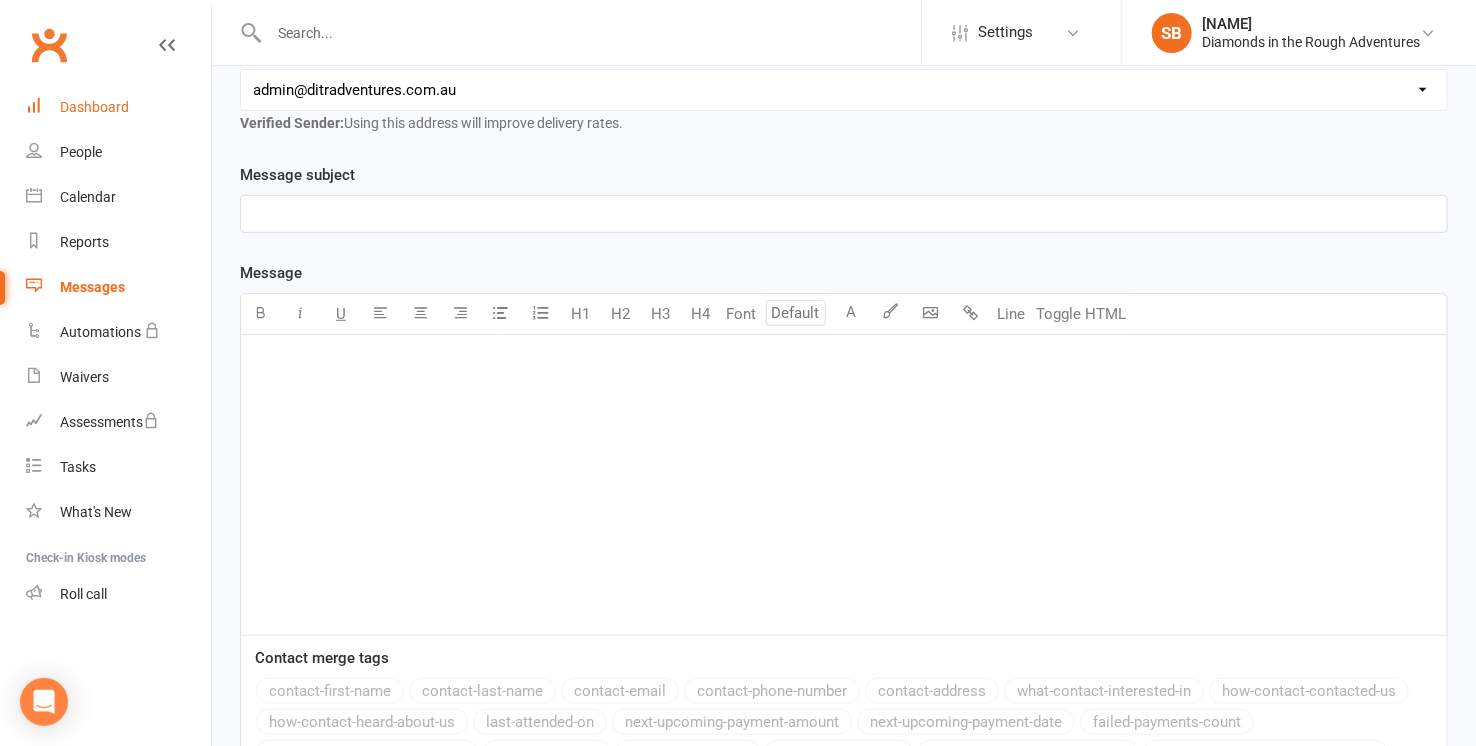 click on "Dashboard" at bounding box center (94, 107) 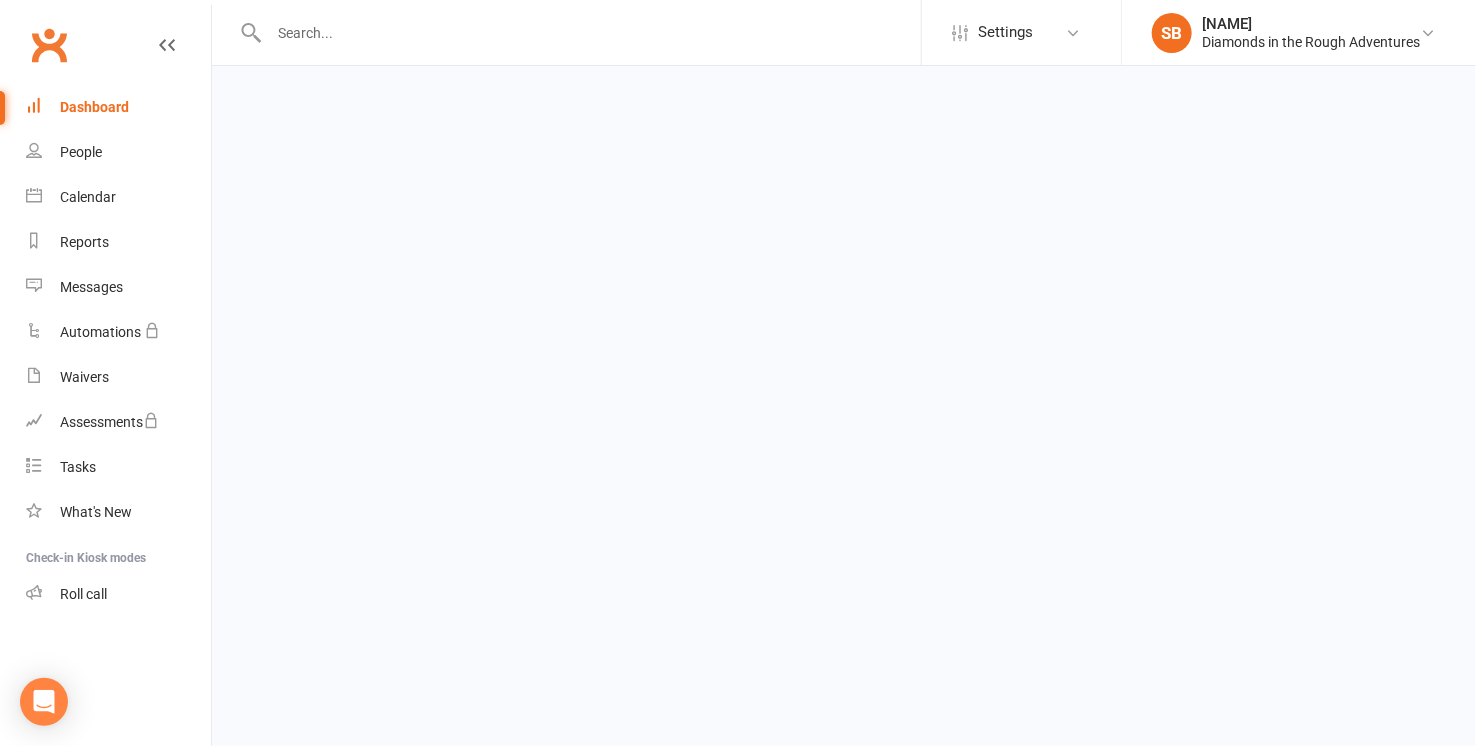scroll, scrollTop: 0, scrollLeft: 0, axis: both 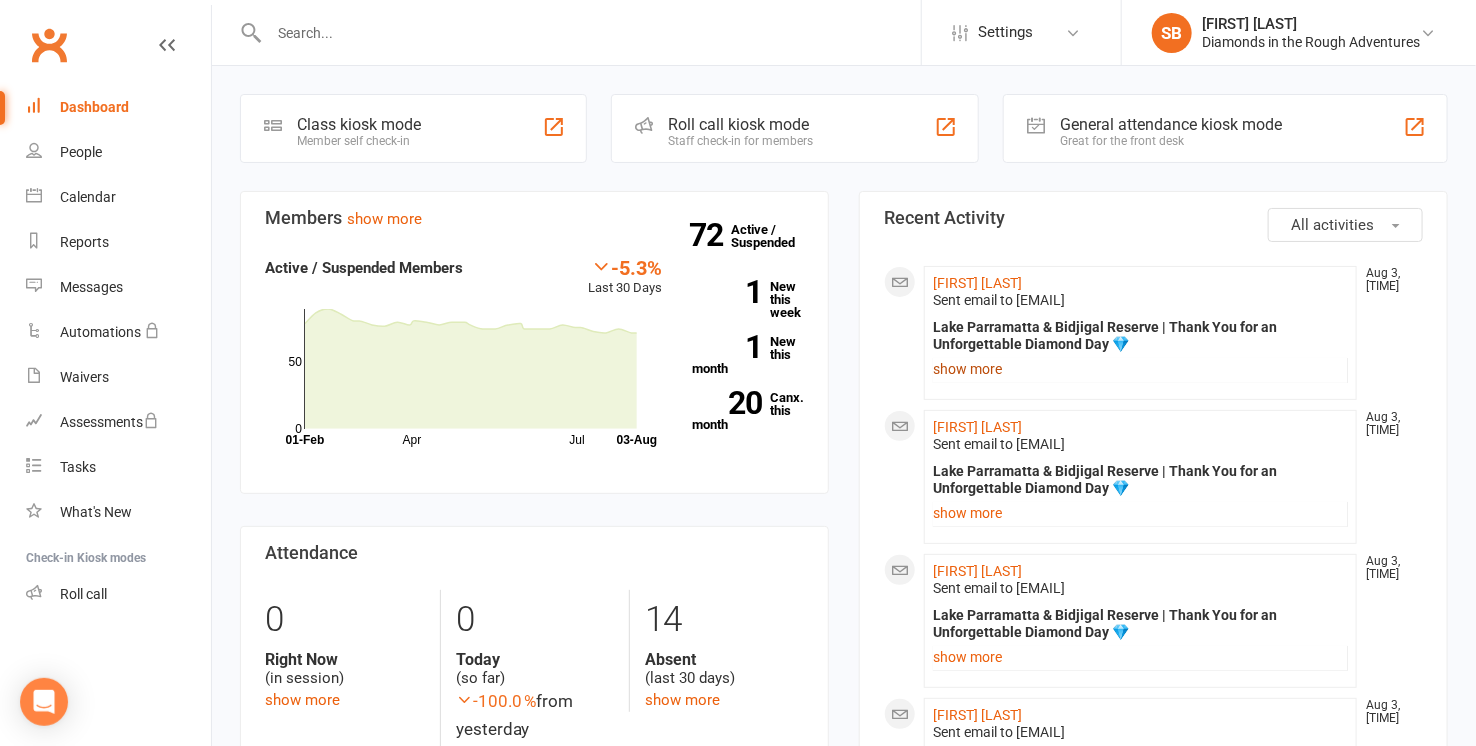 click on "show more" 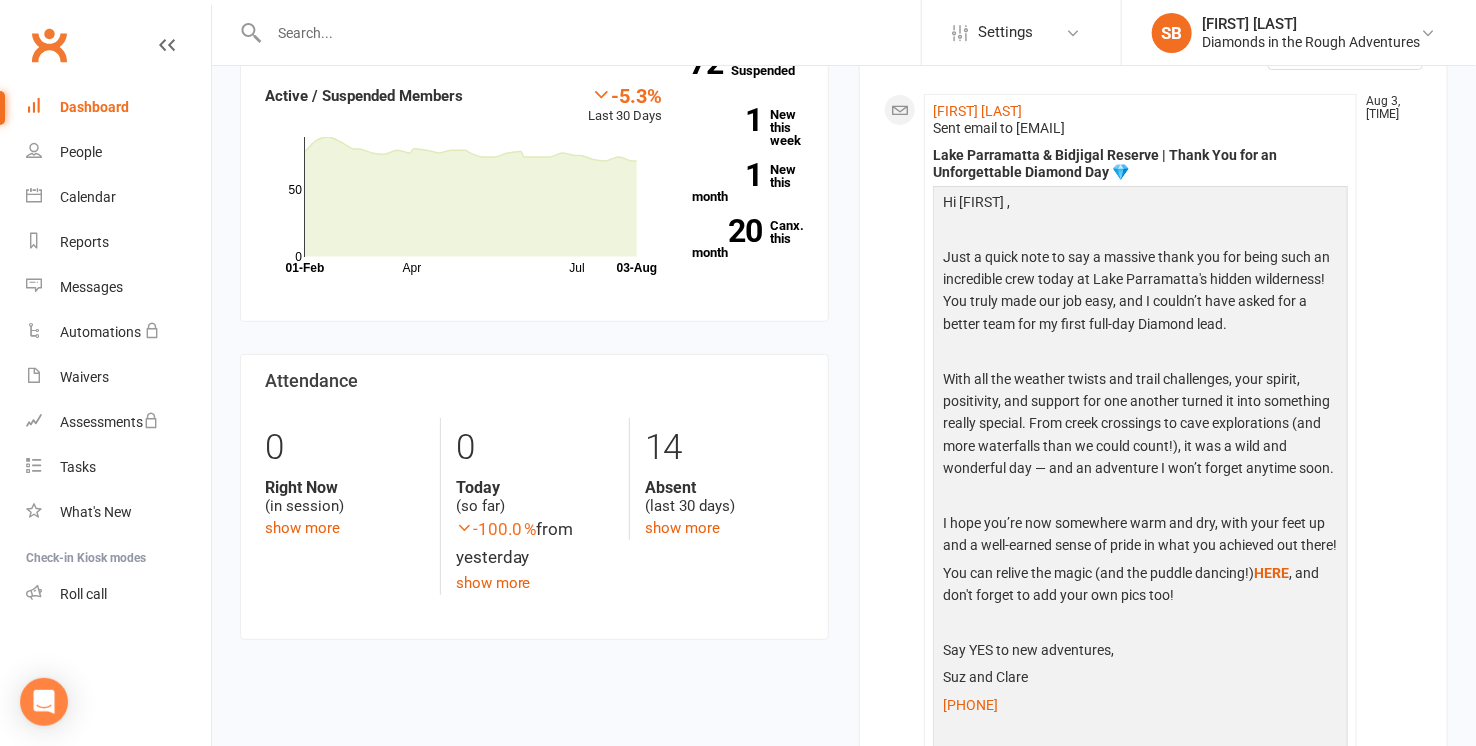 scroll, scrollTop: 0, scrollLeft: 0, axis: both 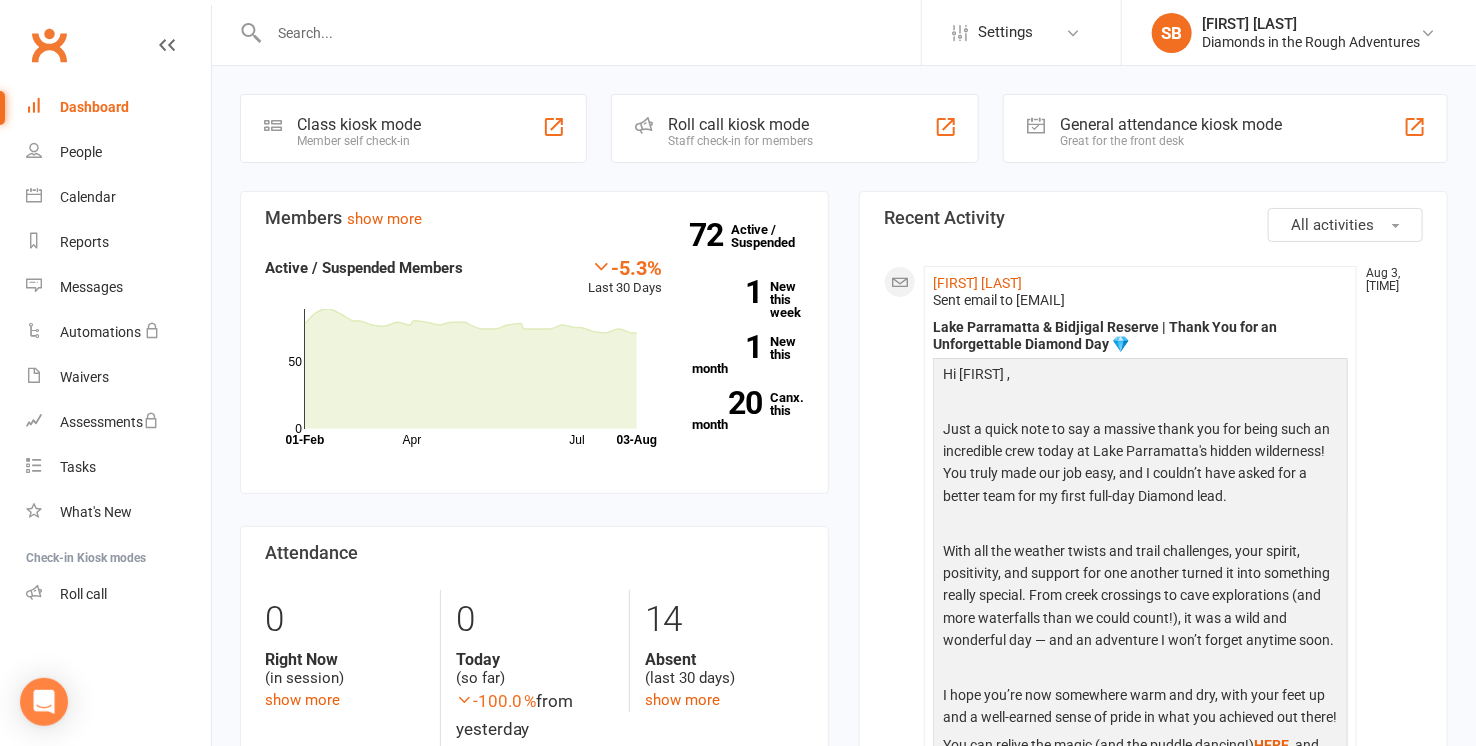 click on "Dashboard" at bounding box center (94, 107) 